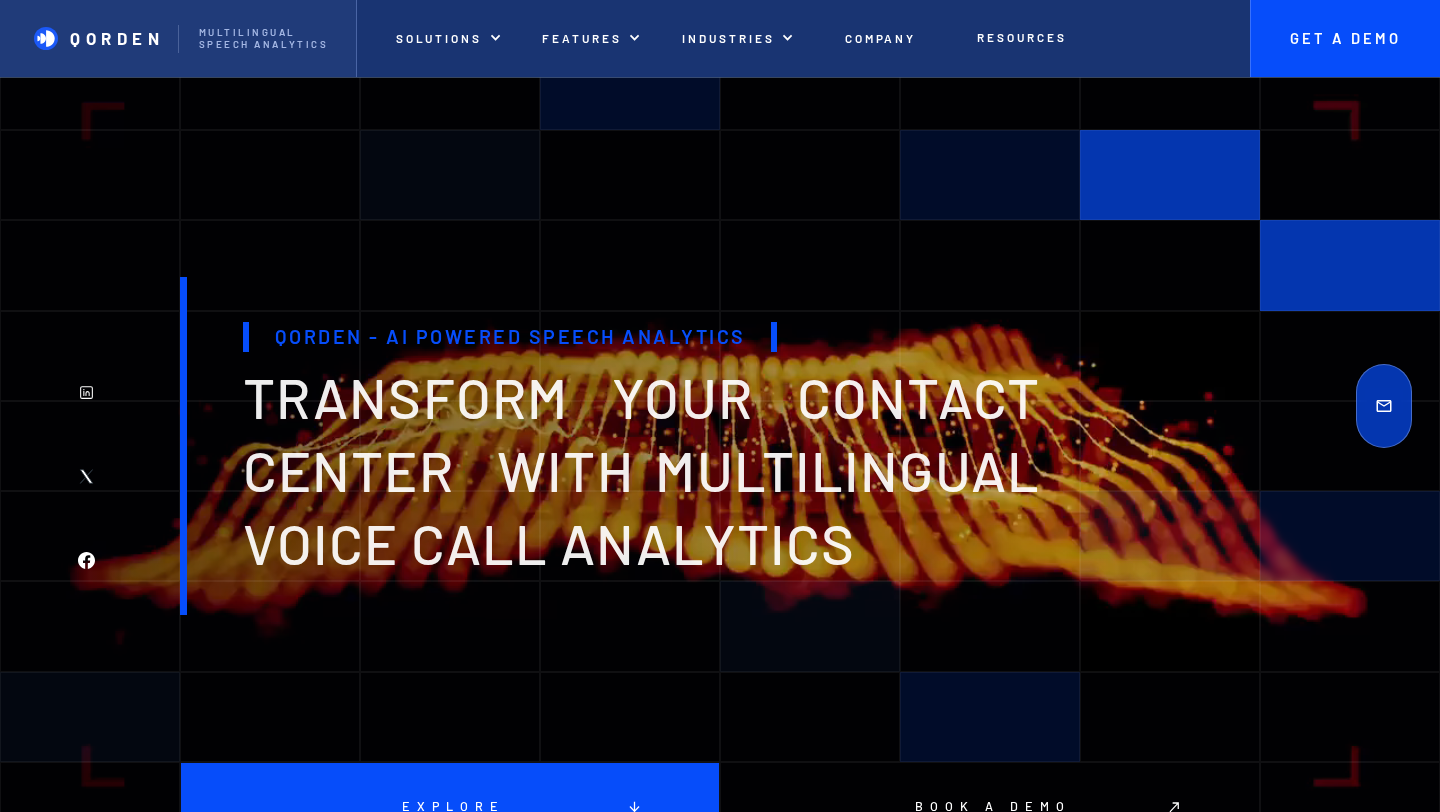 scroll, scrollTop: 0, scrollLeft: 0, axis: both 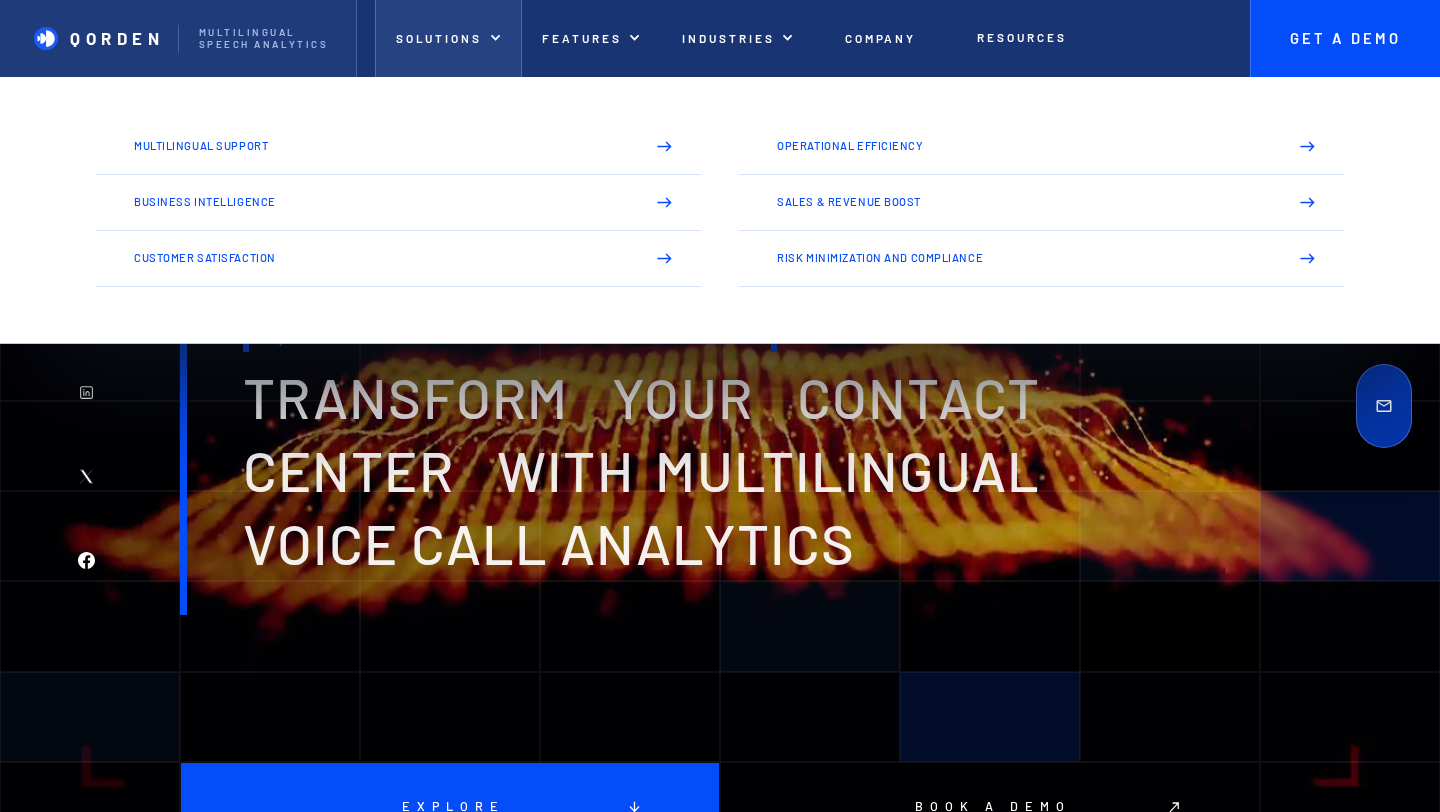 click on "Solutions" at bounding box center (448, 38) 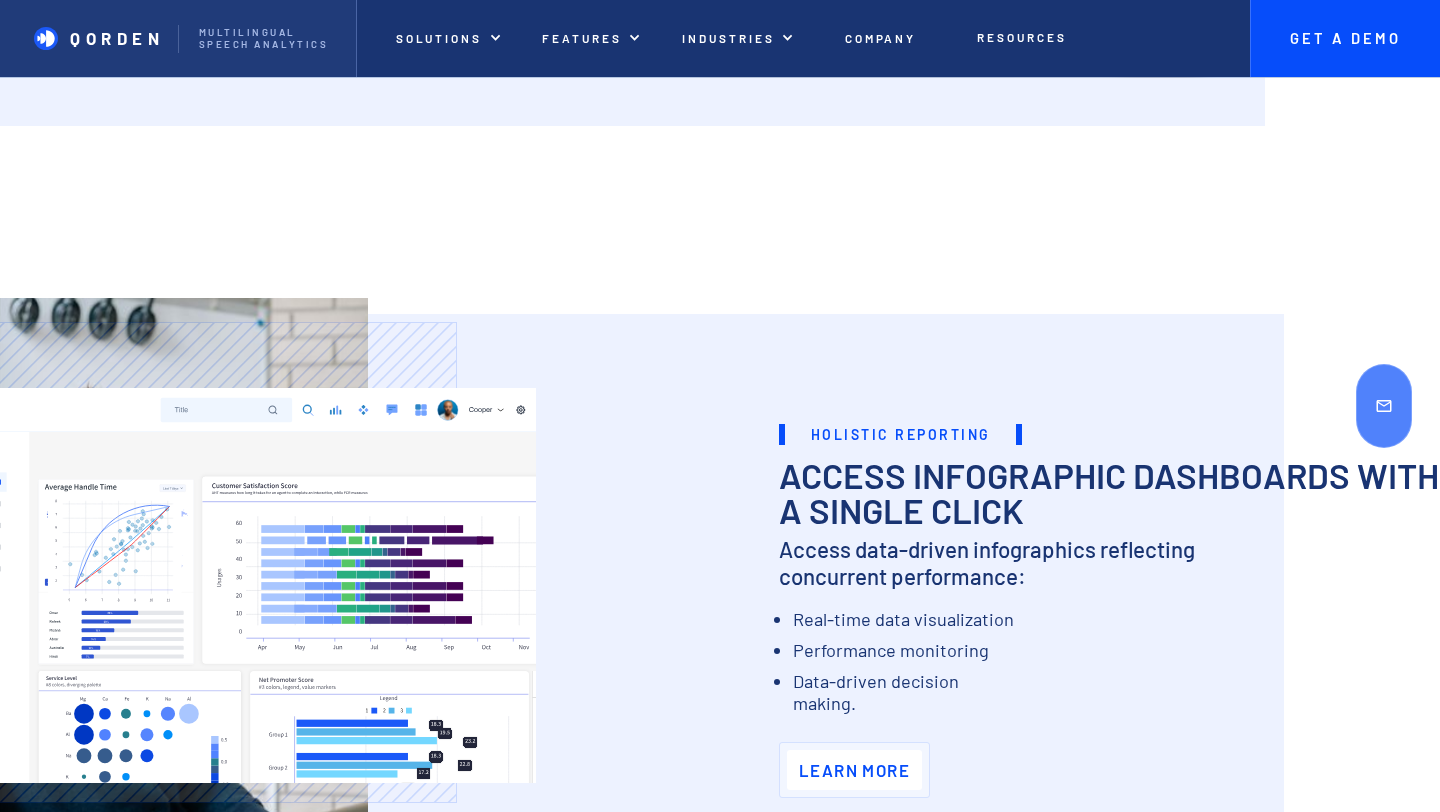 scroll, scrollTop: 4737, scrollLeft: 0, axis: vertical 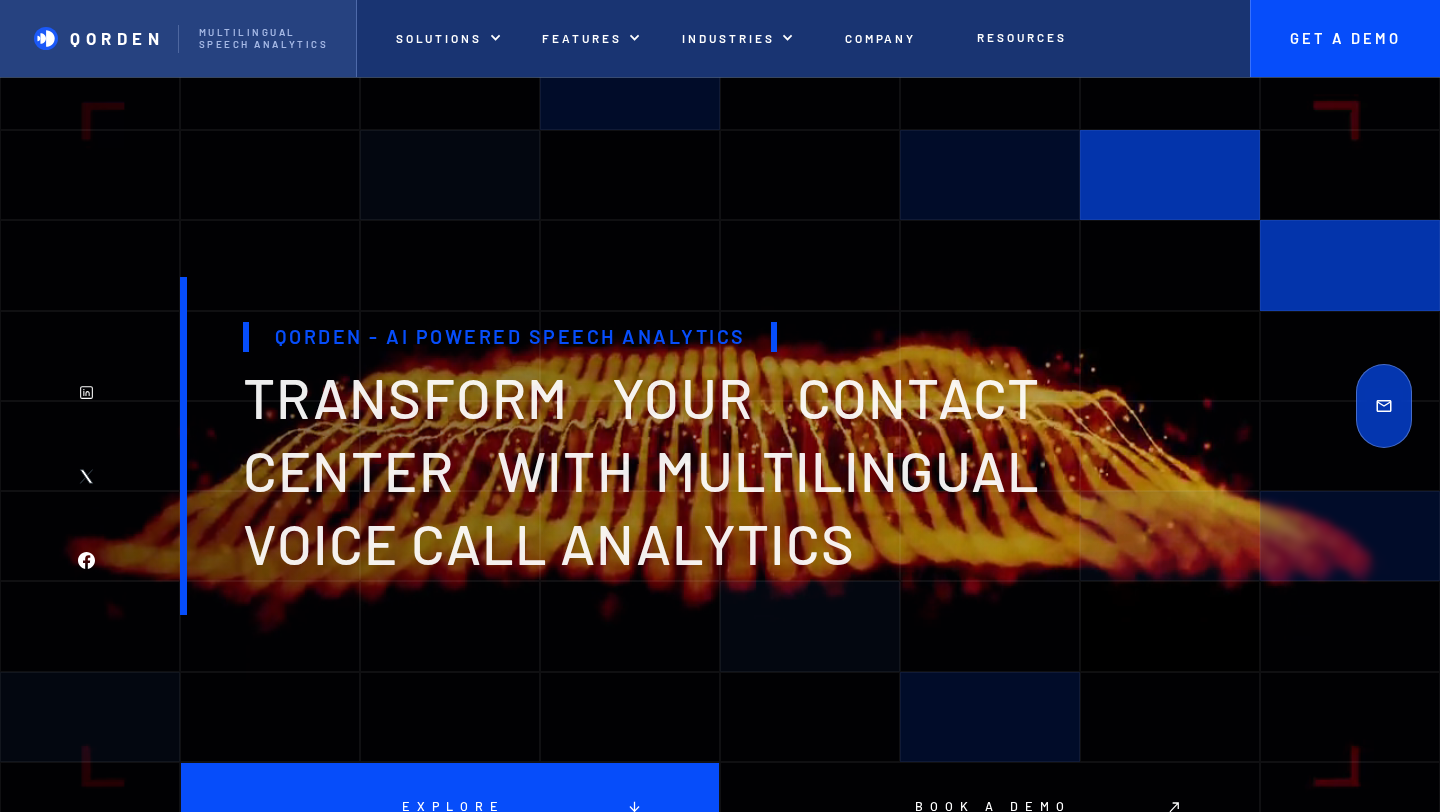 click on "Multilingual Speech analytics" at bounding box center [267, 39] 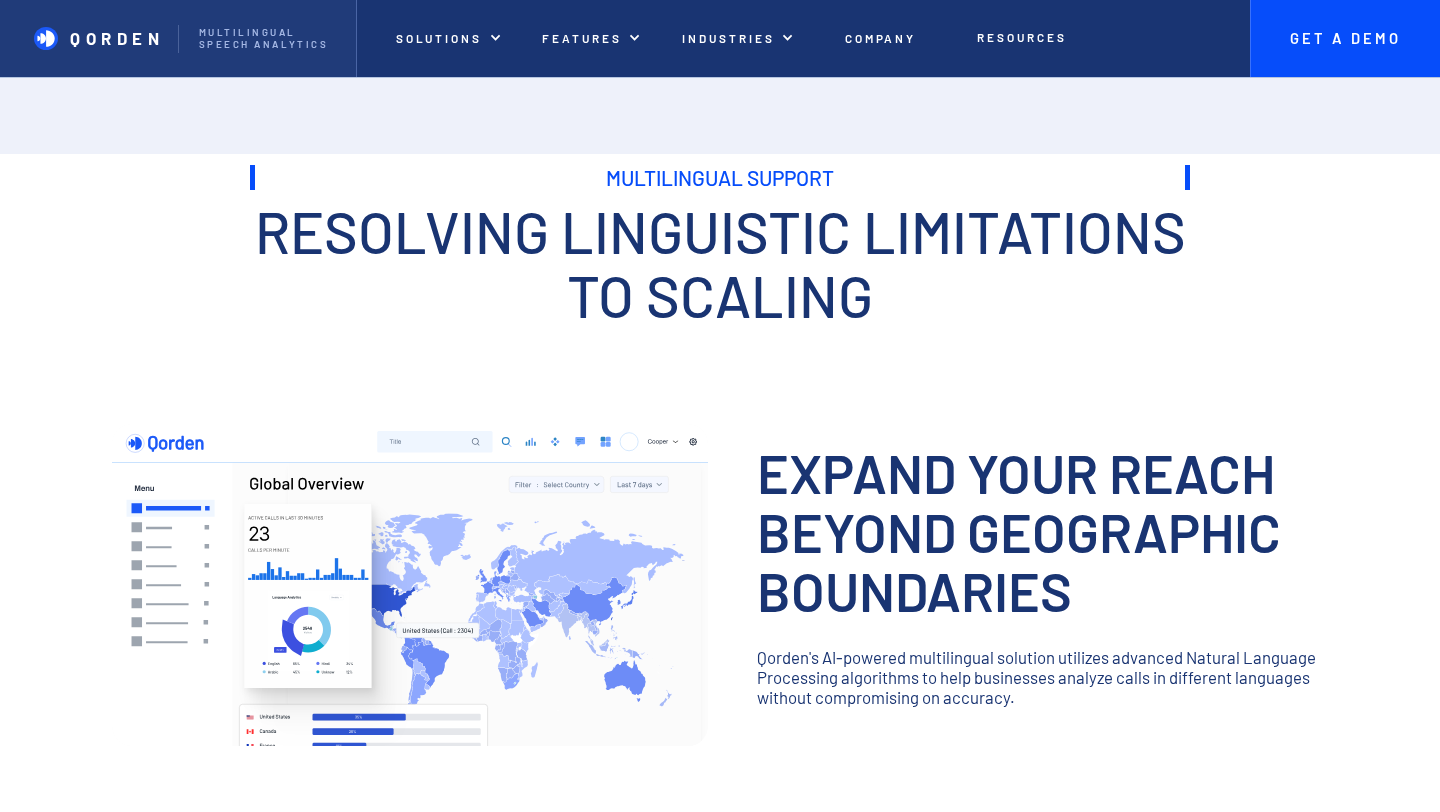 scroll, scrollTop: 0, scrollLeft: 0, axis: both 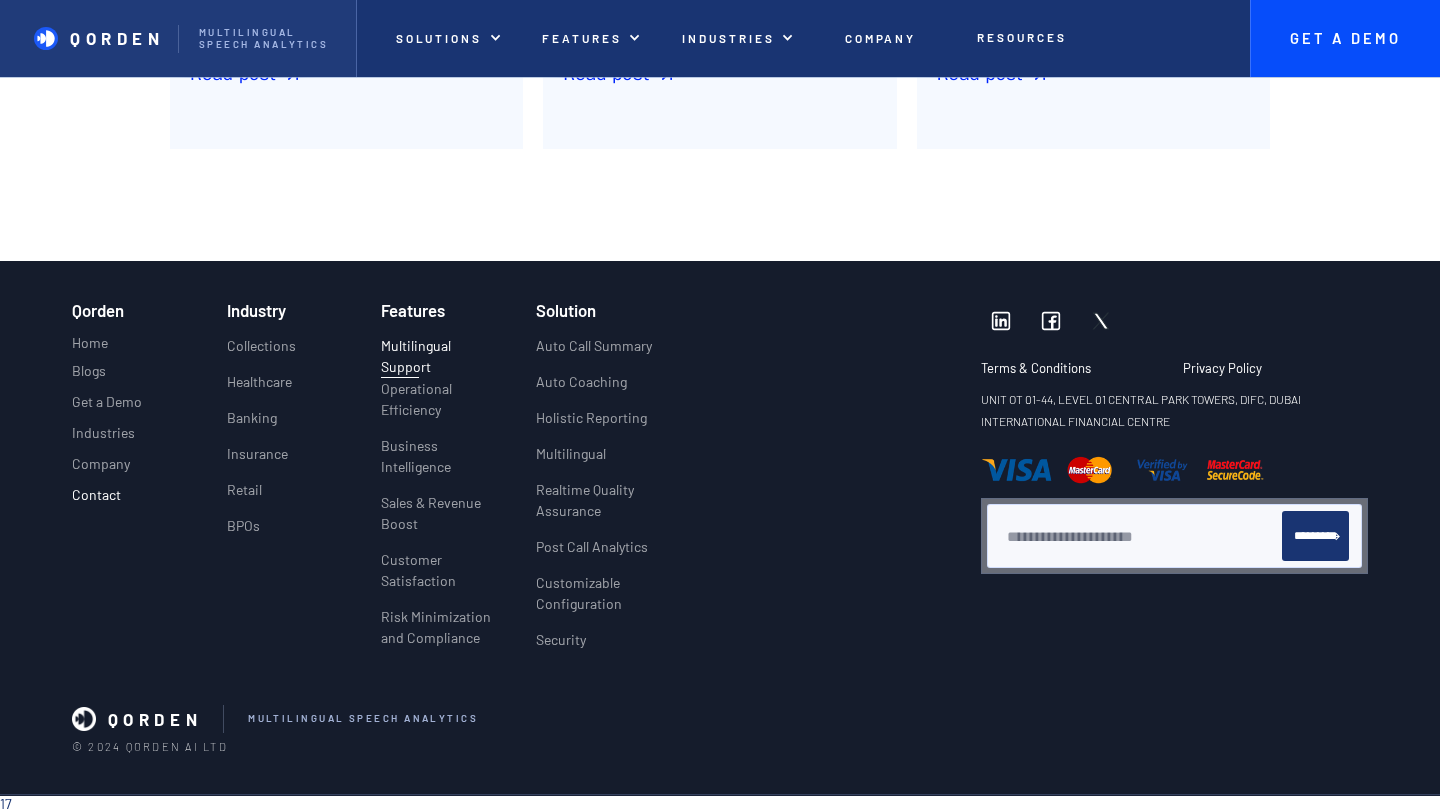 click on "Contact" at bounding box center (96, 495) 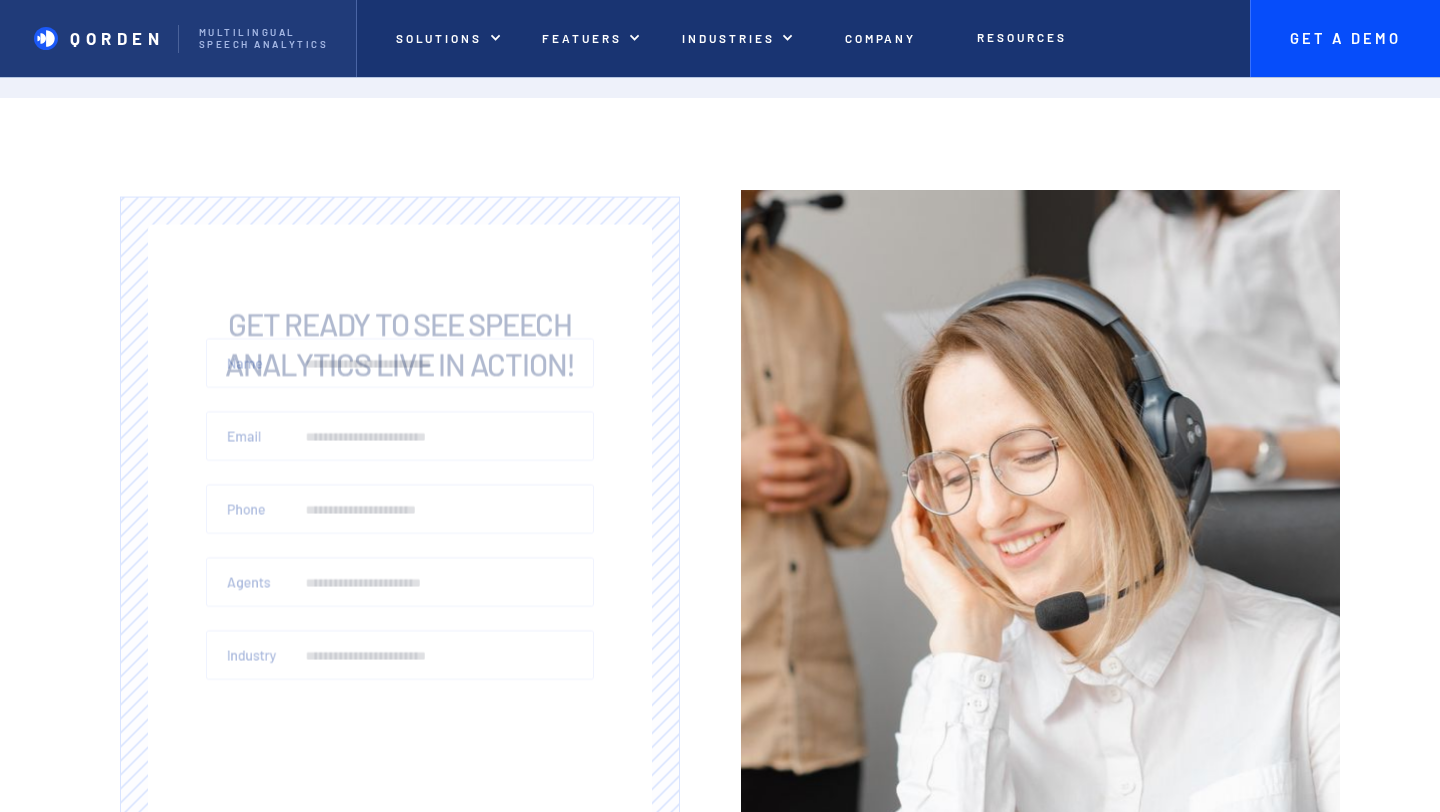 scroll, scrollTop: 0, scrollLeft: 0, axis: both 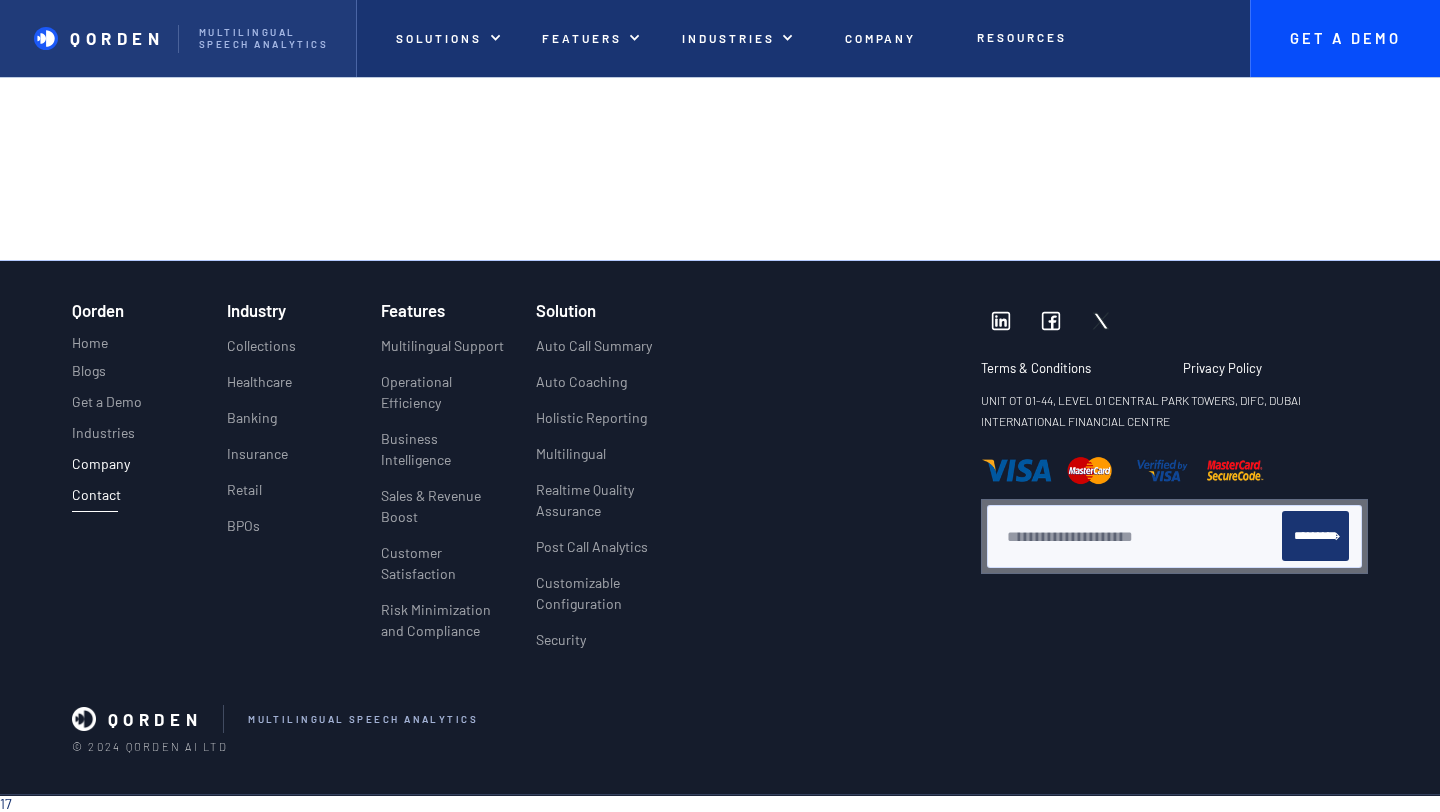 click on "Company" at bounding box center (101, 464) 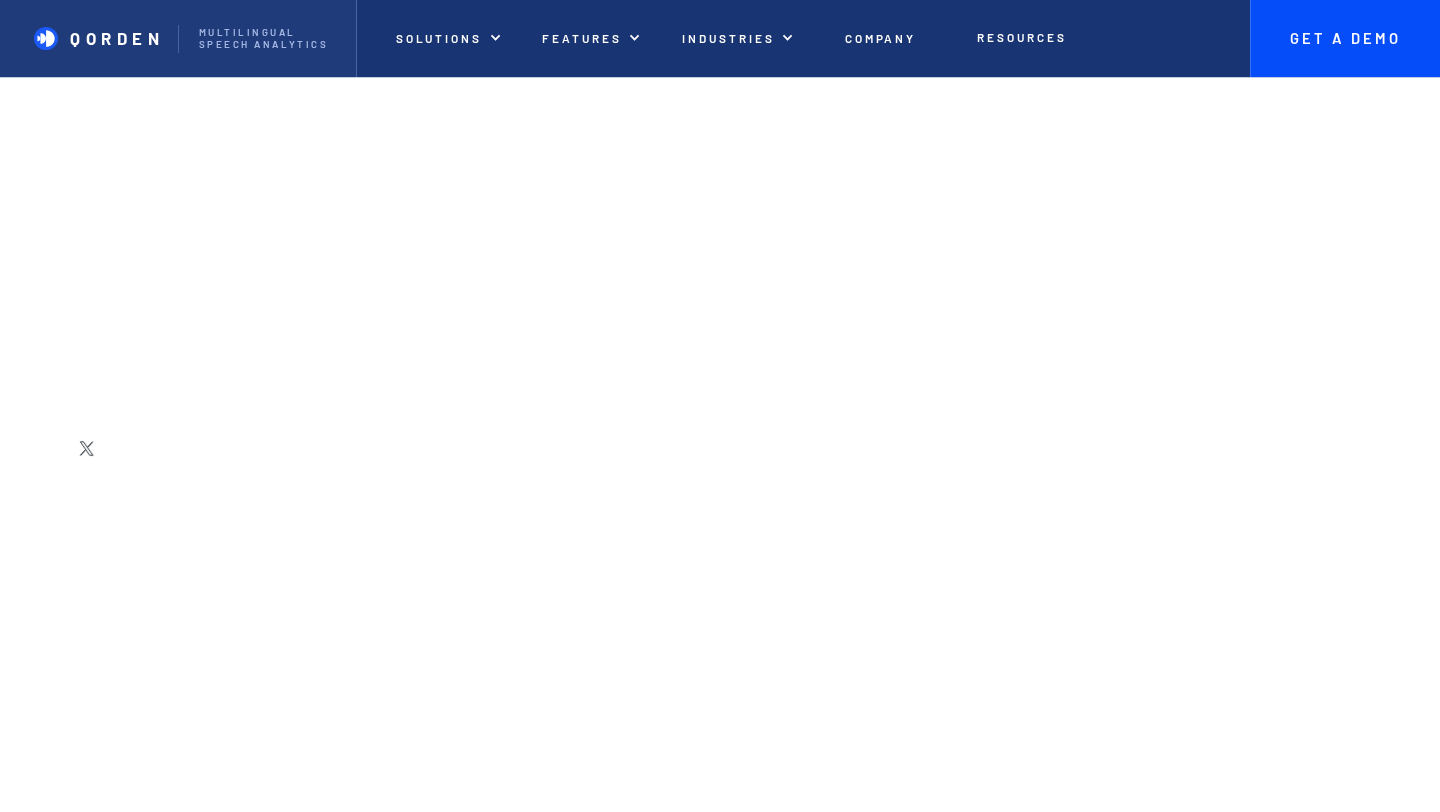 scroll, scrollTop: 0, scrollLeft: 0, axis: both 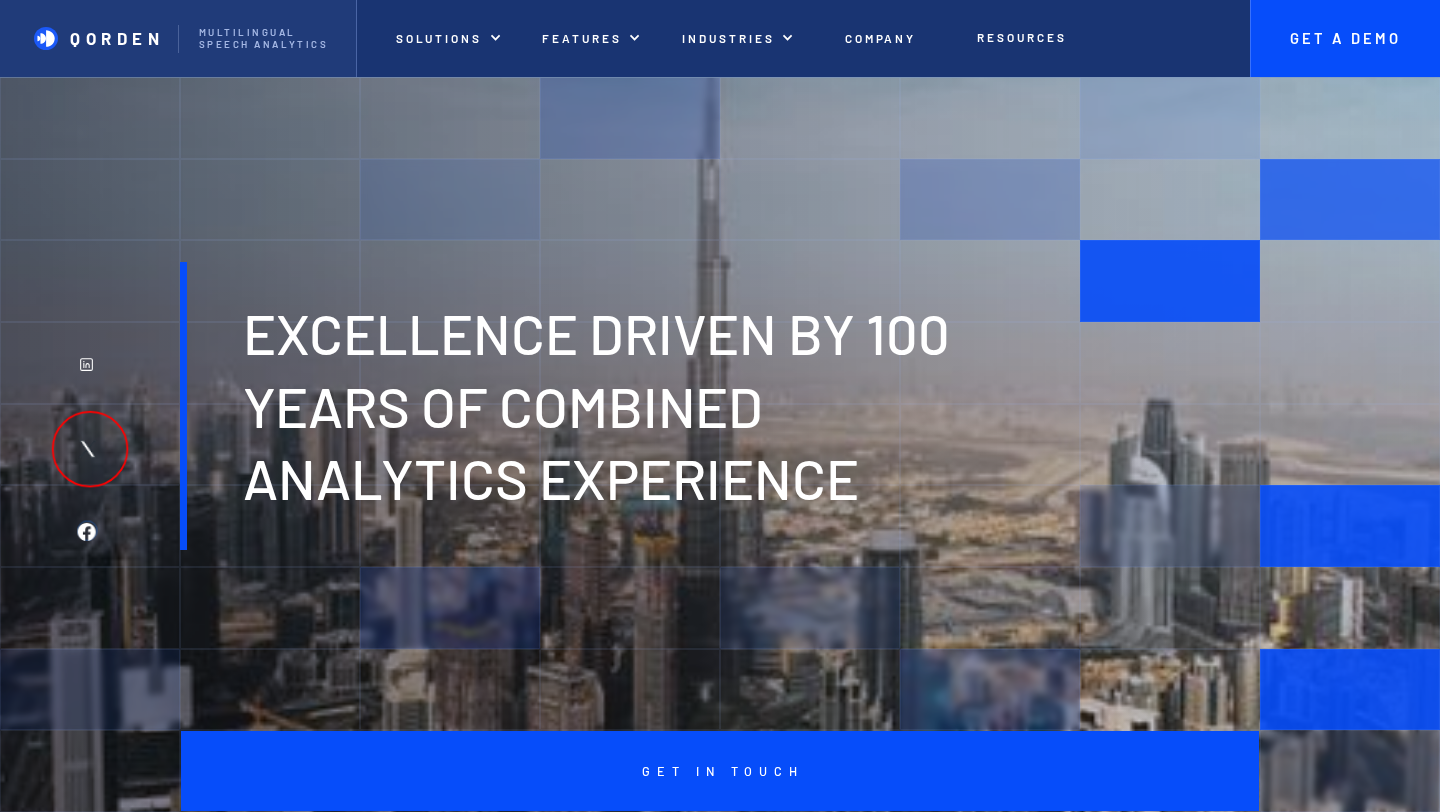 click at bounding box center (88, 448) 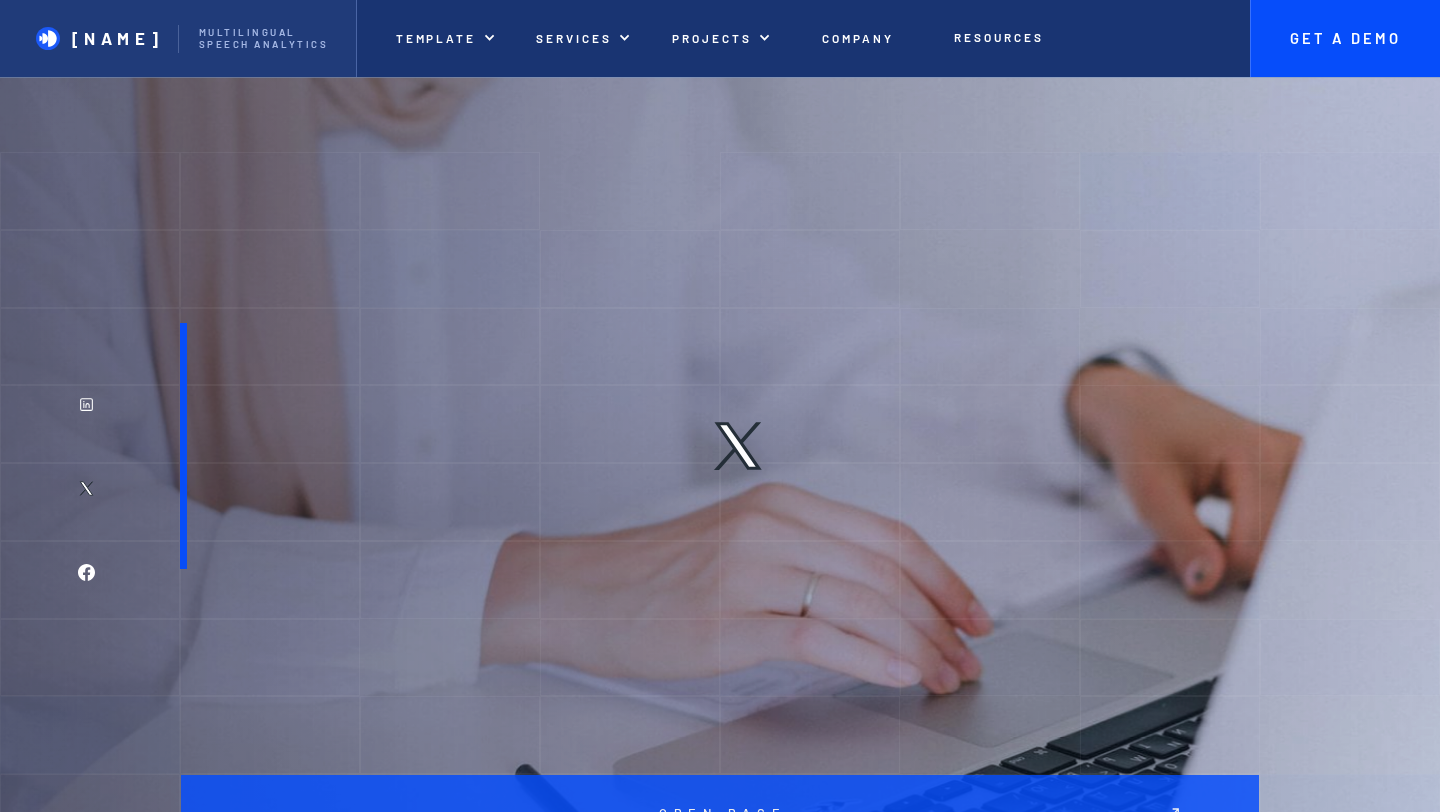 scroll, scrollTop: 0, scrollLeft: 0, axis: both 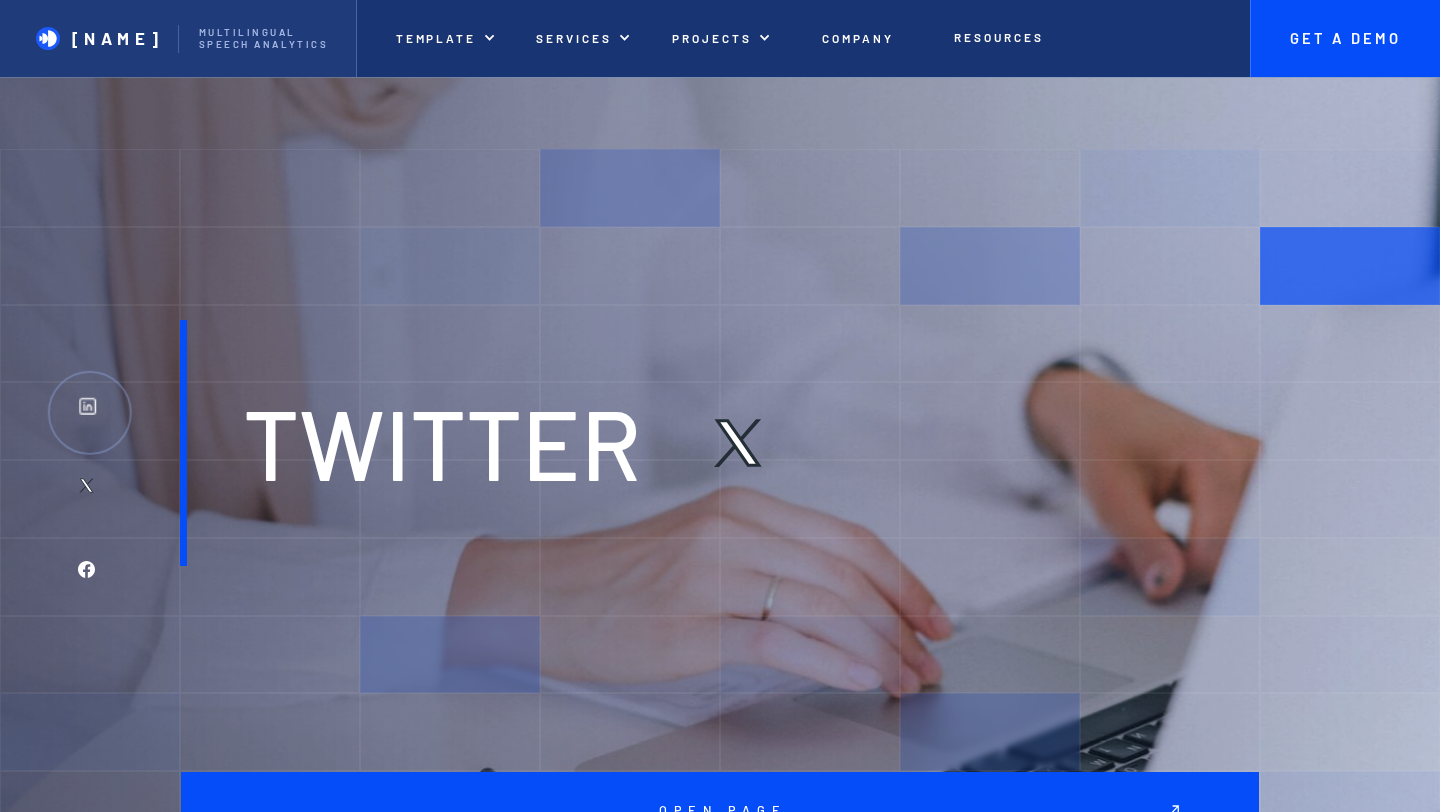 click at bounding box center (90, 413) 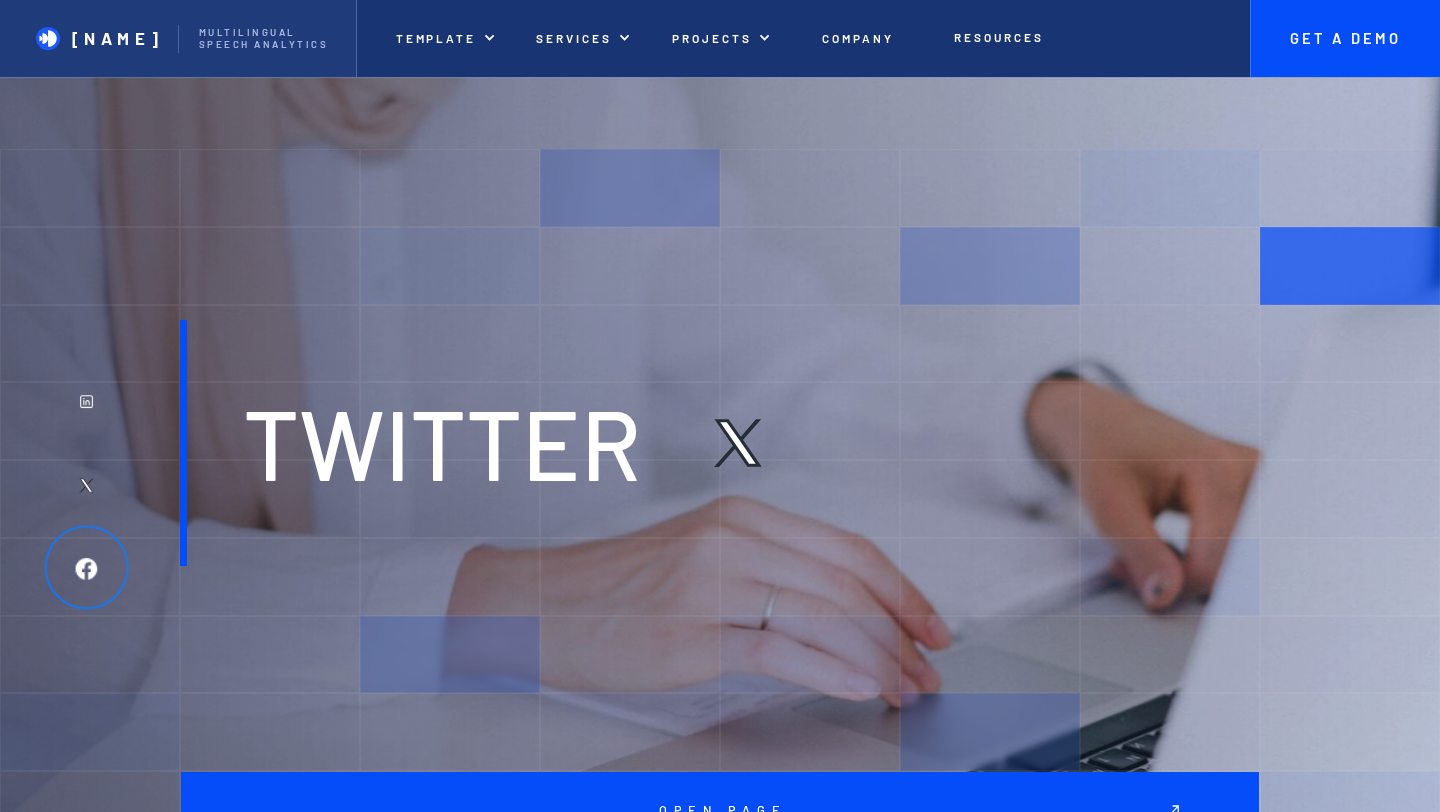 click at bounding box center [86, 568] 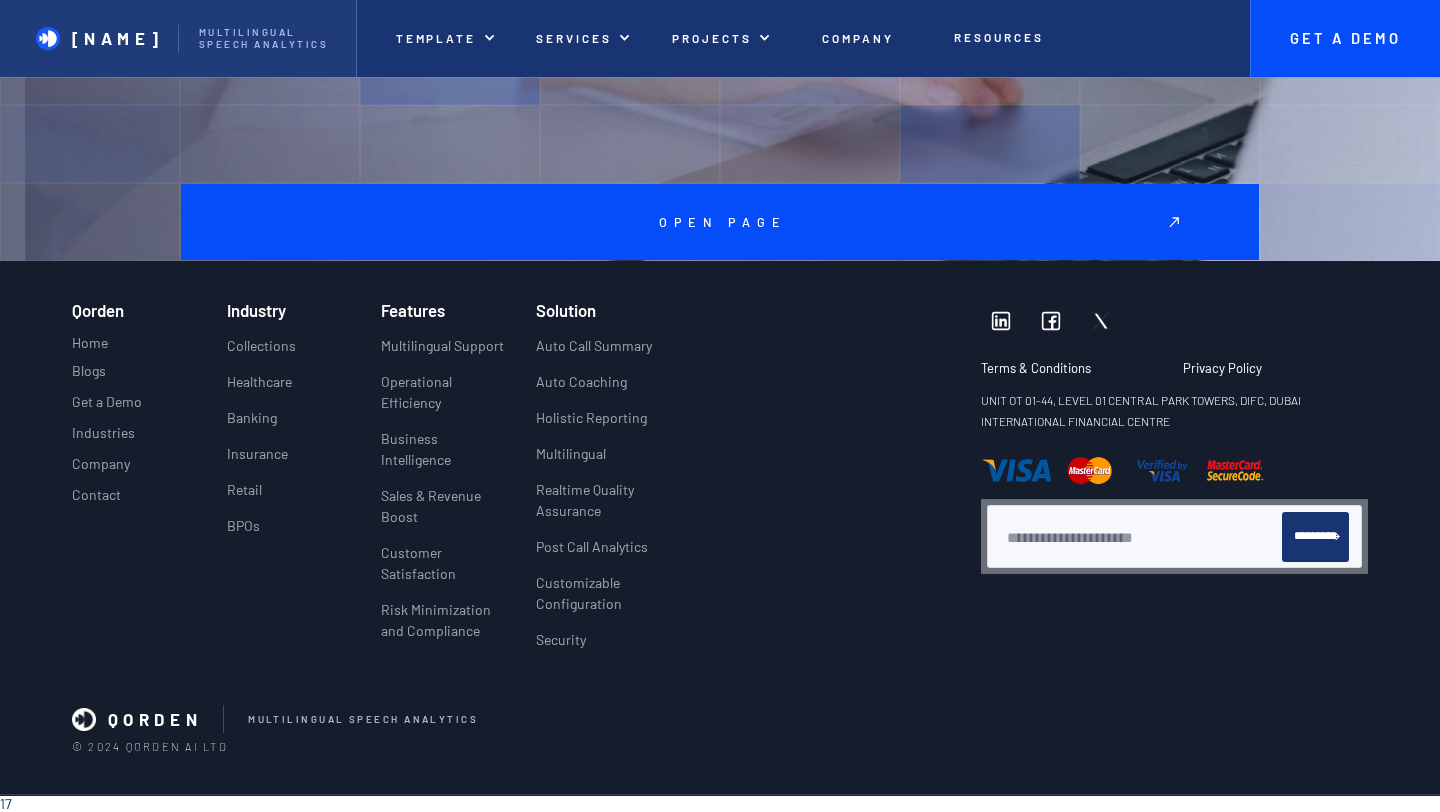 scroll, scrollTop: 0, scrollLeft: 0, axis: both 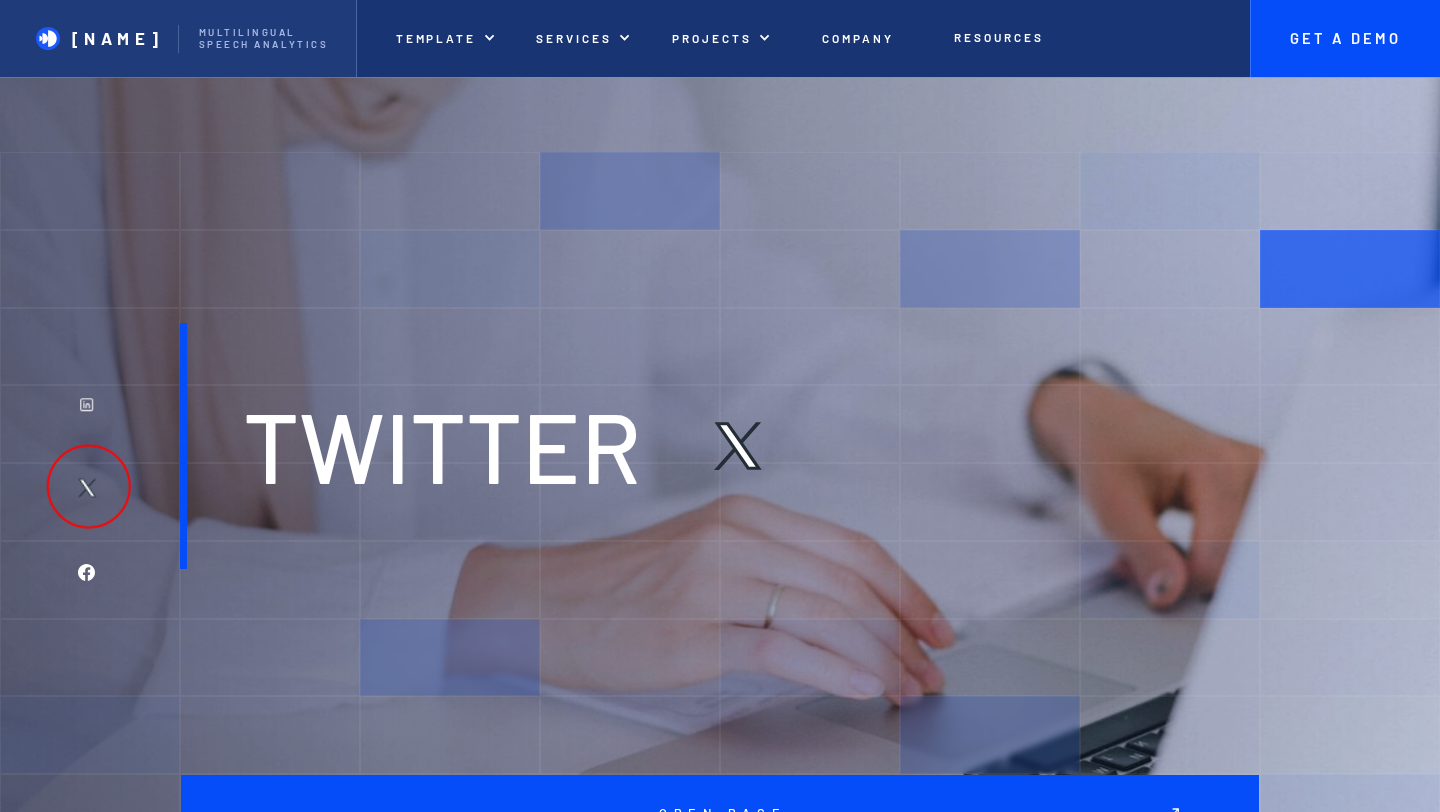 click at bounding box center (88, 488) 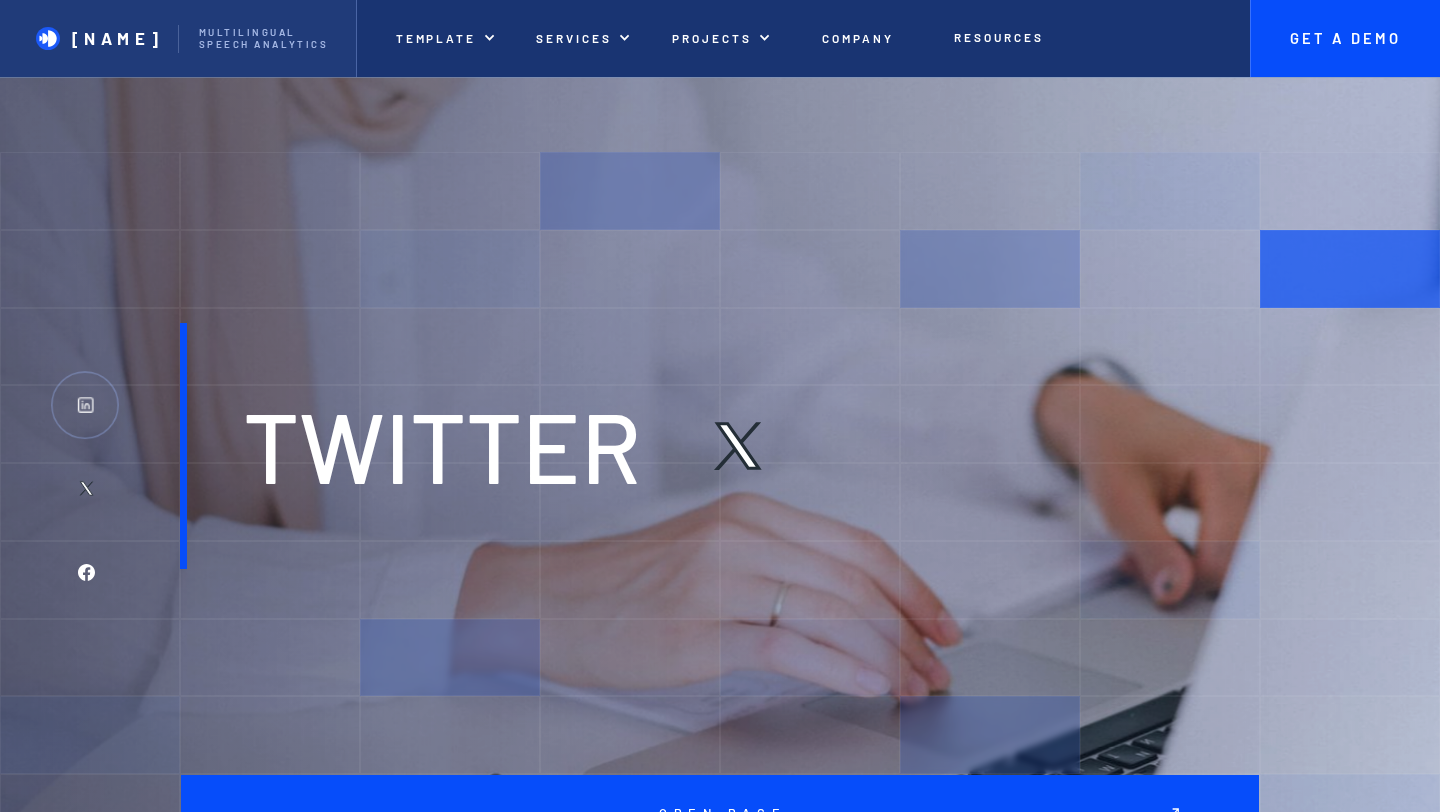 click at bounding box center (86, 404) 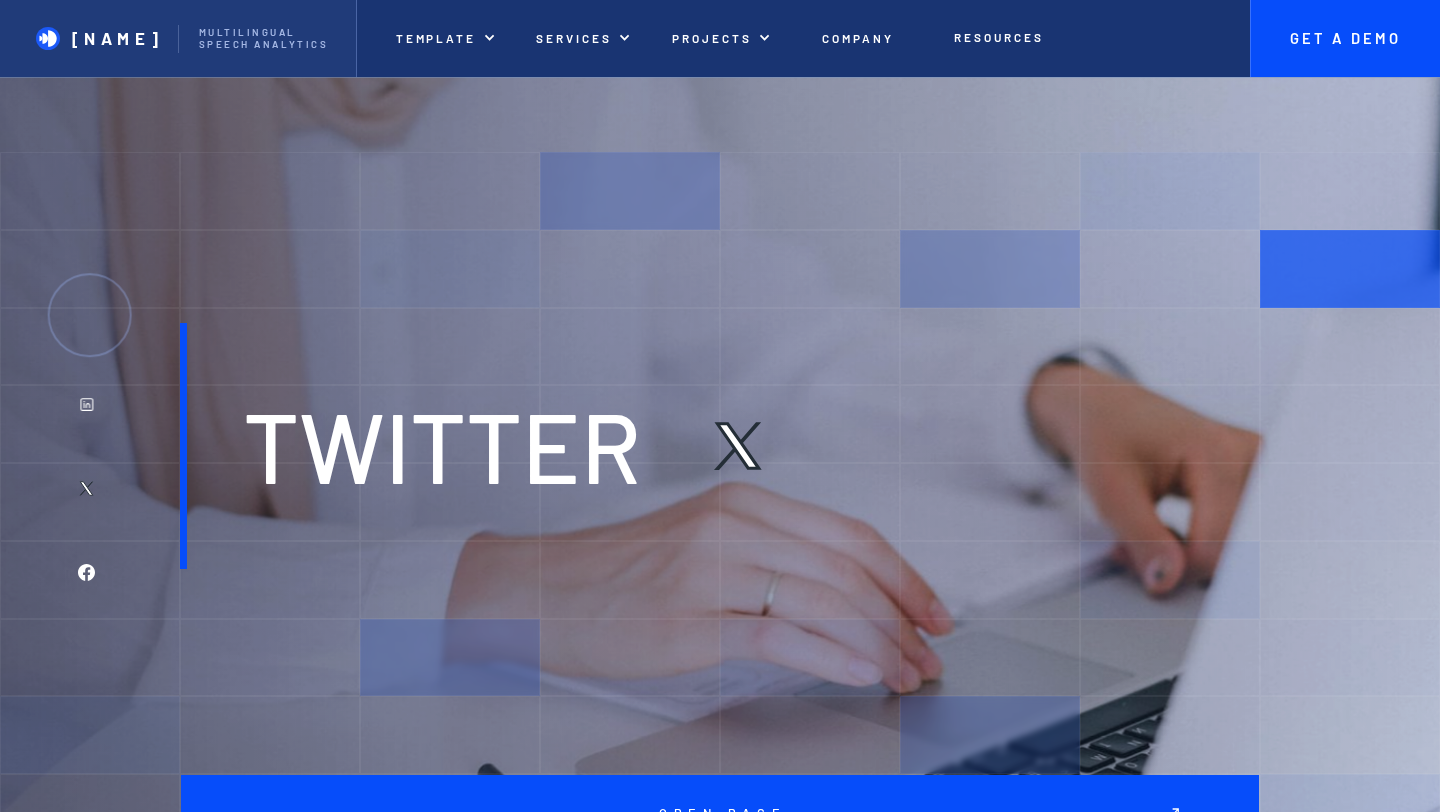 click at bounding box center [89, 315] 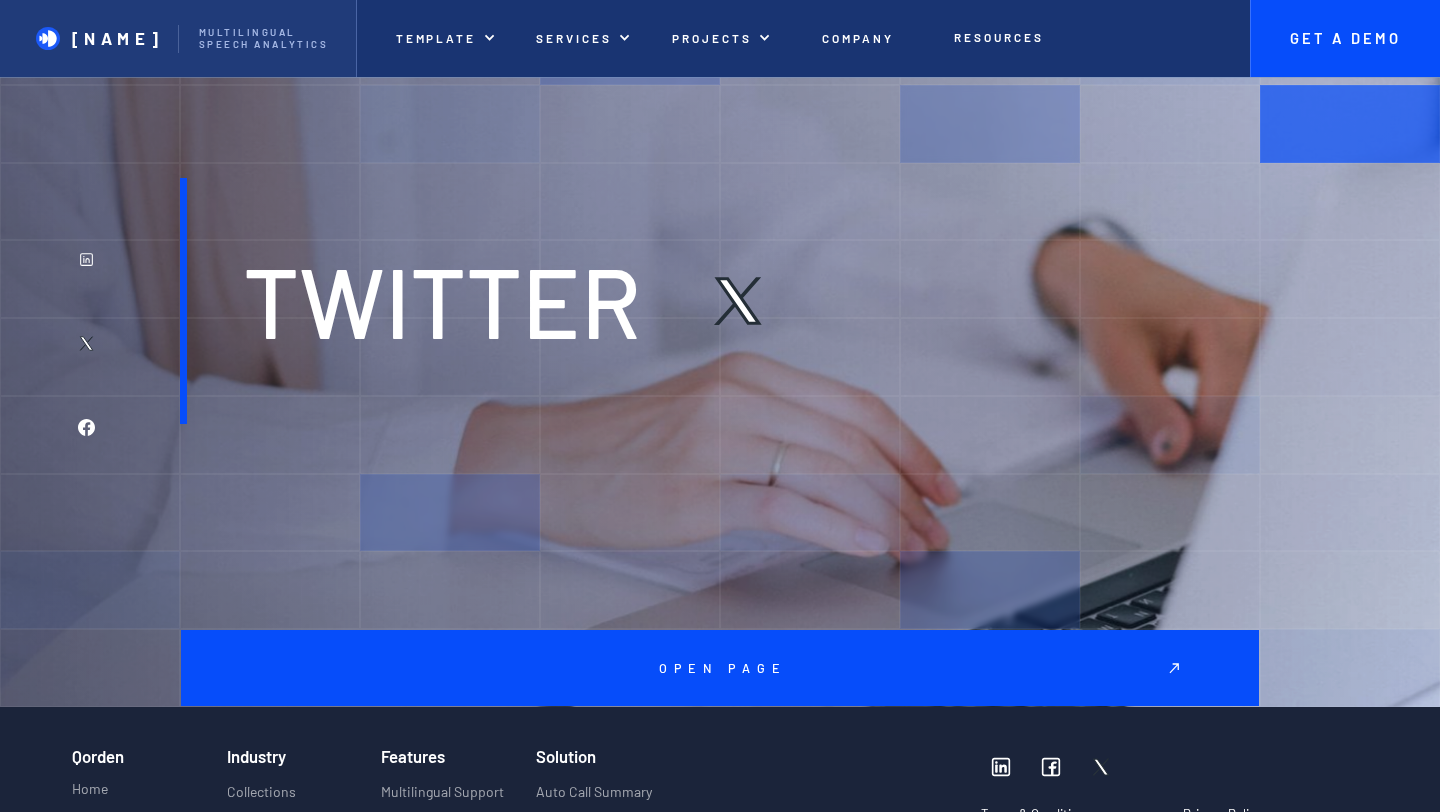 scroll, scrollTop: 0, scrollLeft: 0, axis: both 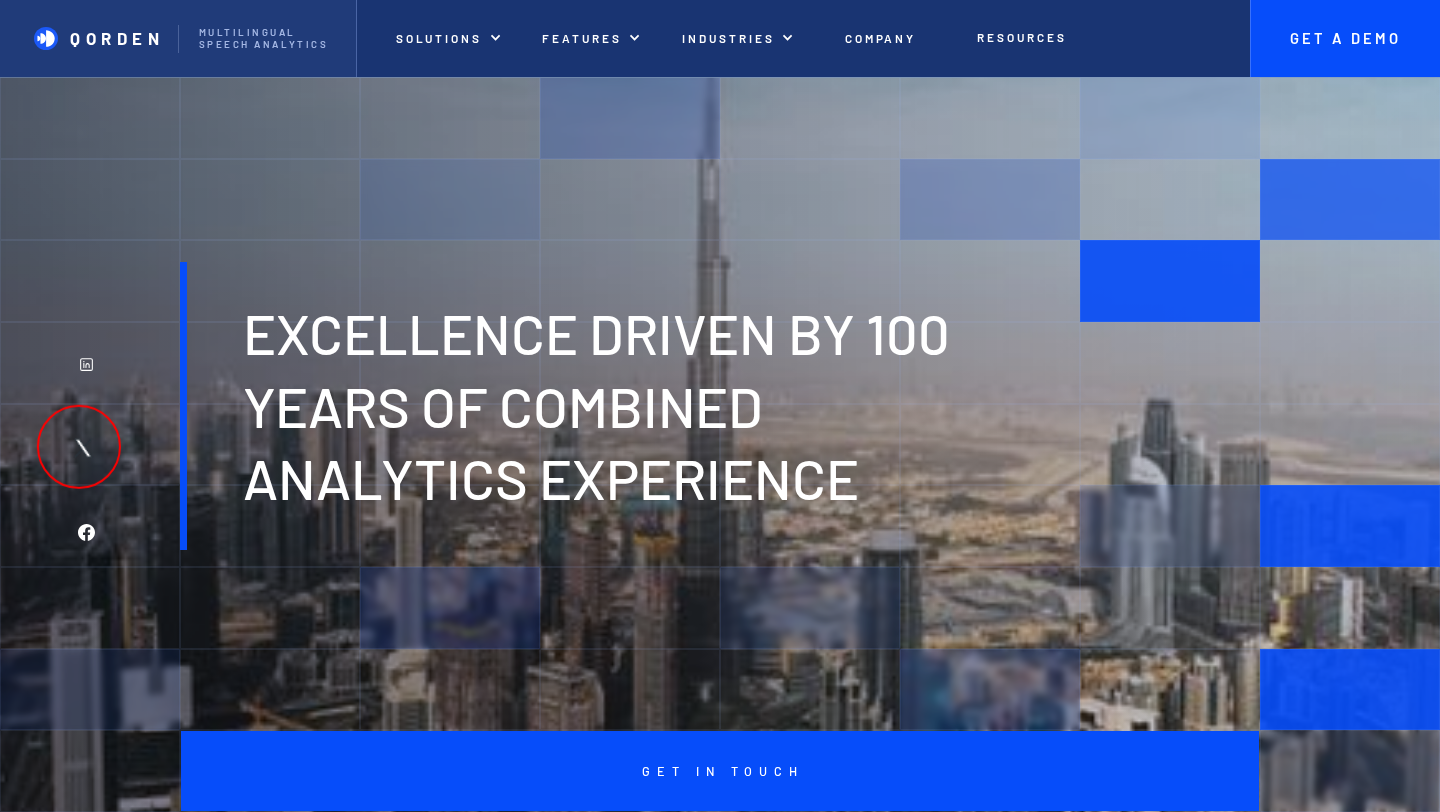 click at bounding box center (79, 447) 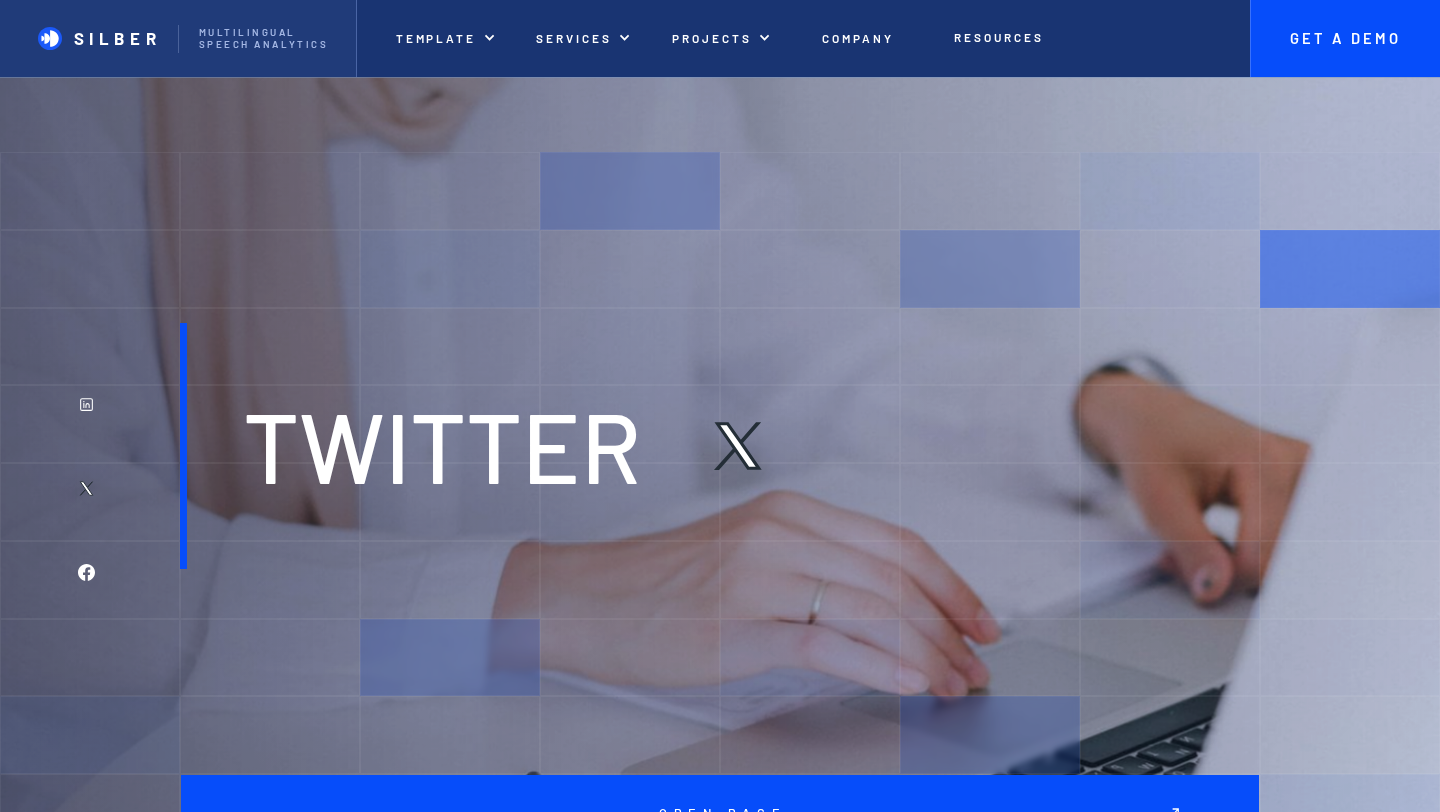 scroll, scrollTop: 47, scrollLeft: 0, axis: vertical 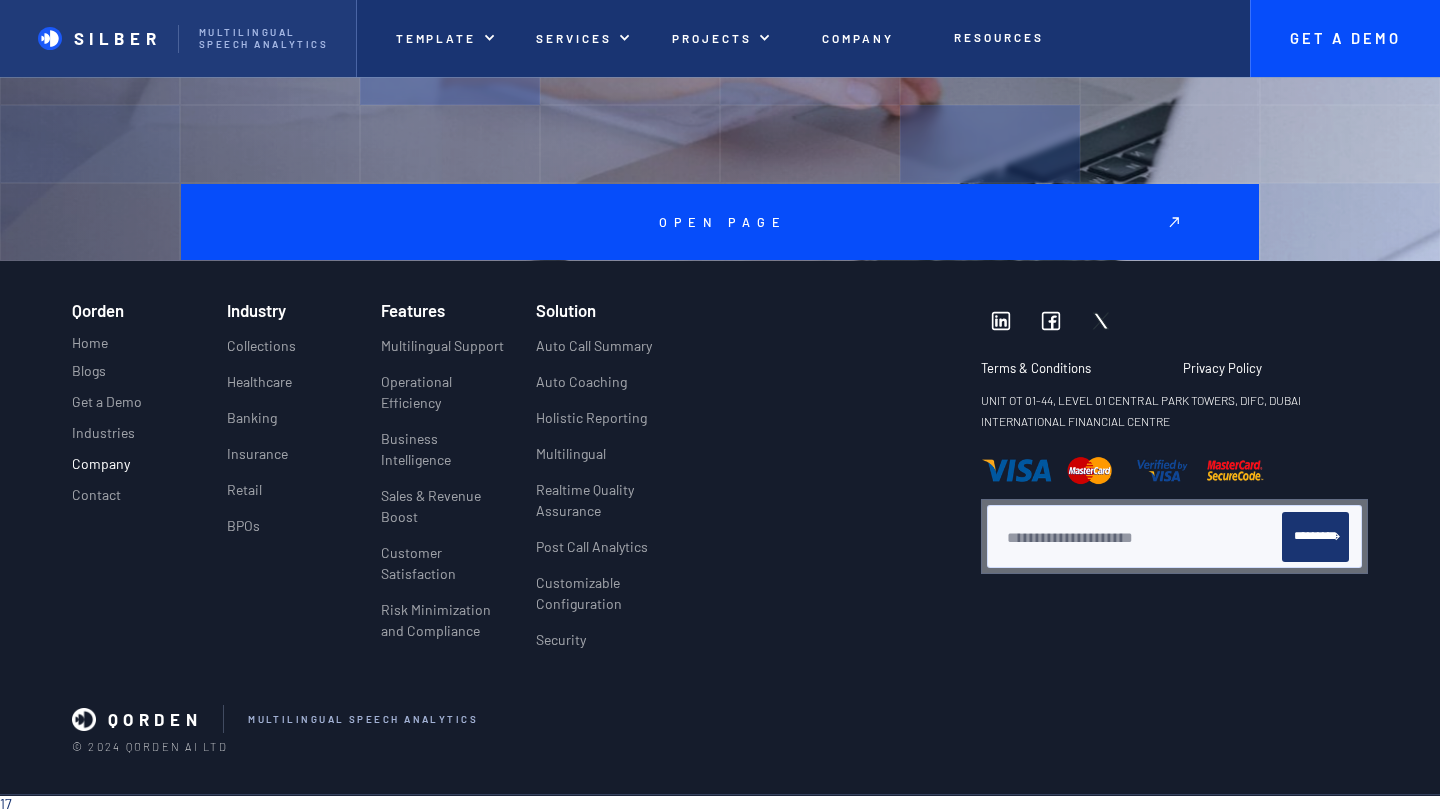 click on "Company" at bounding box center [101, 464] 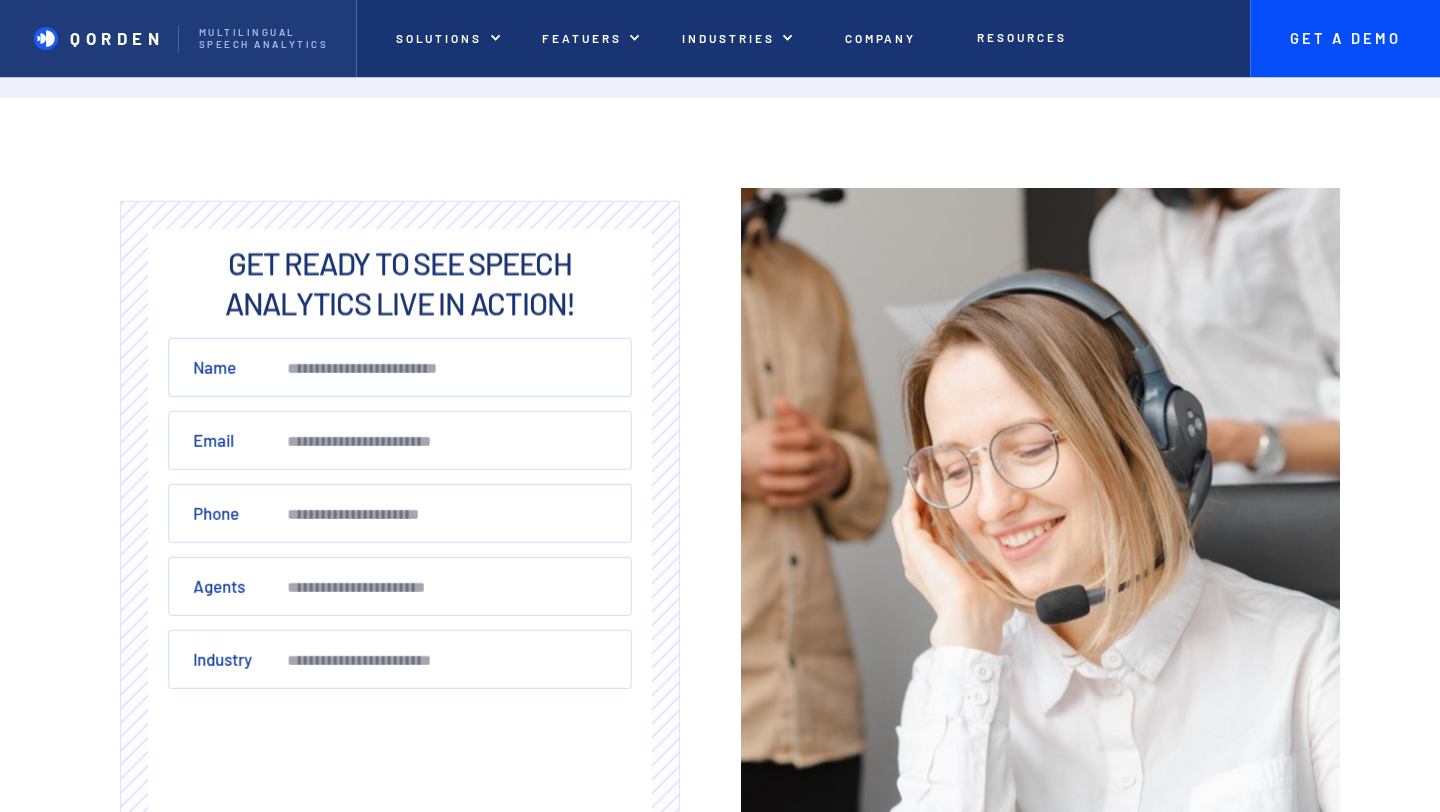 scroll, scrollTop: 0, scrollLeft: 0, axis: both 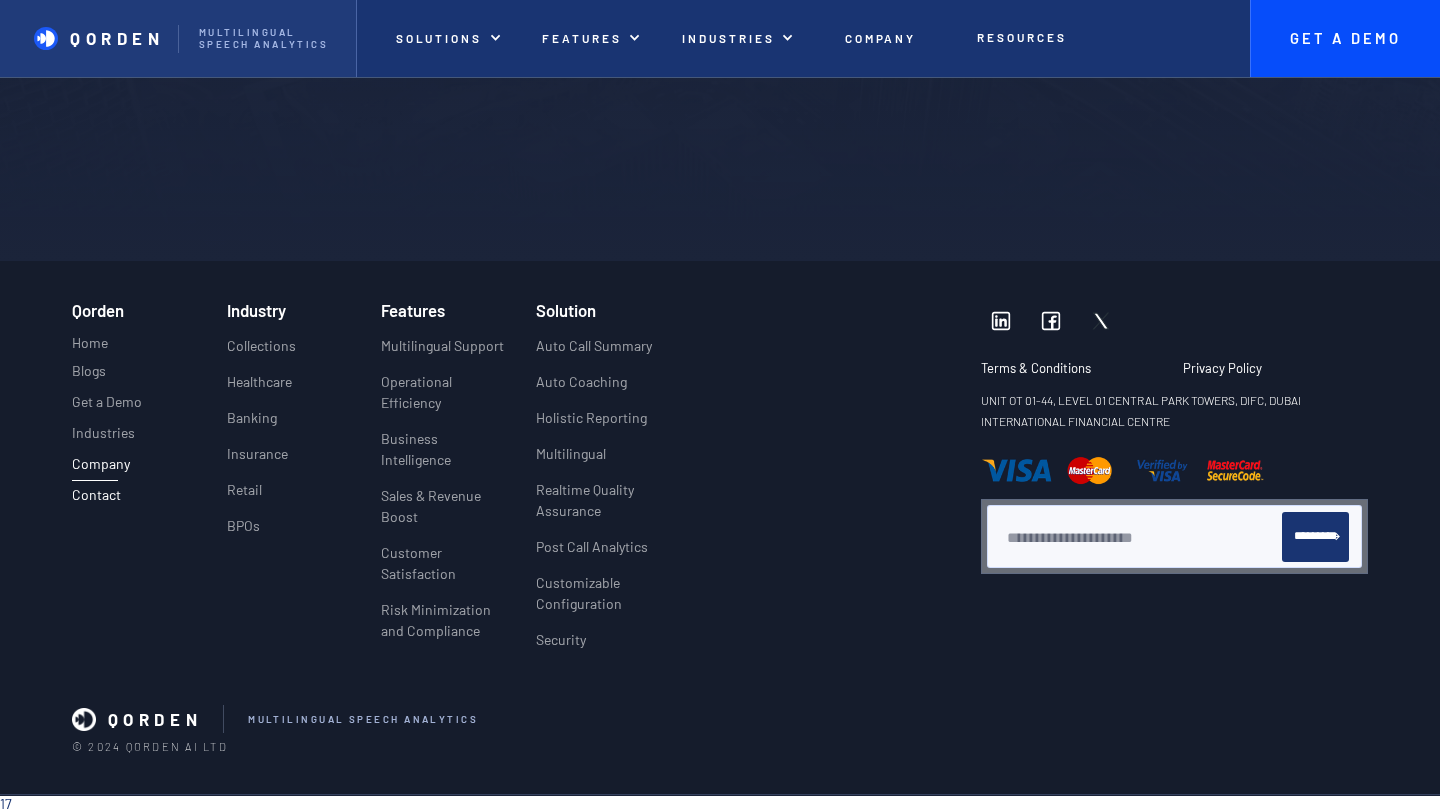 click on "Contact" at bounding box center [96, 499] 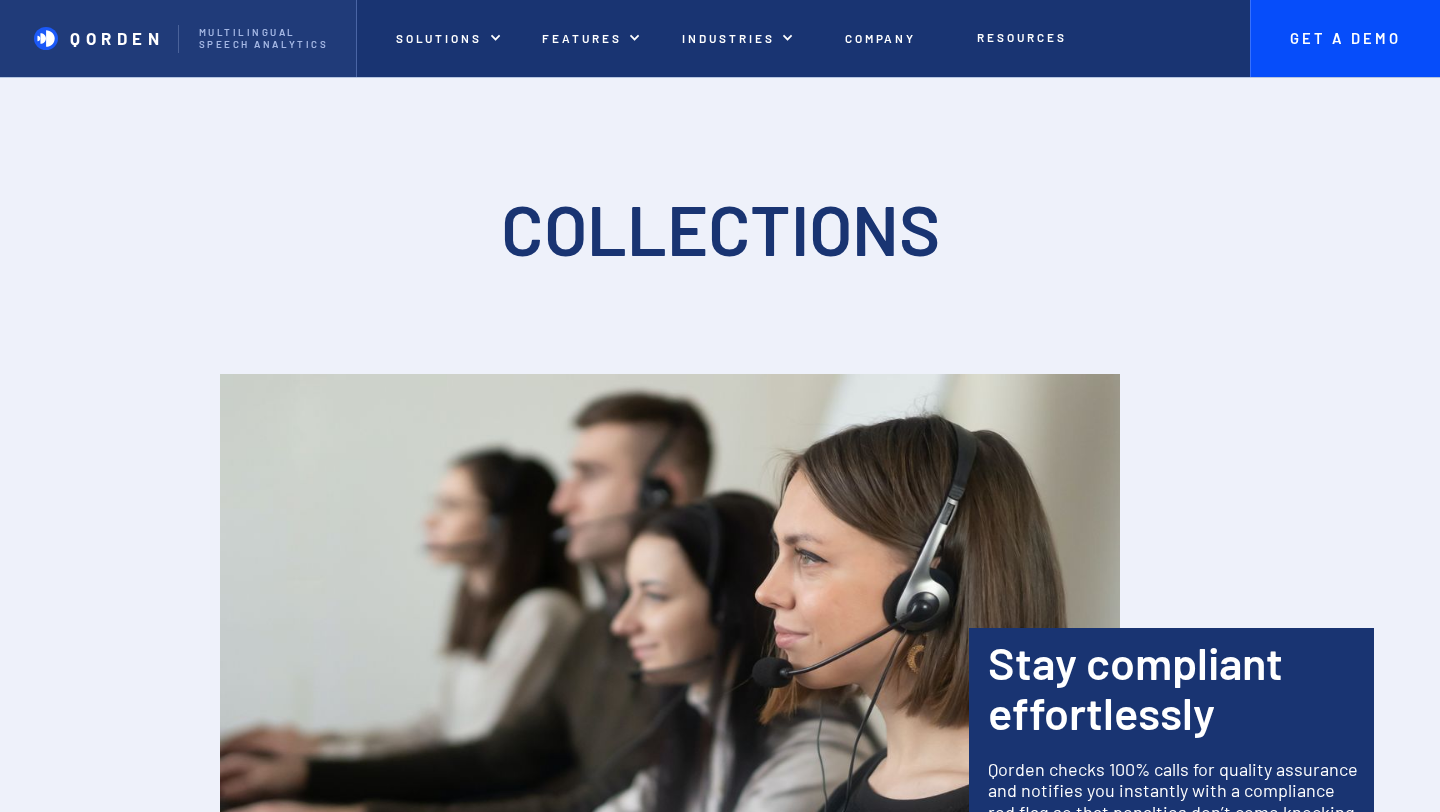 scroll, scrollTop: 0, scrollLeft: 0, axis: both 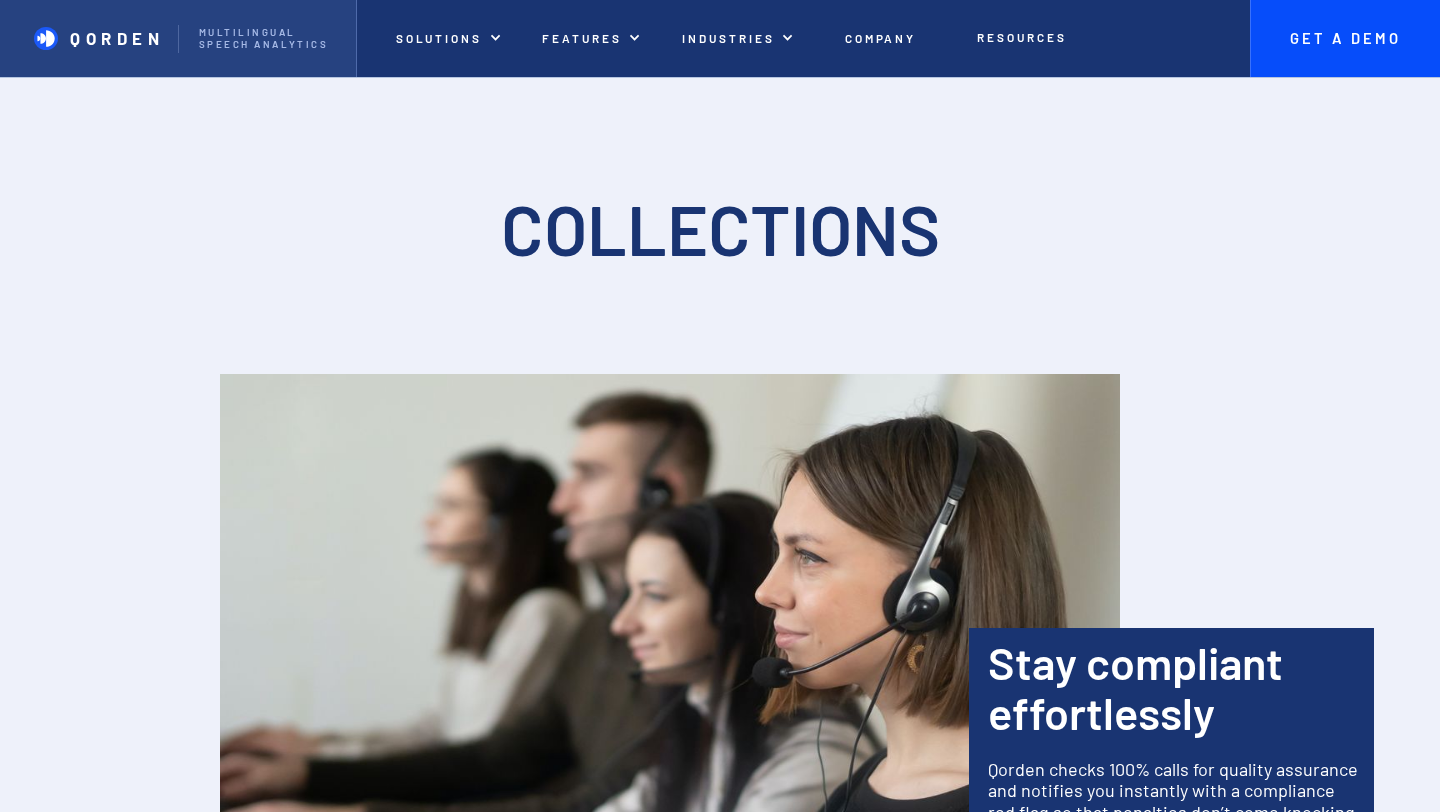 click on "Qorden" at bounding box center [117, 38] 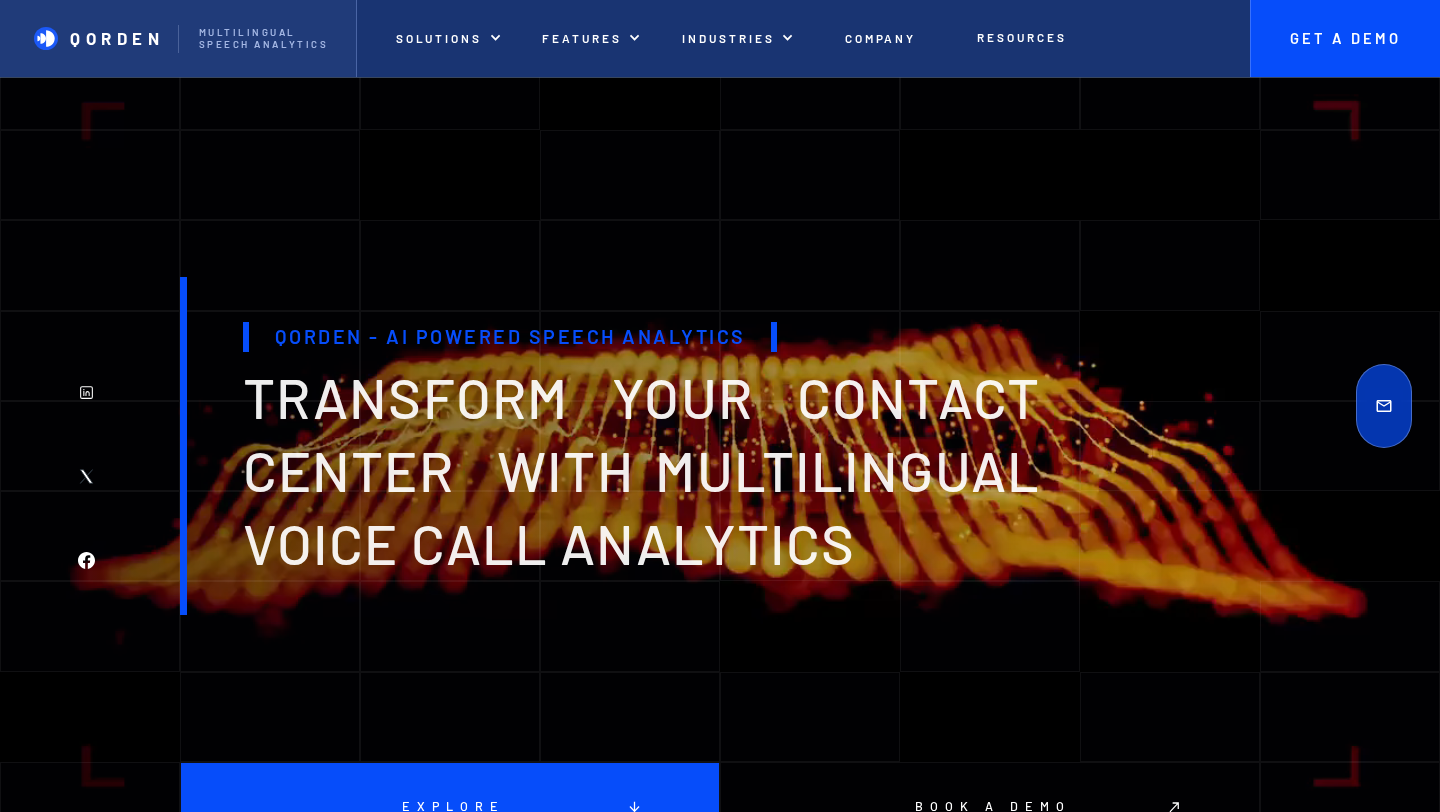 scroll, scrollTop: 0, scrollLeft: 0, axis: both 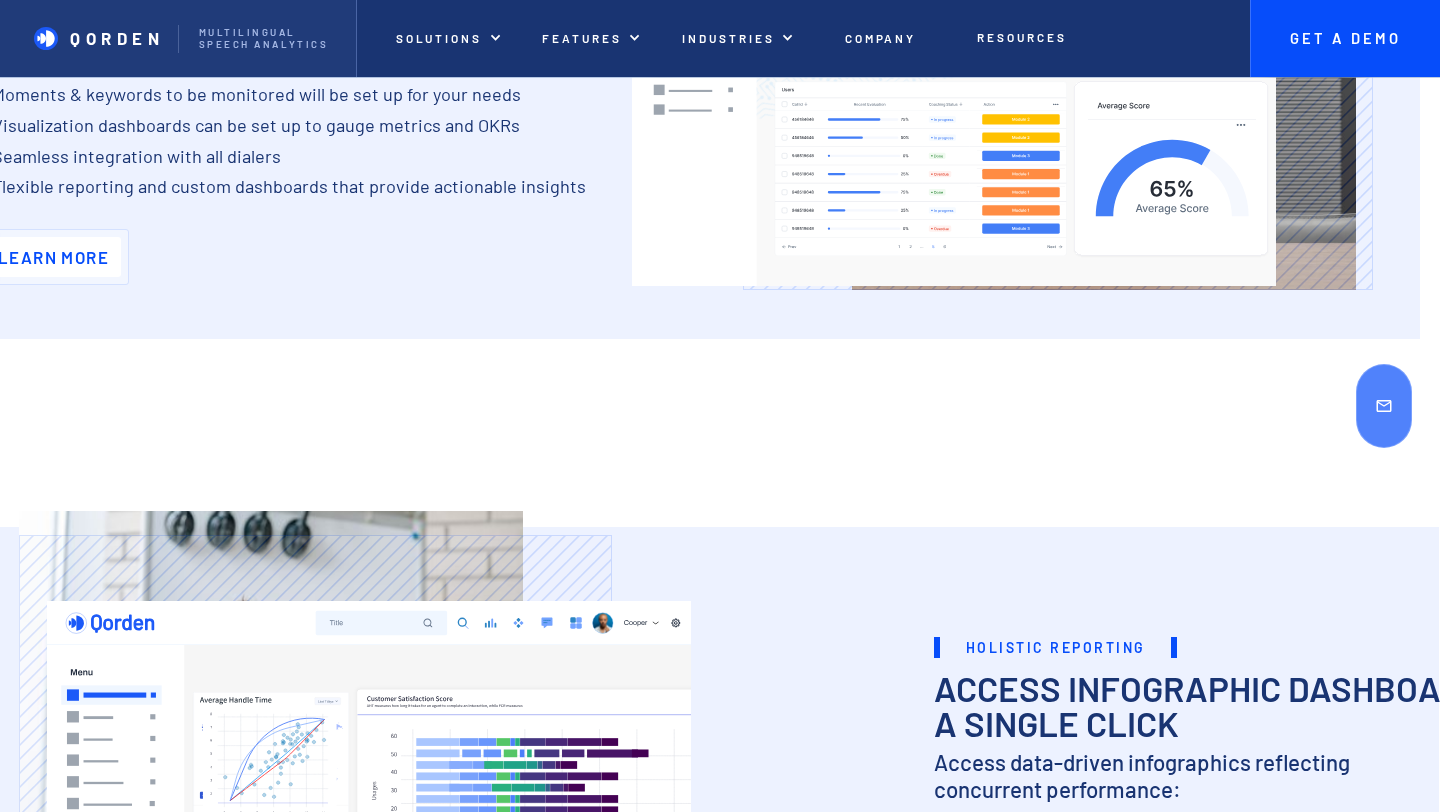 click on "Qorden - AI Powered Speech Analytics  transform your contact center  with multilingual voice Call analytics Book a DEMO Explore Book a demo Risk Minimization &  Compliance Stay ahead of compliance challenges and mitigate risk with our AI powered Speech Analytics - providing 100% call coverage. Customer  Satisfaction Uncover valuable insights and improve customer satisfaction with our advanced Speech Analytics solutions. Operational  Efficiency Gain a competitive edge by leveraging data-driven insights with automatic call transcriptions - stay updated on every inbound and outbound call metric.  REAL-TIME QUALITY ASSURANCE Customer Satisfaction in Real-Time Revolutionize your customer experience with real-time call insights from our cutting-edge AI backed technology, enabling: Advanced semantic analysis to gauge customer interactions in real-time Live feedback and alerts to help you respond to customer needs immediately Equip agents with words and phrases synchronous with stellar customer service Learn More" at bounding box center [720, -325] 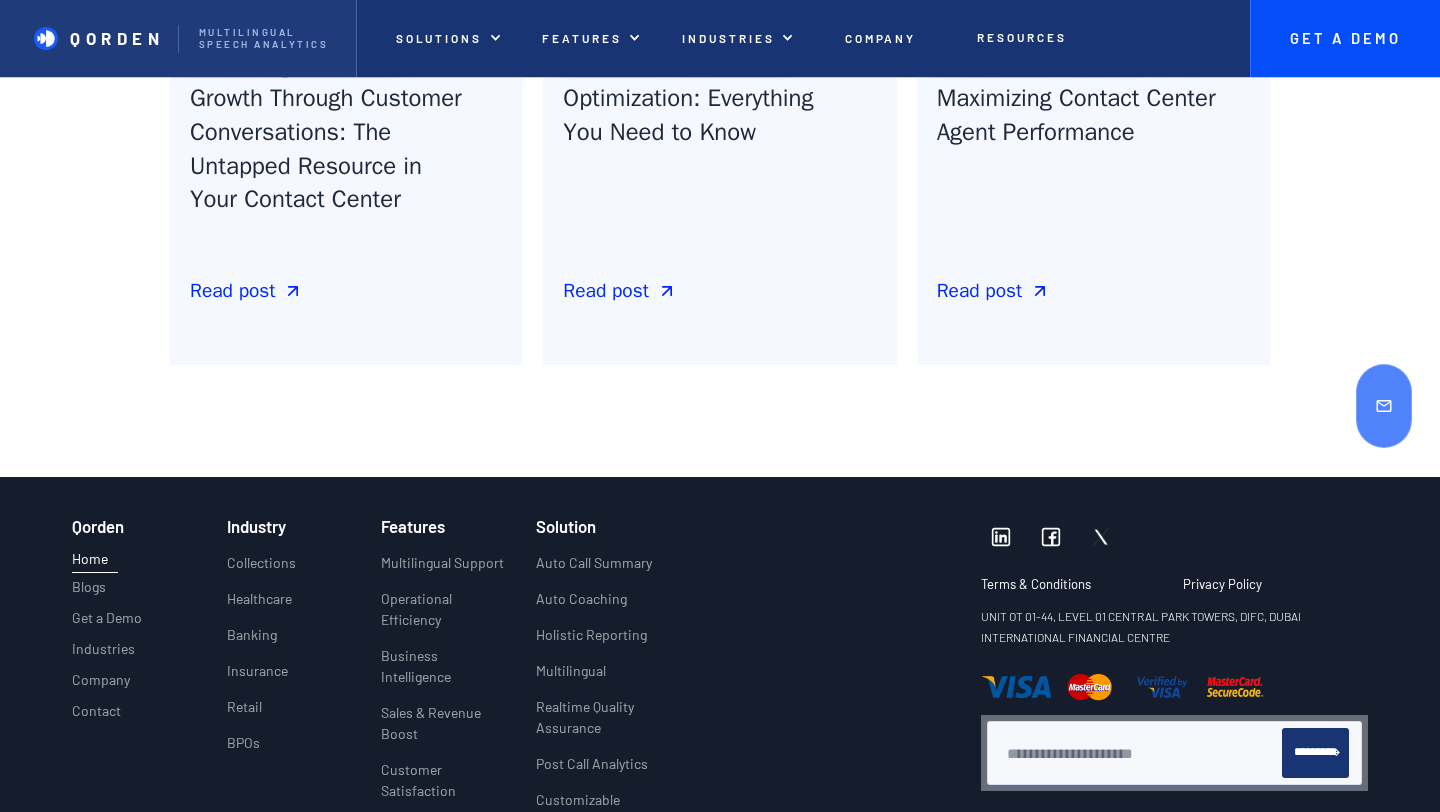 scroll, scrollTop: 7351, scrollLeft: 0, axis: vertical 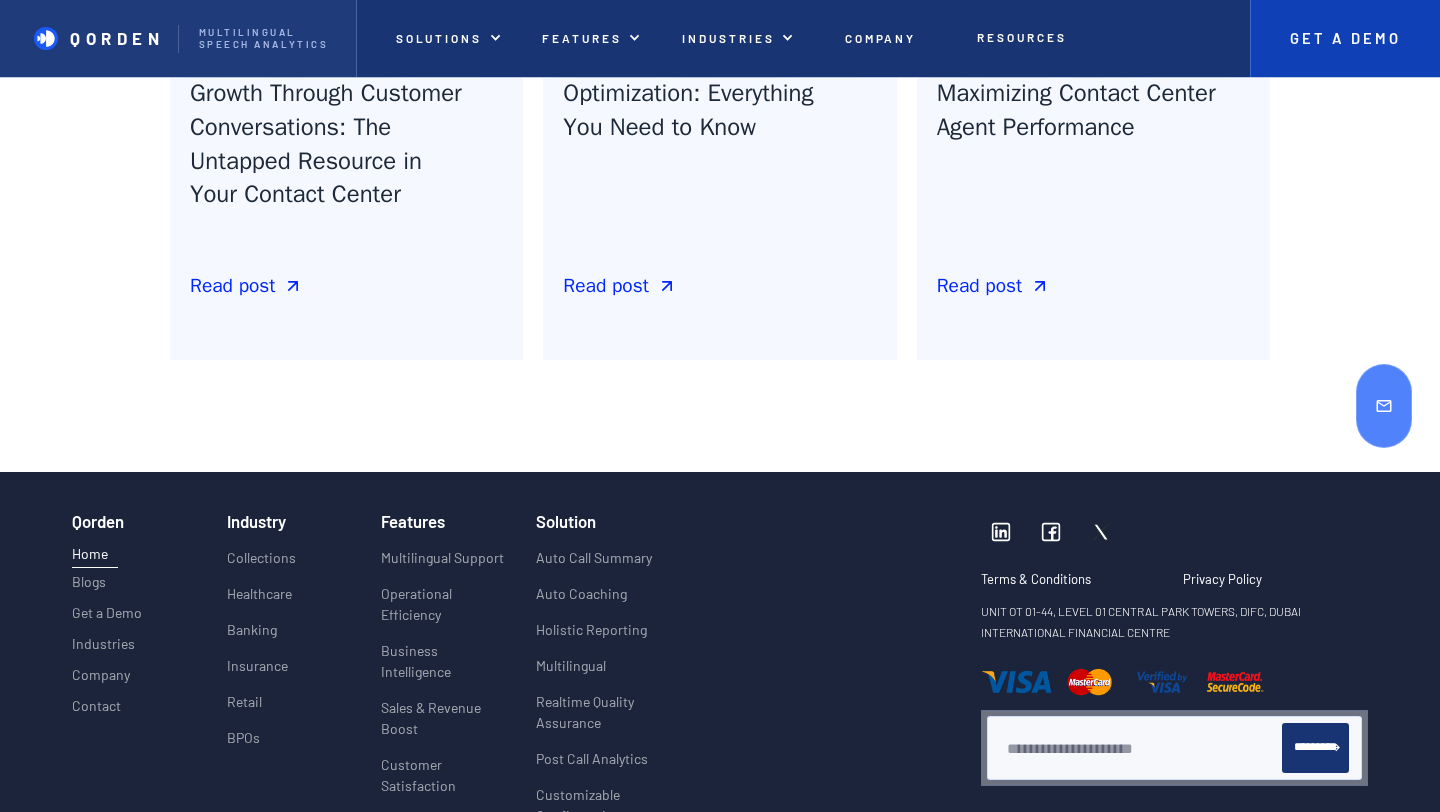 click on "Get A Demo" at bounding box center [1345, 38] 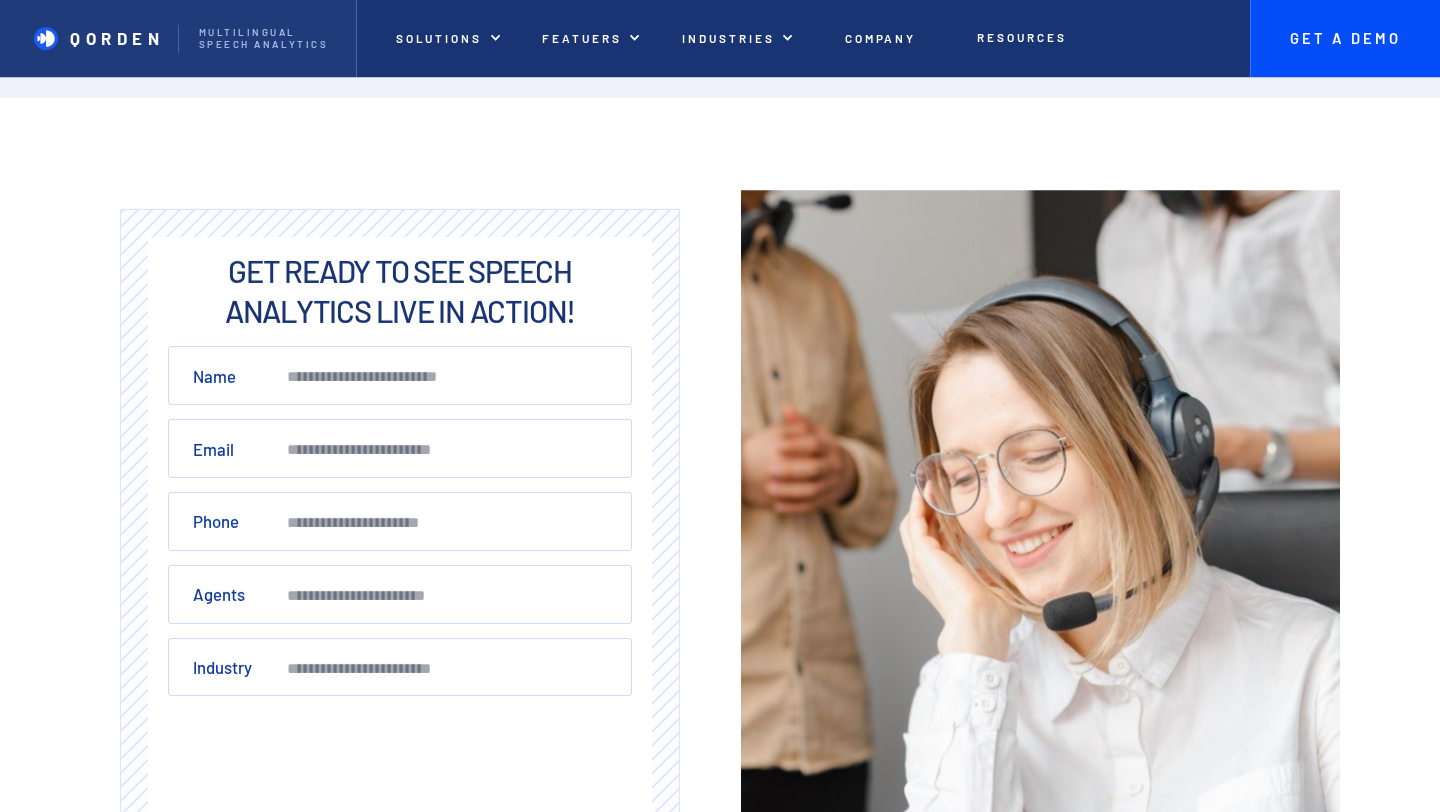 scroll, scrollTop: 13, scrollLeft: 0, axis: vertical 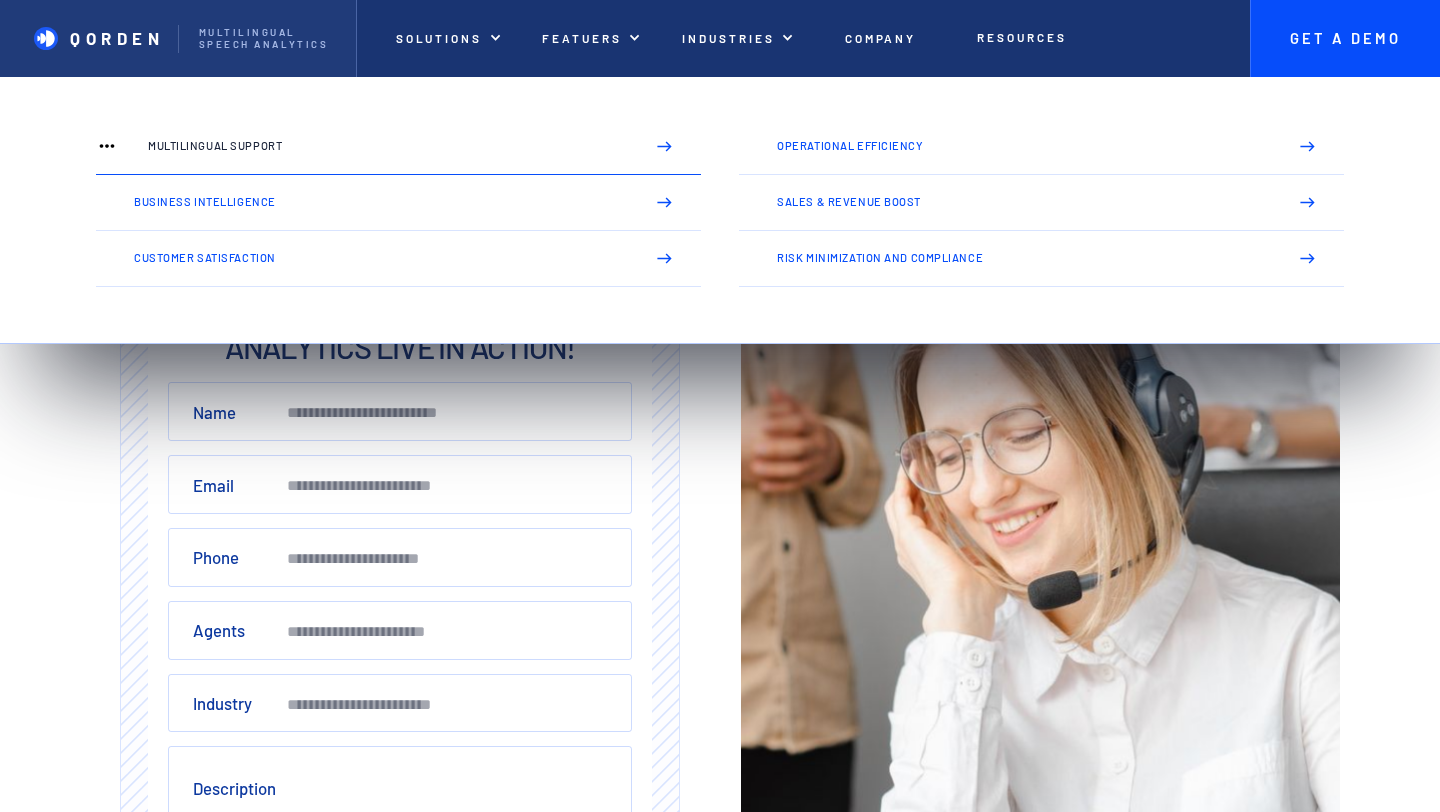 click on "Multilingual Support" at bounding box center [398, 147] 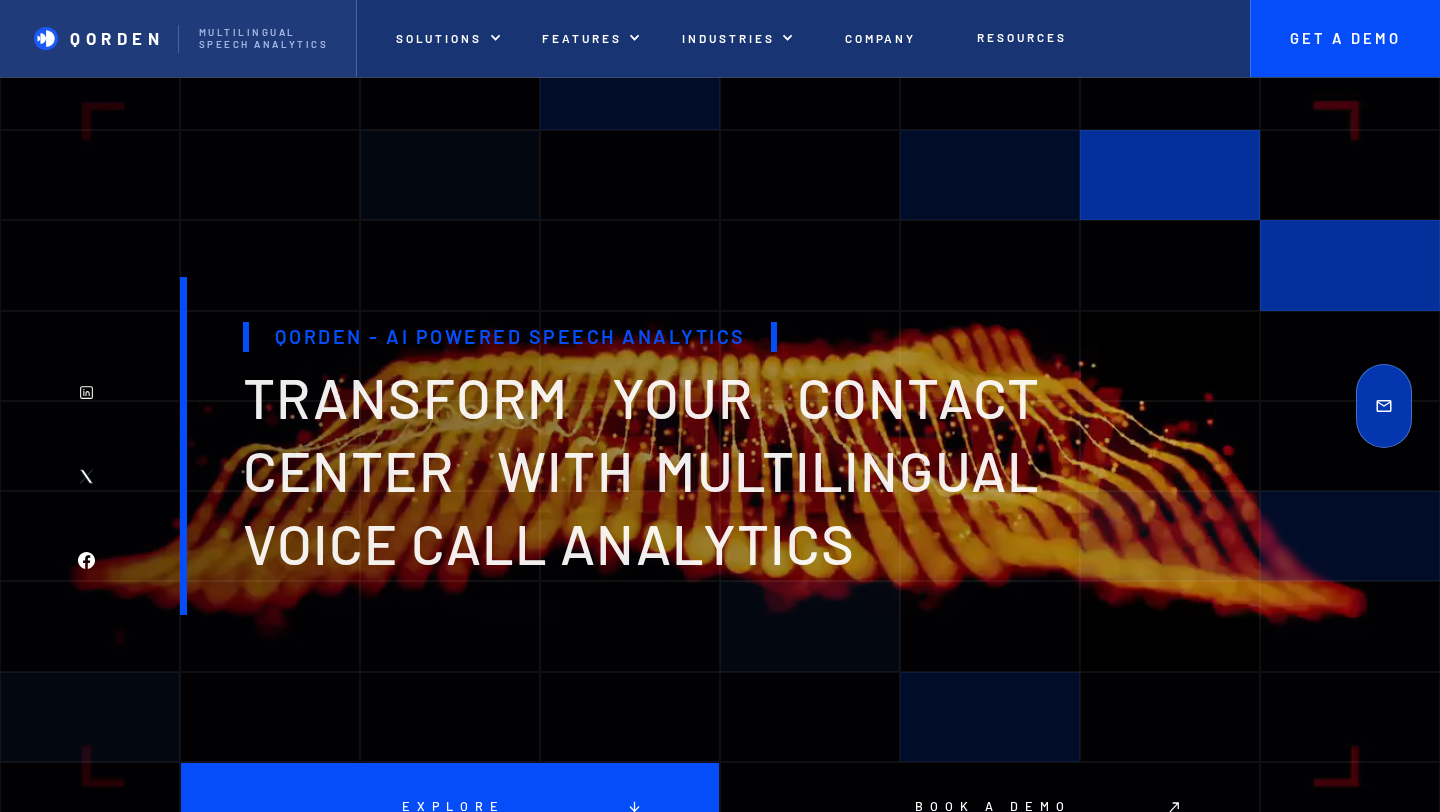 scroll, scrollTop: 0, scrollLeft: 0, axis: both 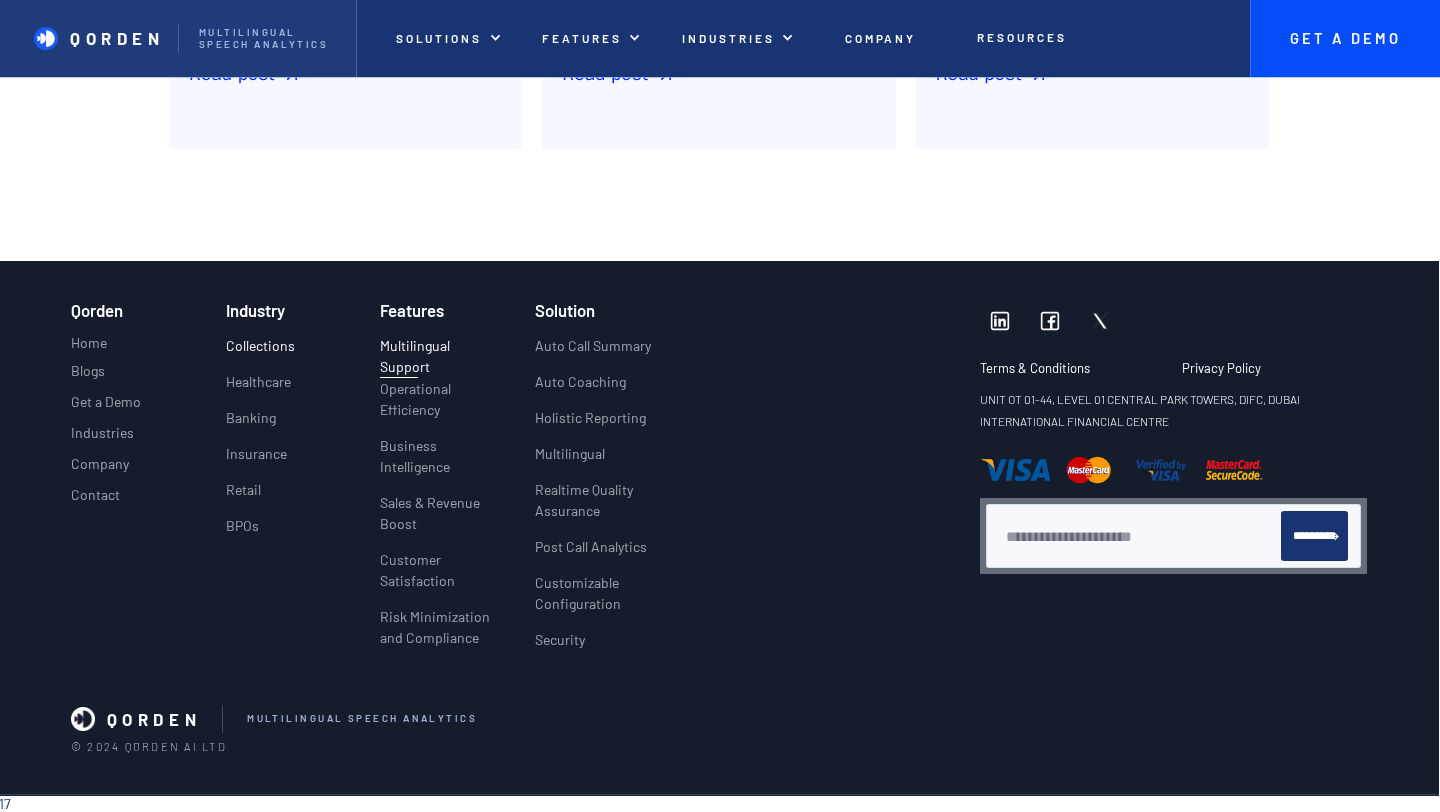 click on "Collections" at bounding box center [260, 345] 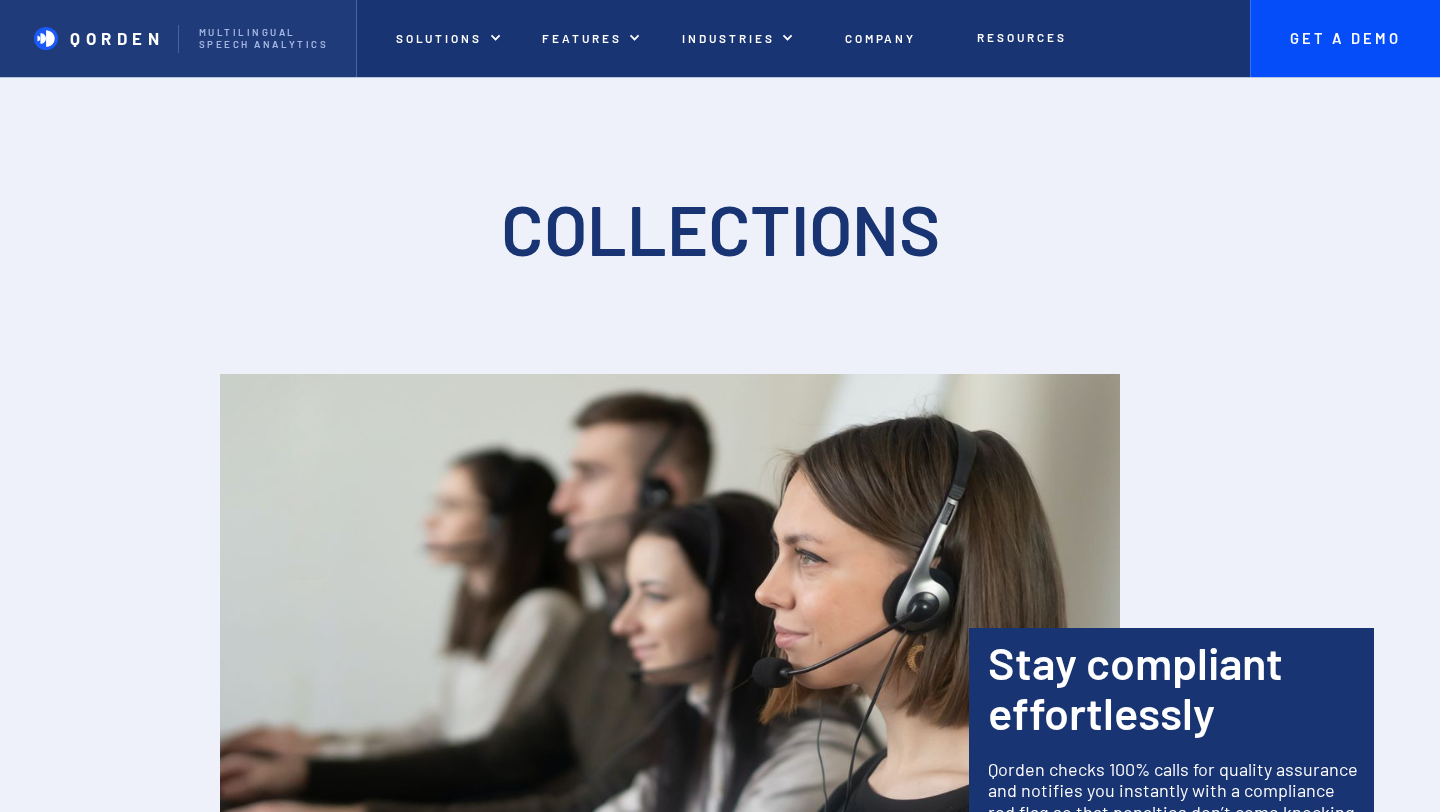 scroll, scrollTop: 0, scrollLeft: 0, axis: both 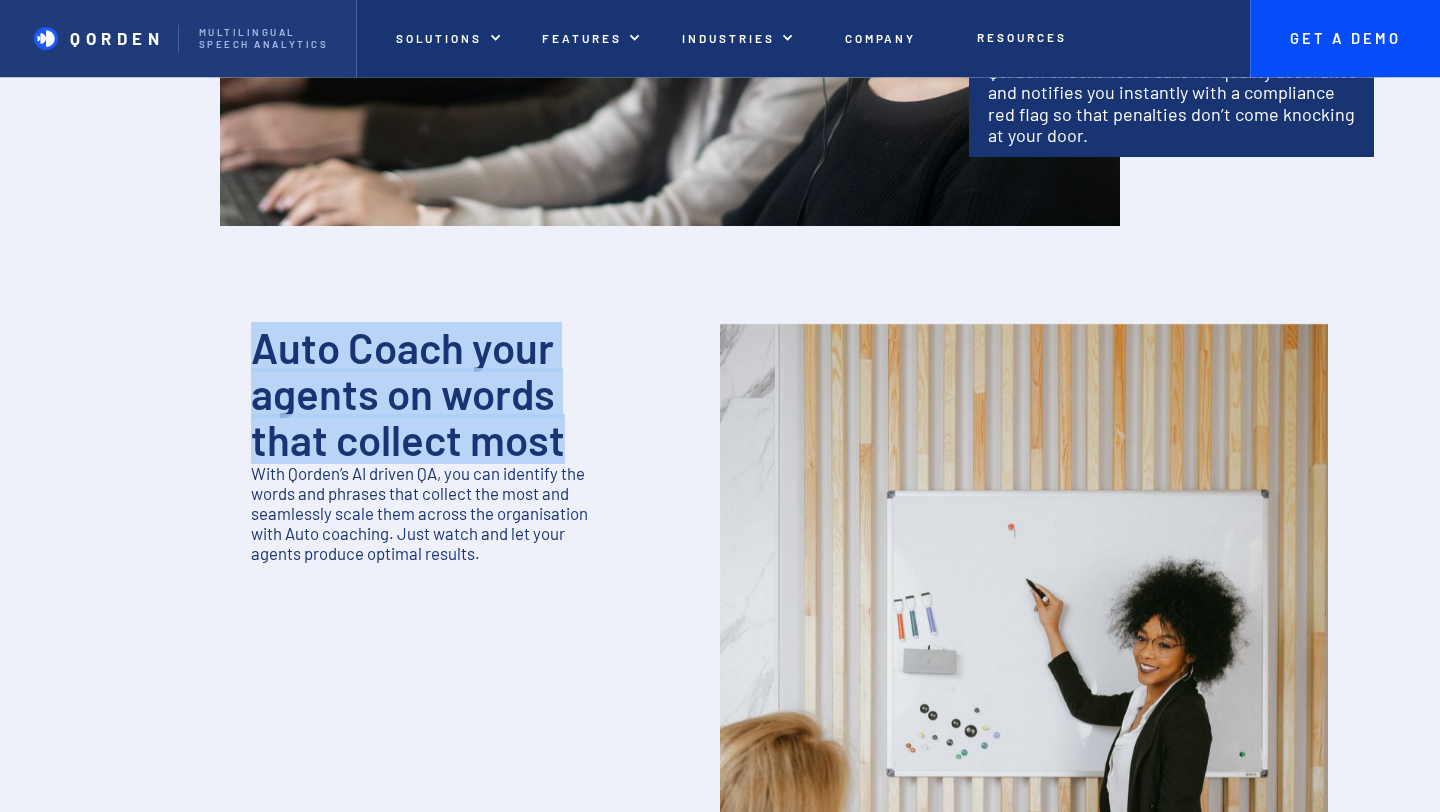 drag, startPoint x: 562, startPoint y: 449, endPoint x: 255, endPoint y: 359, distance: 319.9203 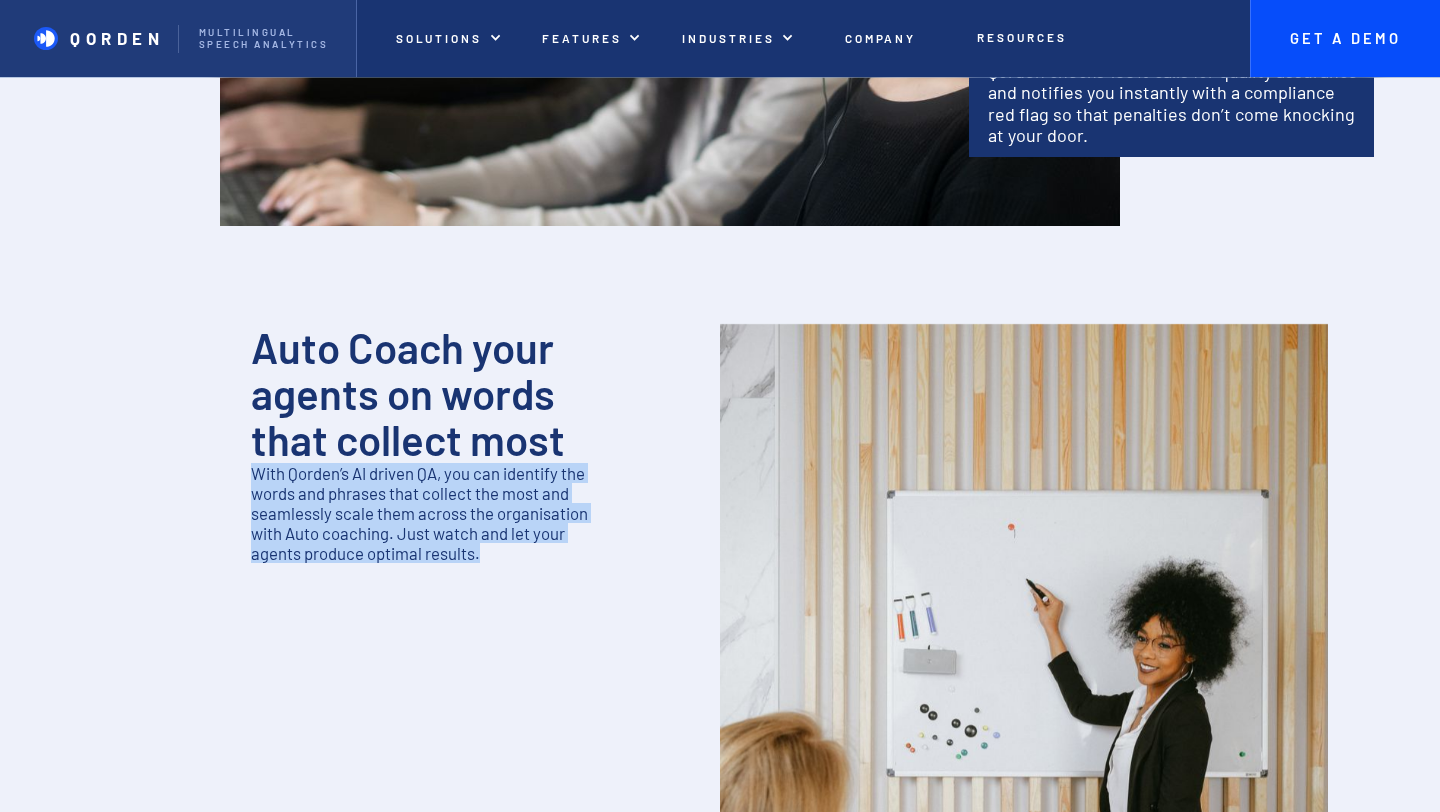 drag, startPoint x: 242, startPoint y: 481, endPoint x: 500, endPoint y: 555, distance: 268.40268 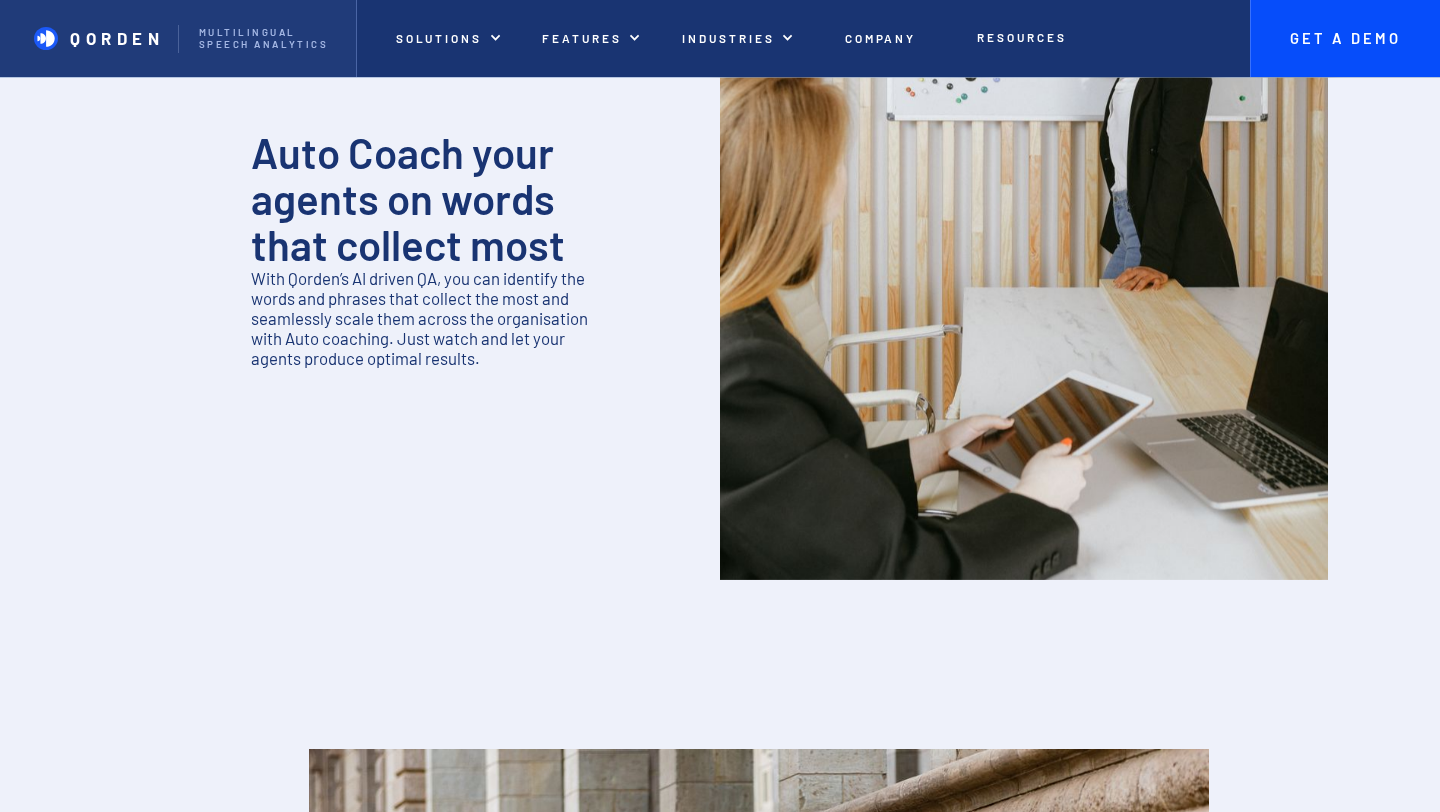 click on "Auto Coach your agents on words that collect most With Qorden’s AI driven QA, you can identify the words and phrases that collect the most and seamlessly scale them across the organisation with Auto coaching. Just watch and let your agents produce optimal results. ‍" at bounding box center (416, 118) 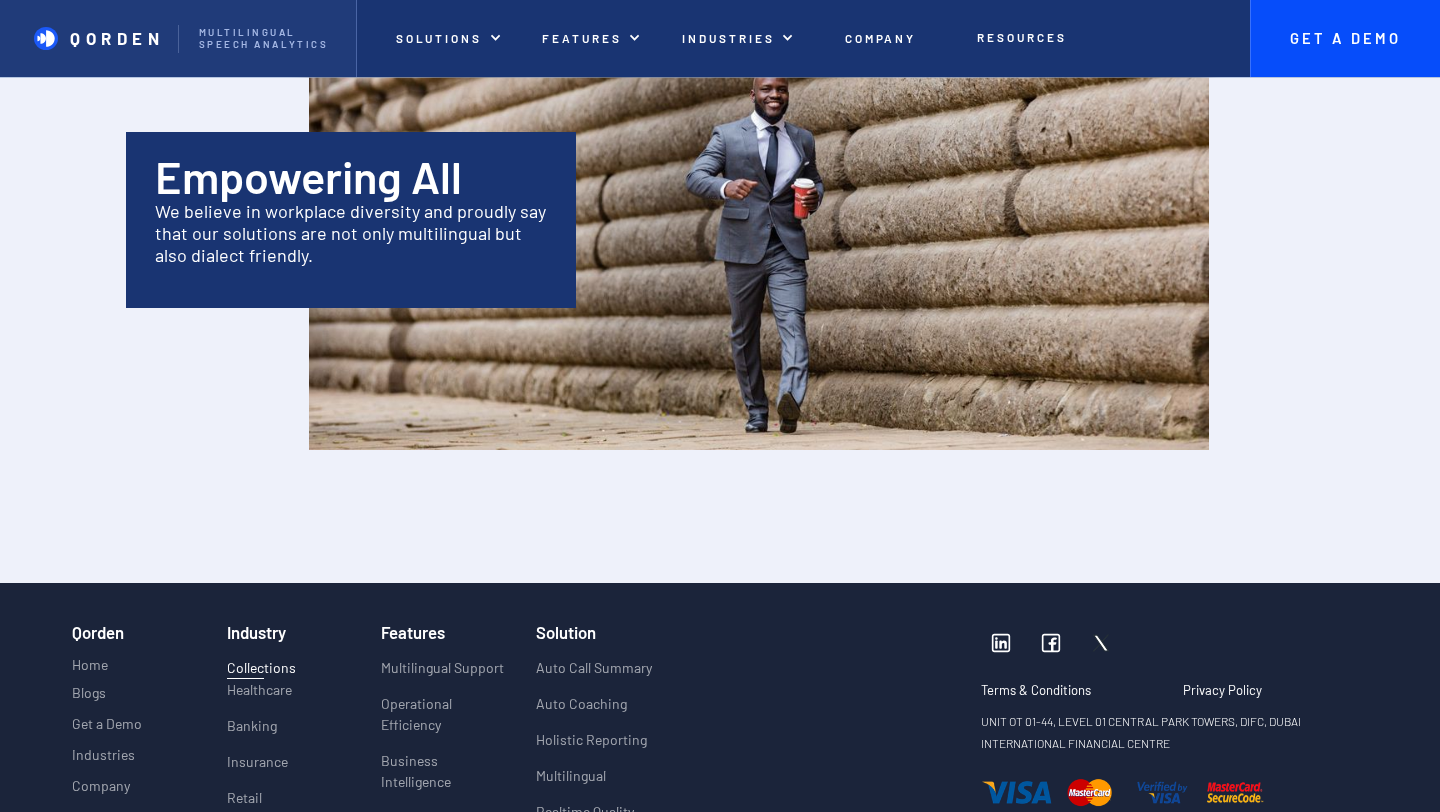 scroll, scrollTop: 2575, scrollLeft: 0, axis: vertical 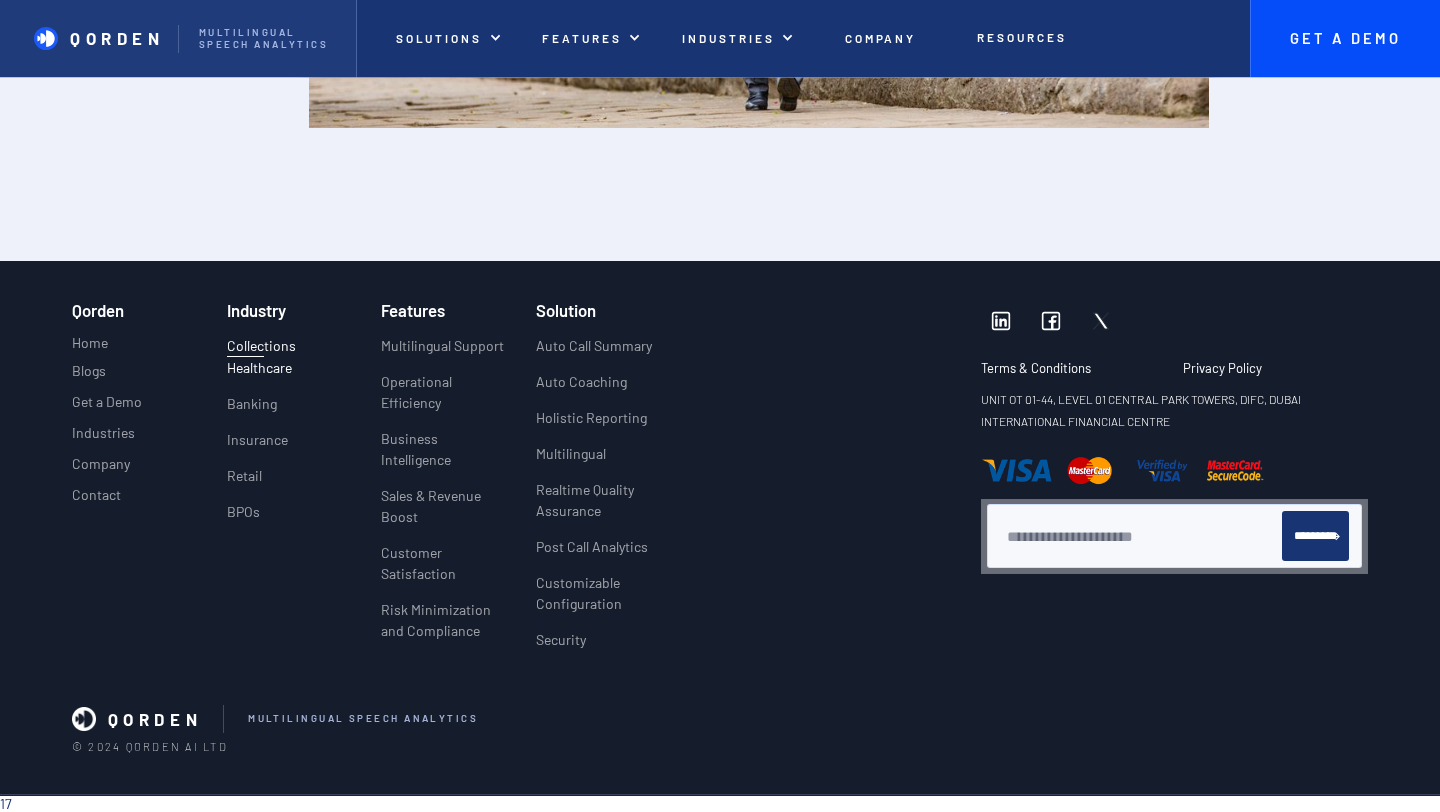 click on "Healthcare" at bounding box center (259, 367) 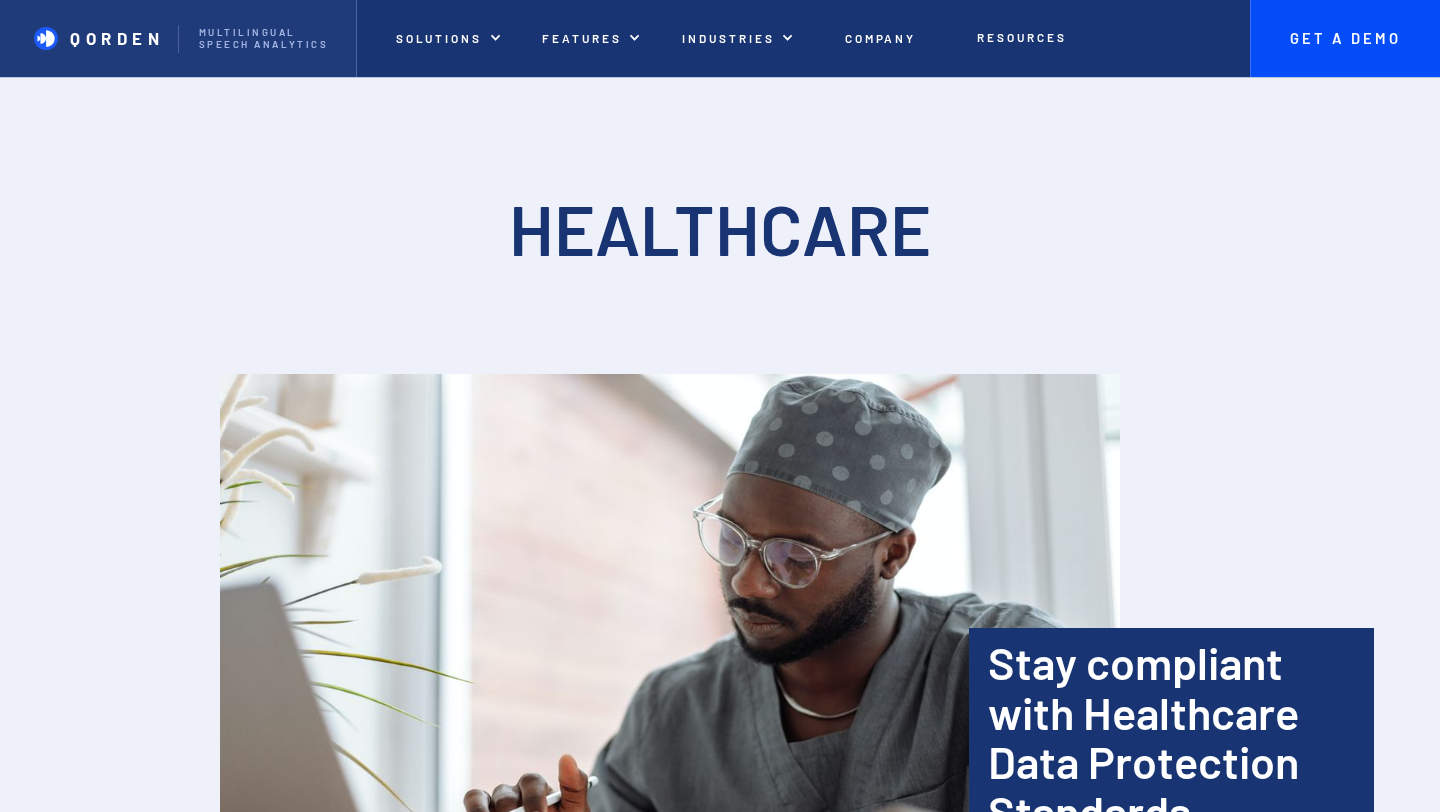 scroll, scrollTop: 220, scrollLeft: 0, axis: vertical 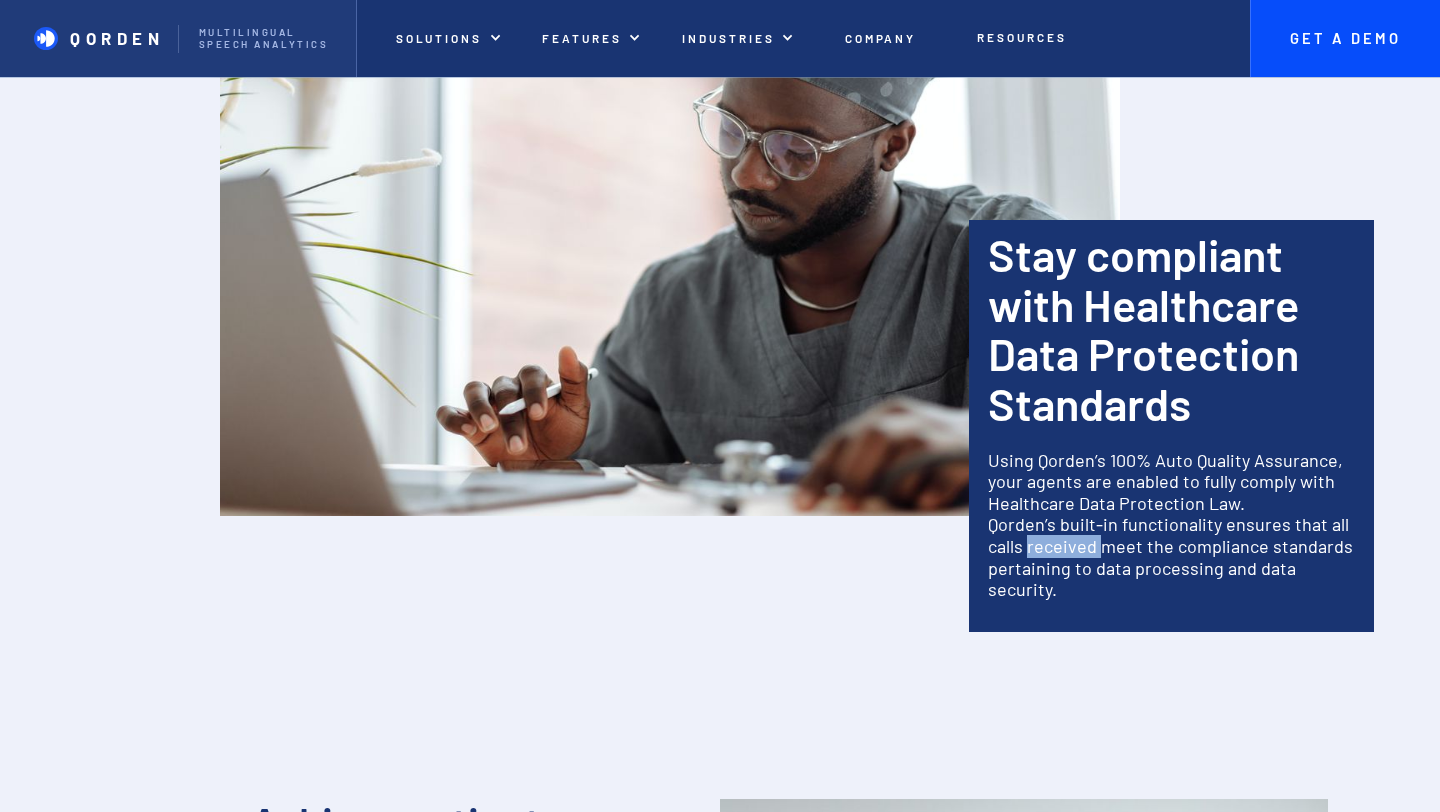 drag, startPoint x: 1098, startPoint y: 545, endPoint x: 1029, endPoint y: 545, distance: 69 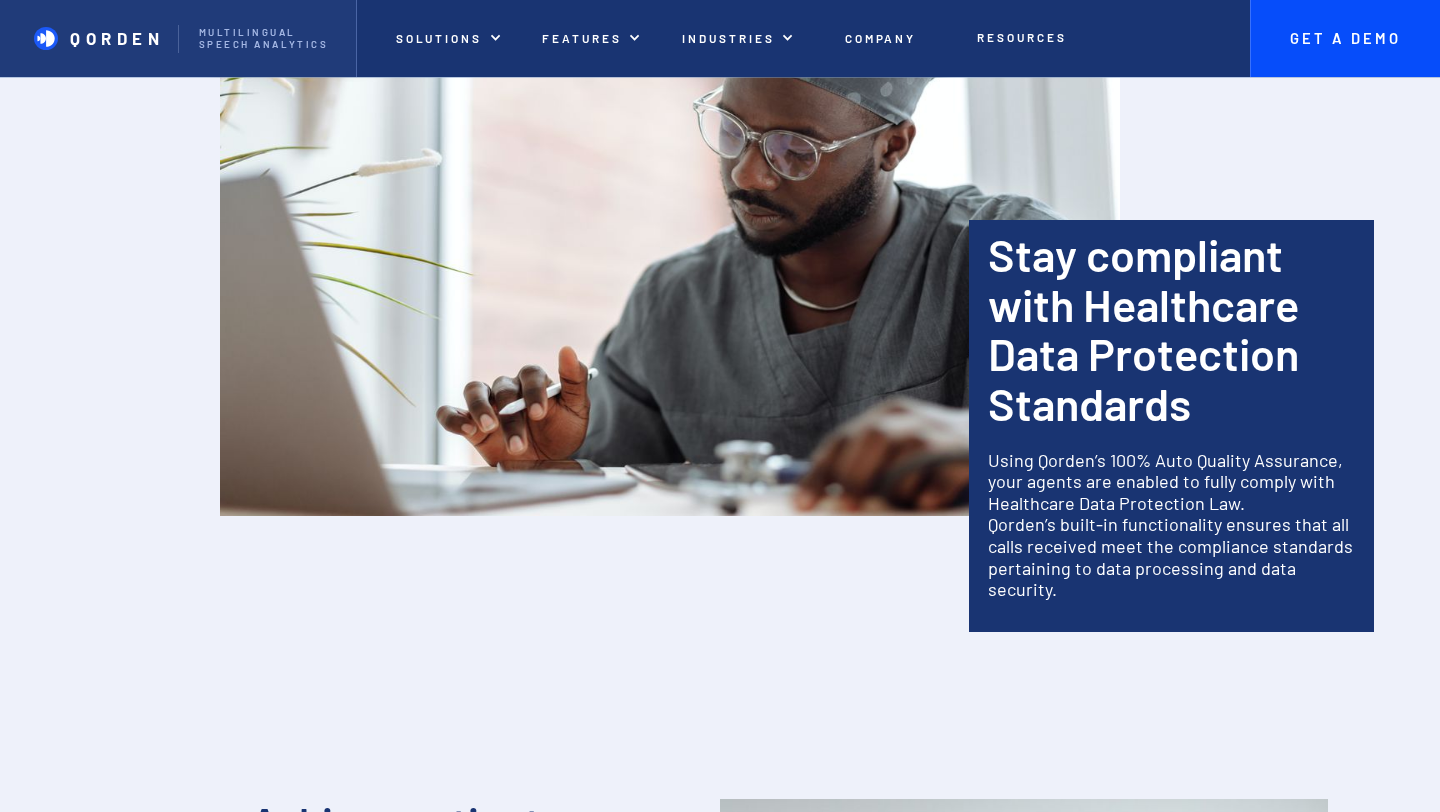 click on "Stay compliant with Healthcare Data Protection Standards" at bounding box center [1176, 329] 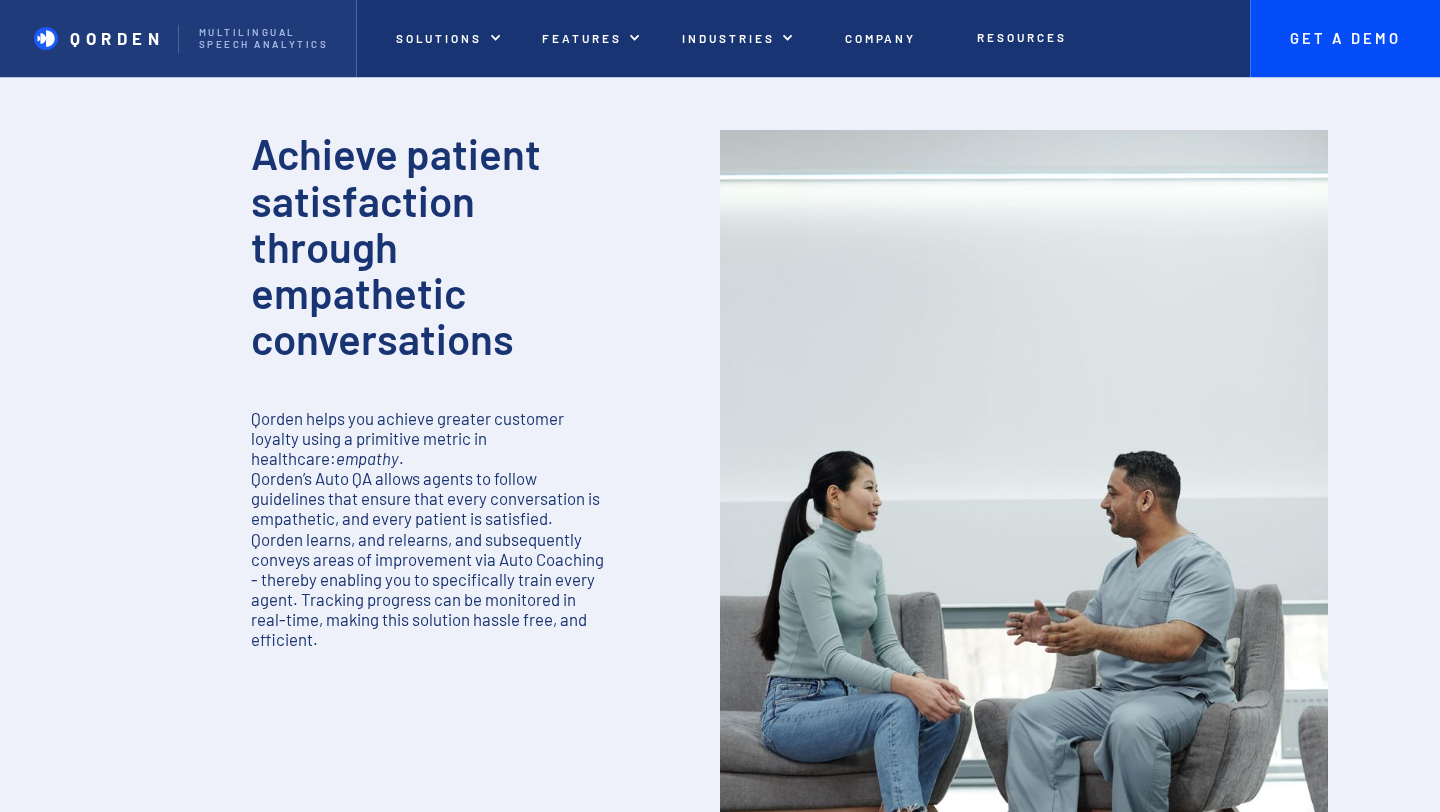 scroll, scrollTop: 1066, scrollLeft: 0, axis: vertical 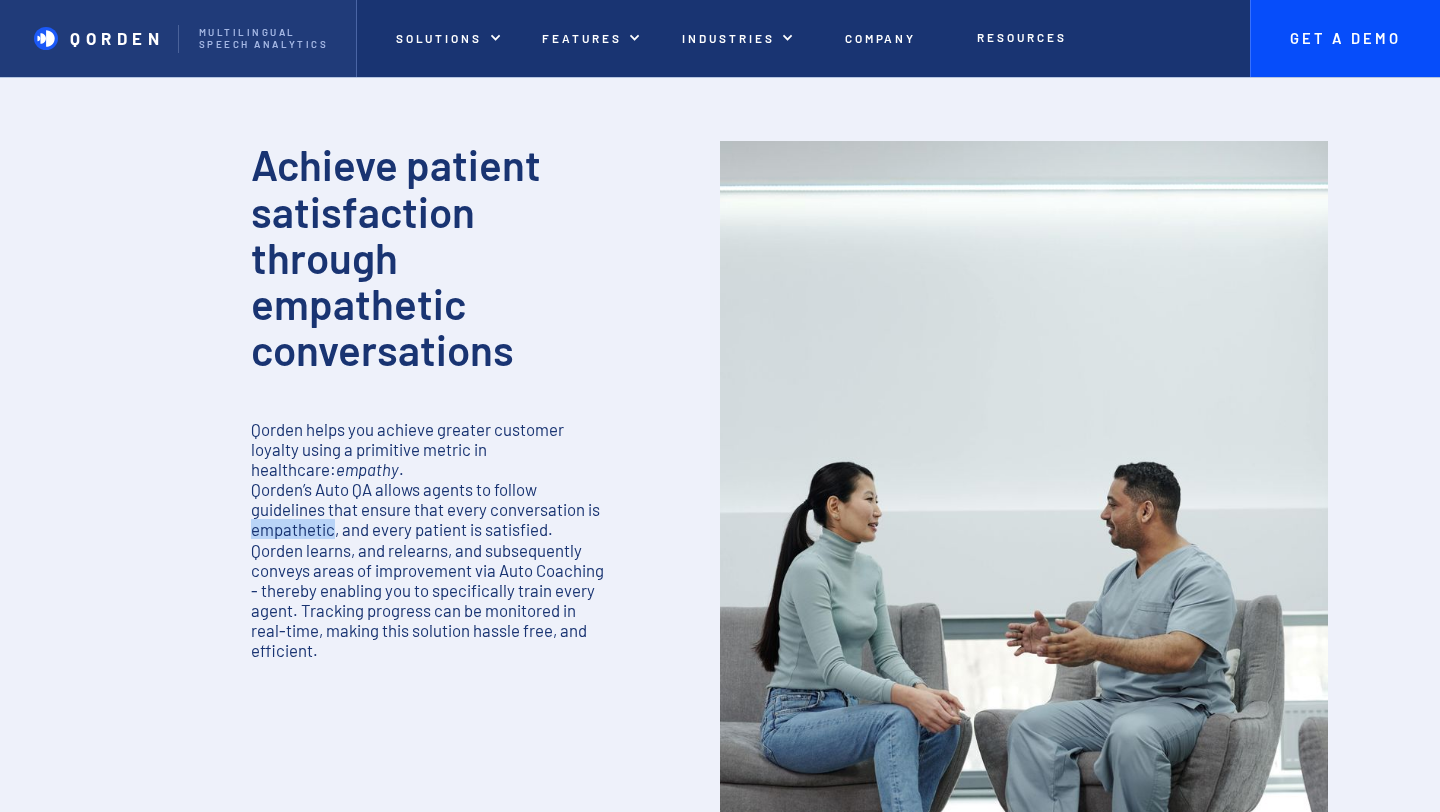 drag, startPoint x: 332, startPoint y: 518, endPoint x: 254, endPoint y: 514, distance: 78.10249 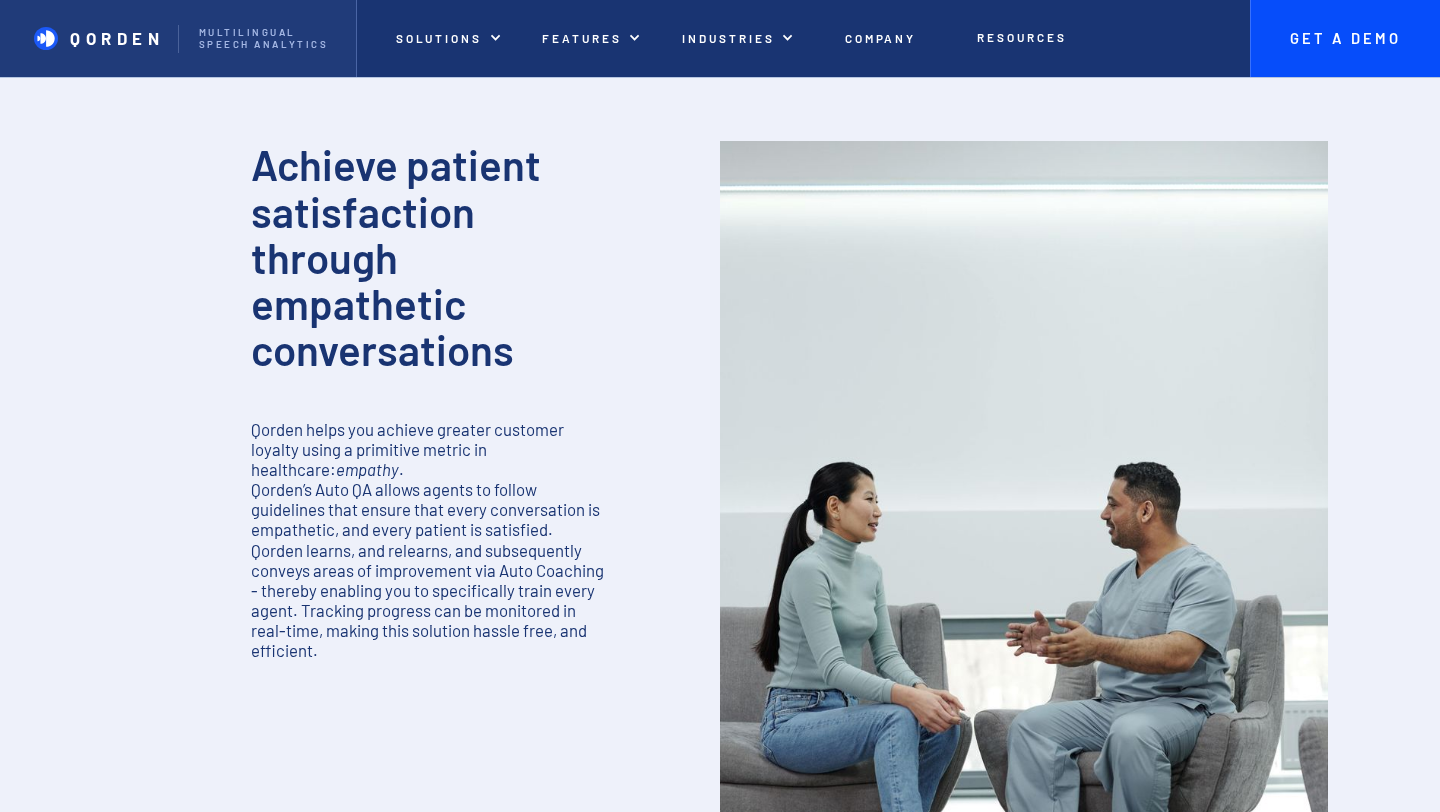 click on "Achieve patient satisfaction through empathetic conversations" at bounding box center [430, 256] 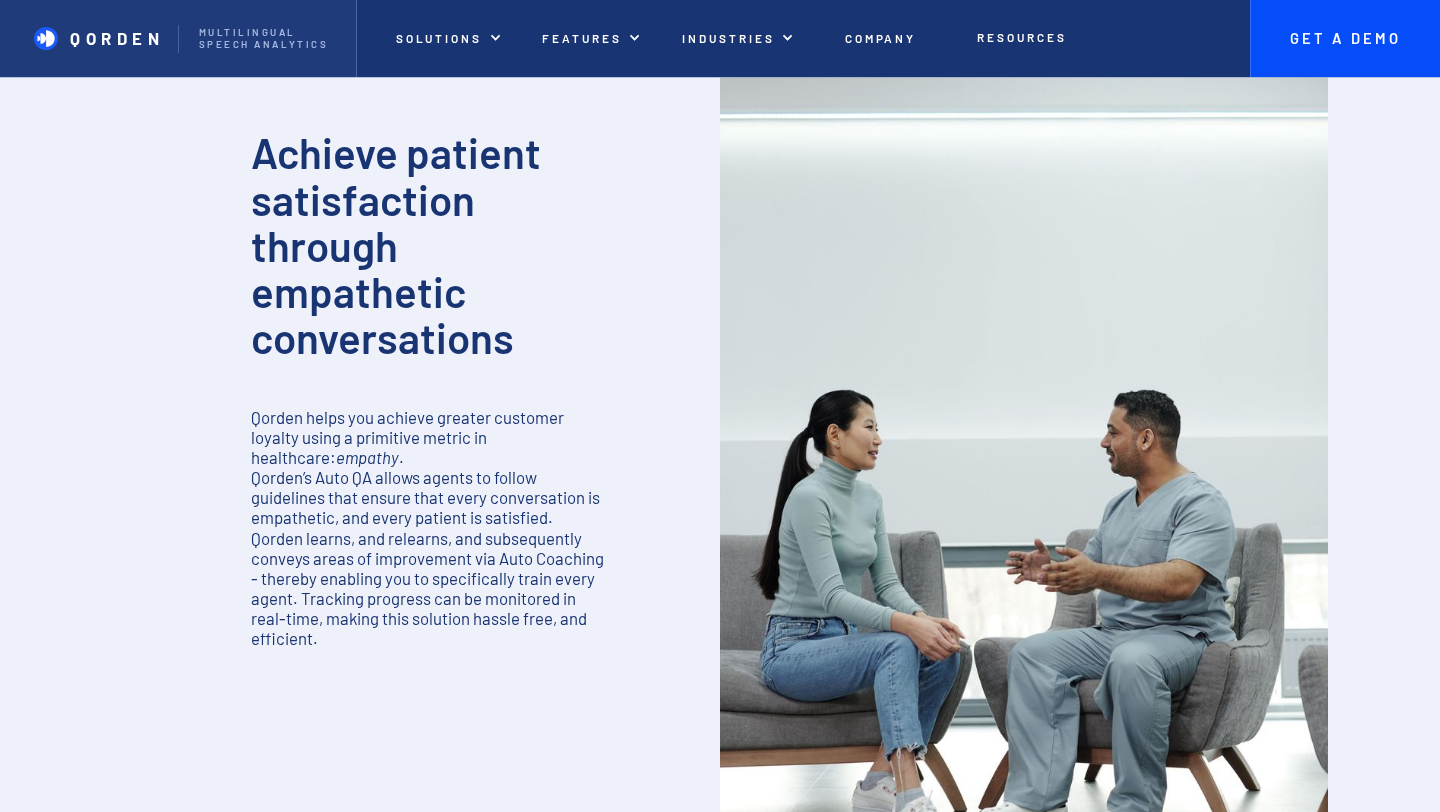 scroll, scrollTop: 1139, scrollLeft: 0, axis: vertical 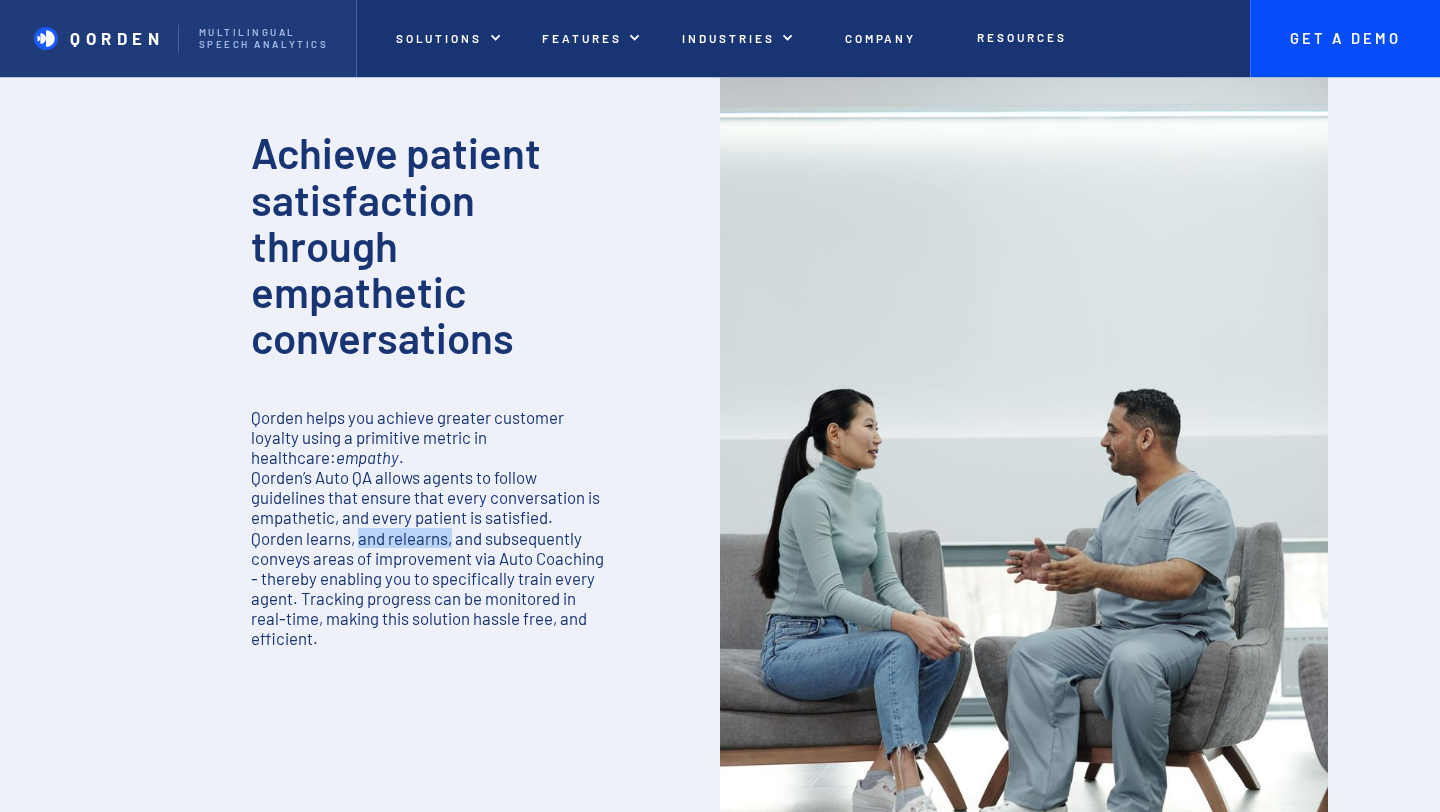 drag, startPoint x: 452, startPoint y: 542, endPoint x: 361, endPoint y: 539, distance: 91.04944 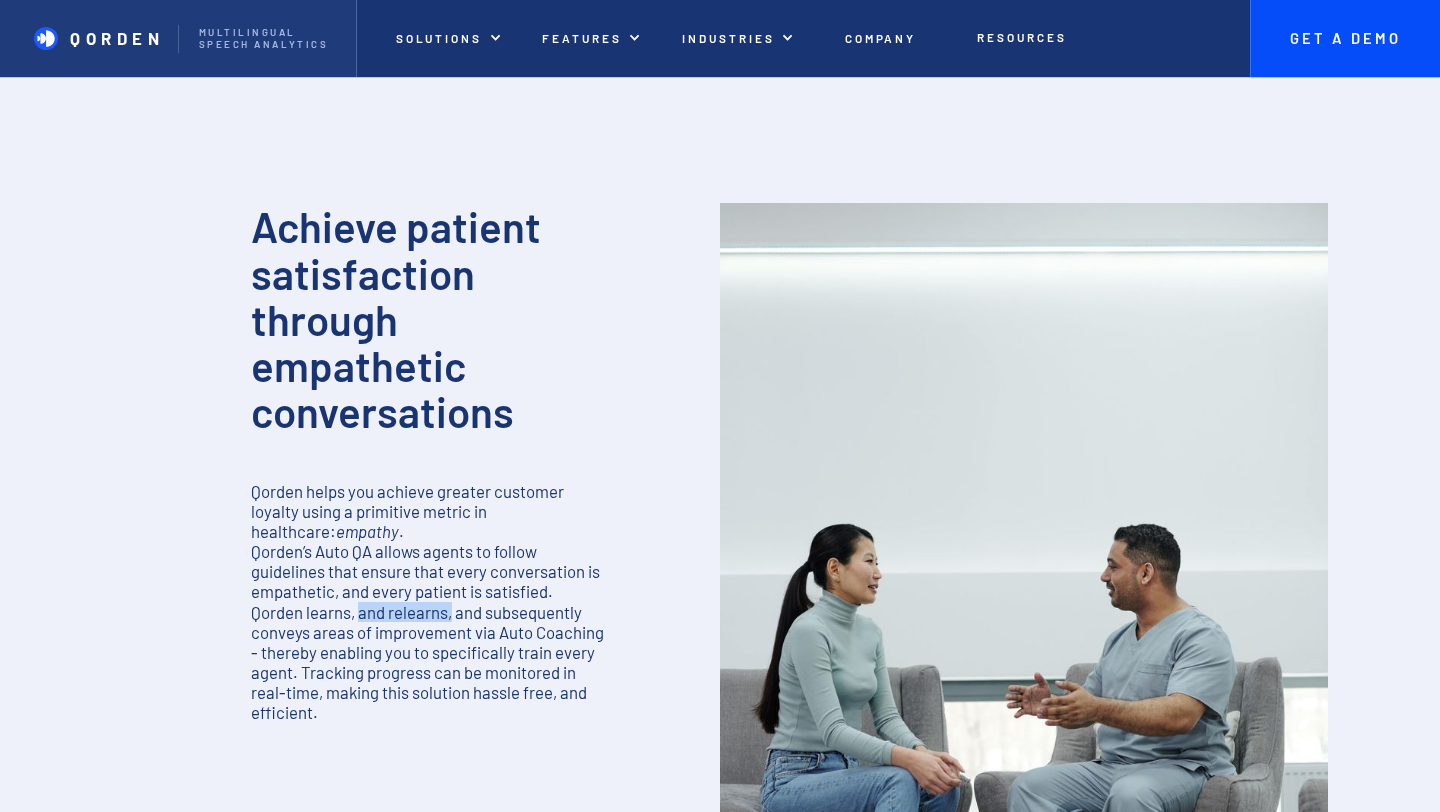scroll, scrollTop: 1012, scrollLeft: 0, axis: vertical 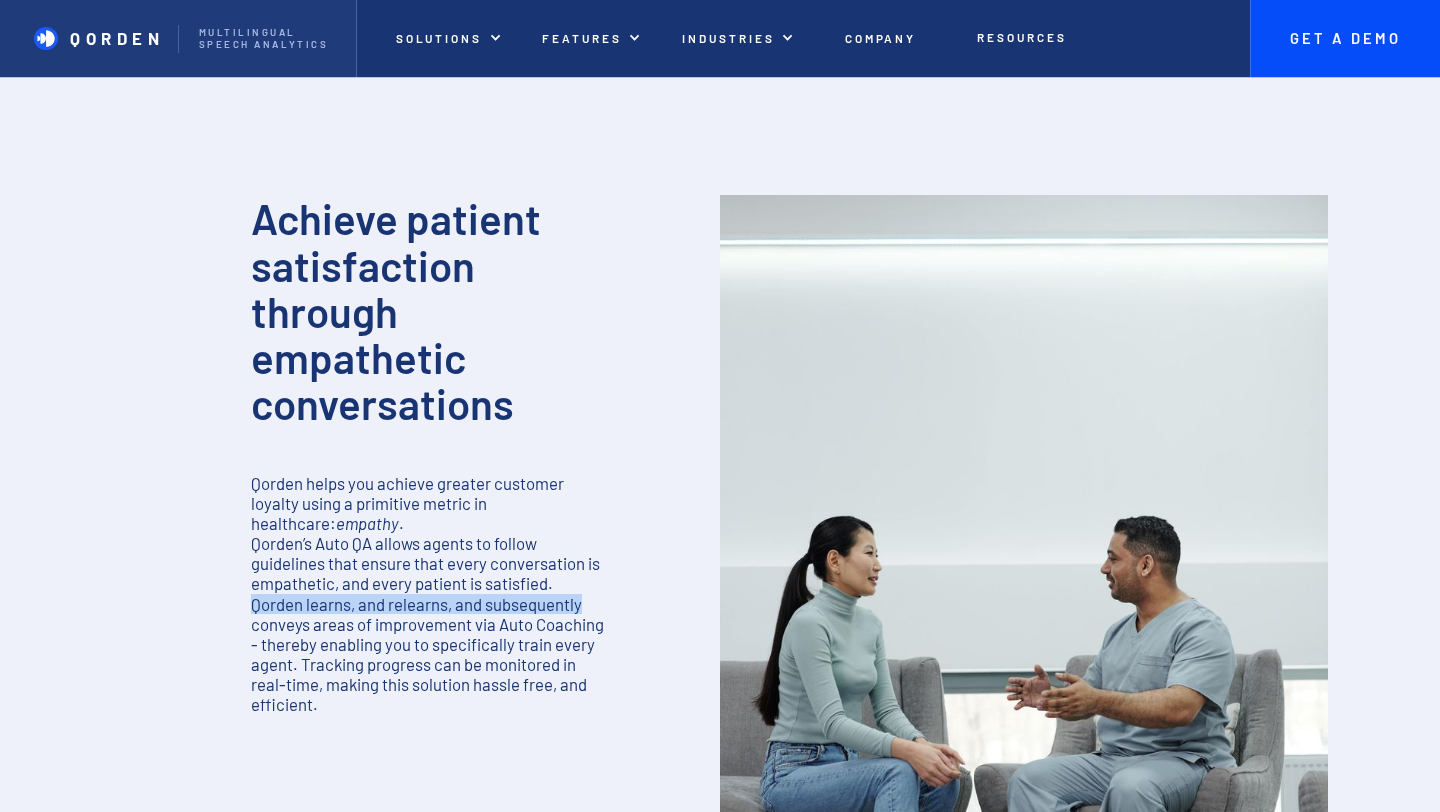 drag, startPoint x: 250, startPoint y: 582, endPoint x: 582, endPoint y: 586, distance: 332.0241 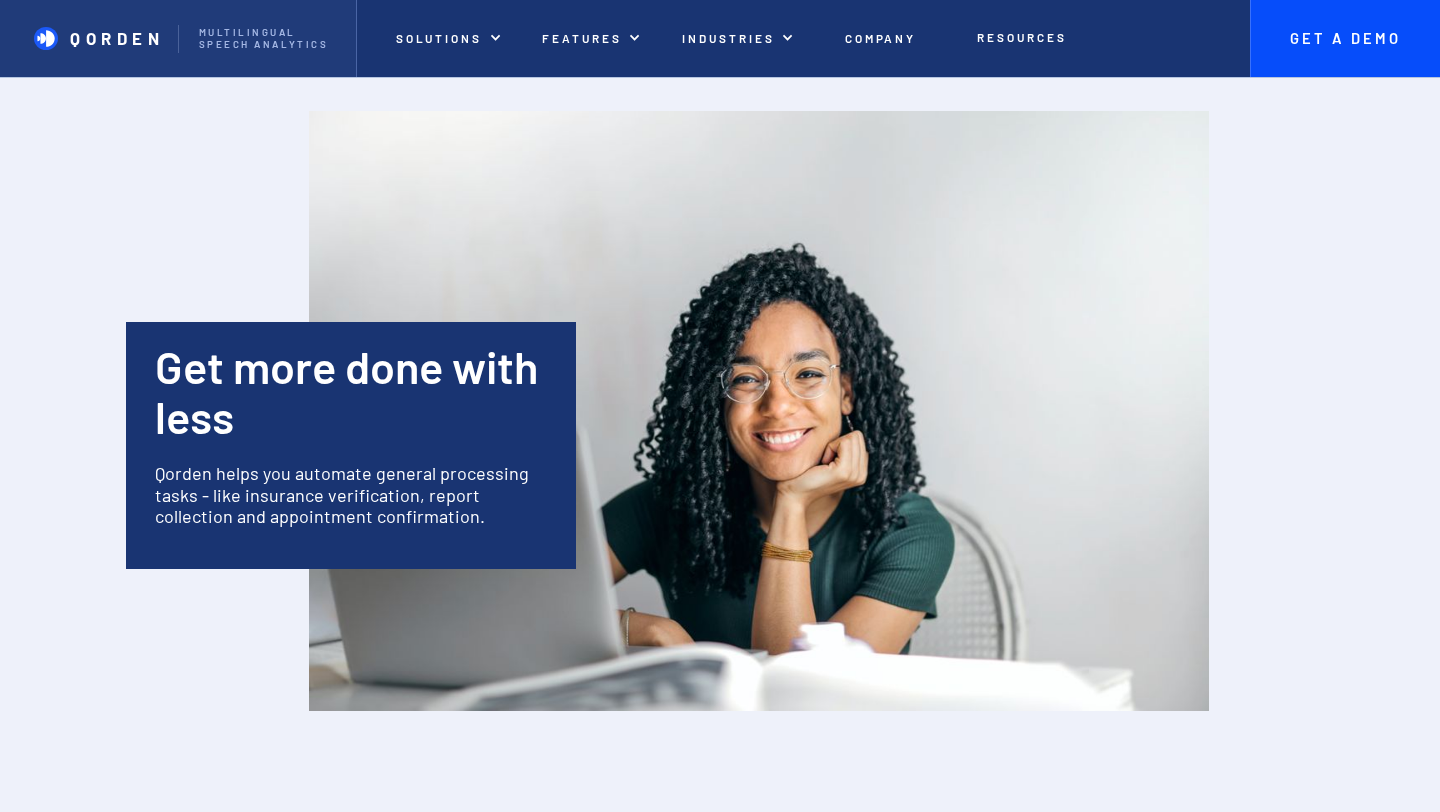 scroll, scrollTop: 2293, scrollLeft: 0, axis: vertical 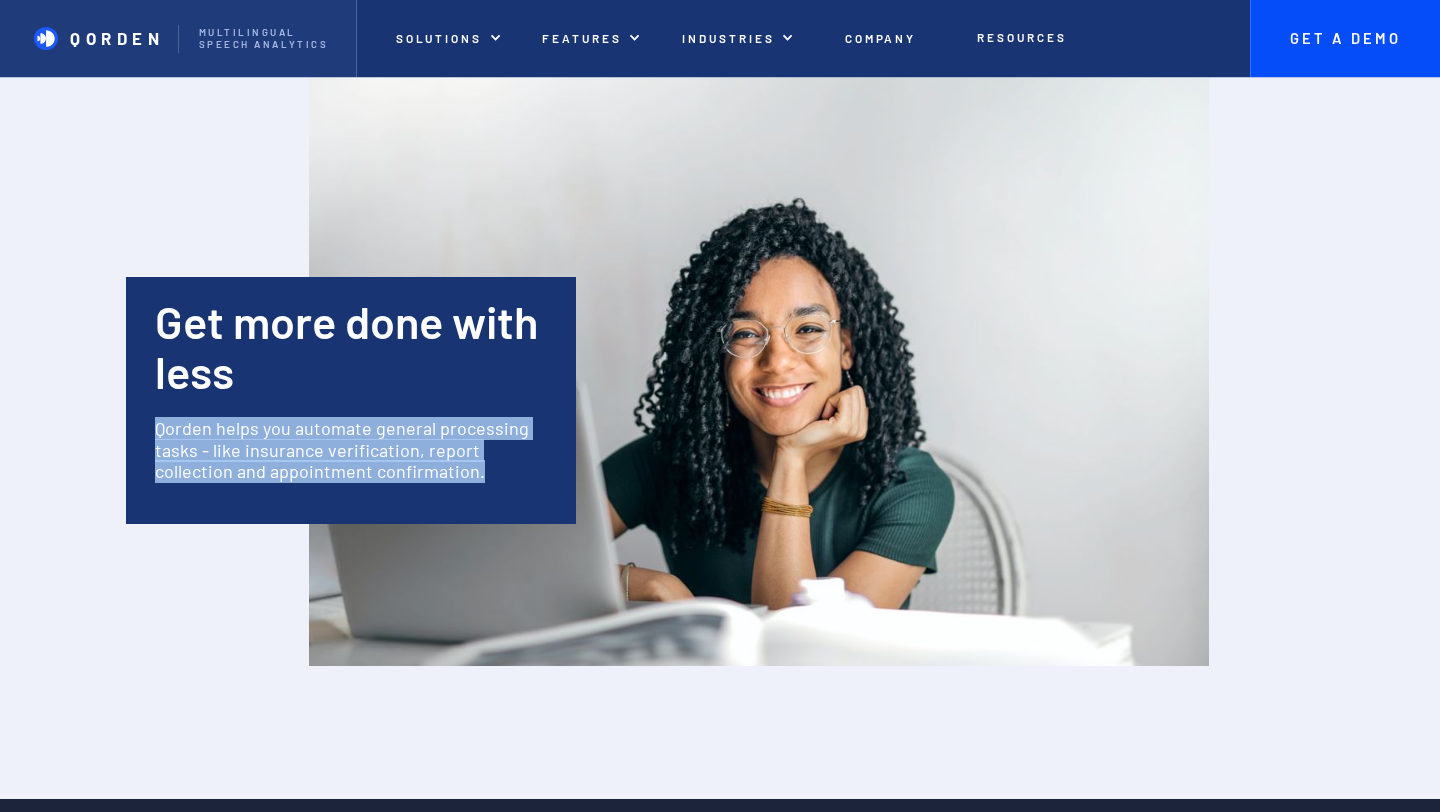 drag, startPoint x: 412, startPoint y: 451, endPoint x: 152, endPoint y: 404, distance: 264.21393 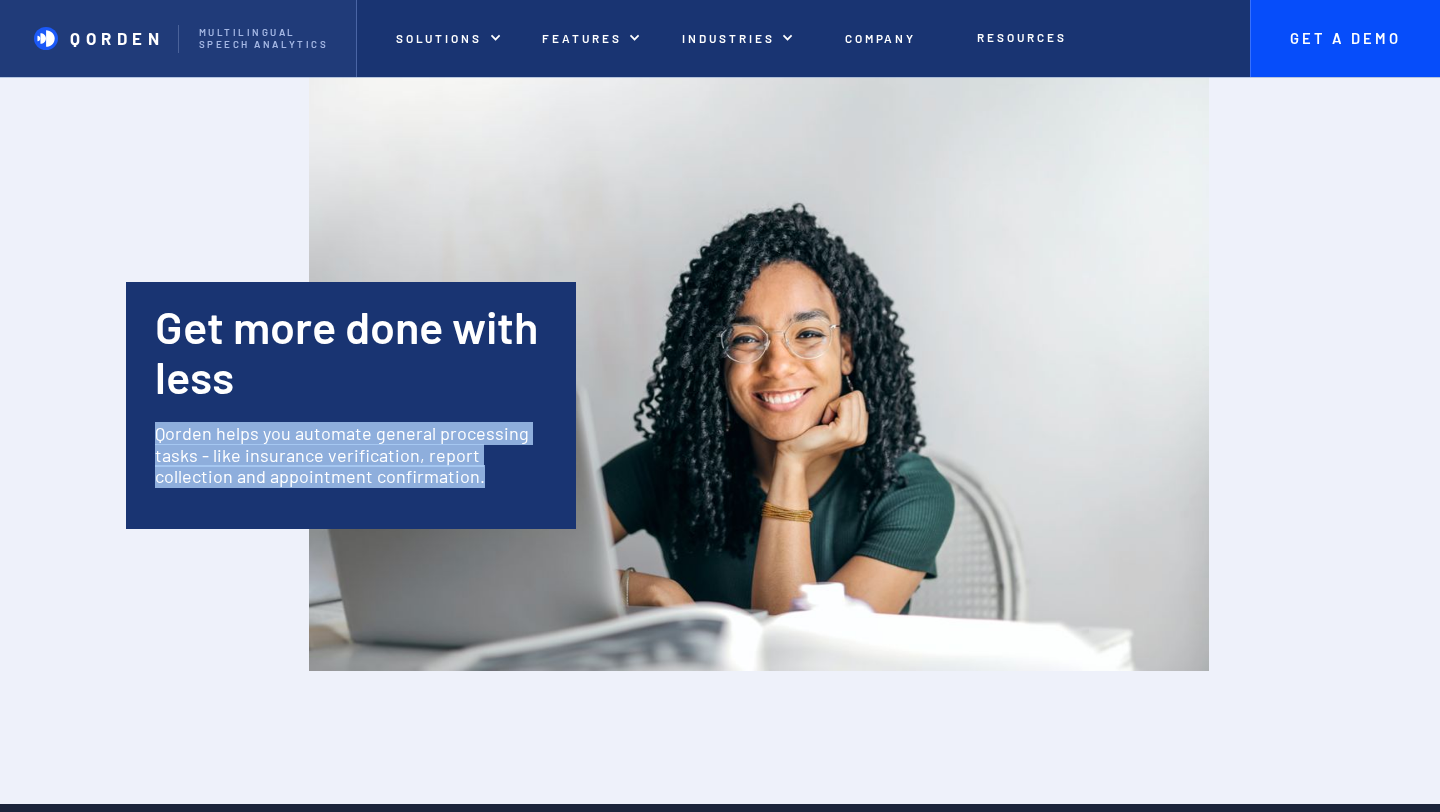 scroll, scrollTop: 2316, scrollLeft: 0, axis: vertical 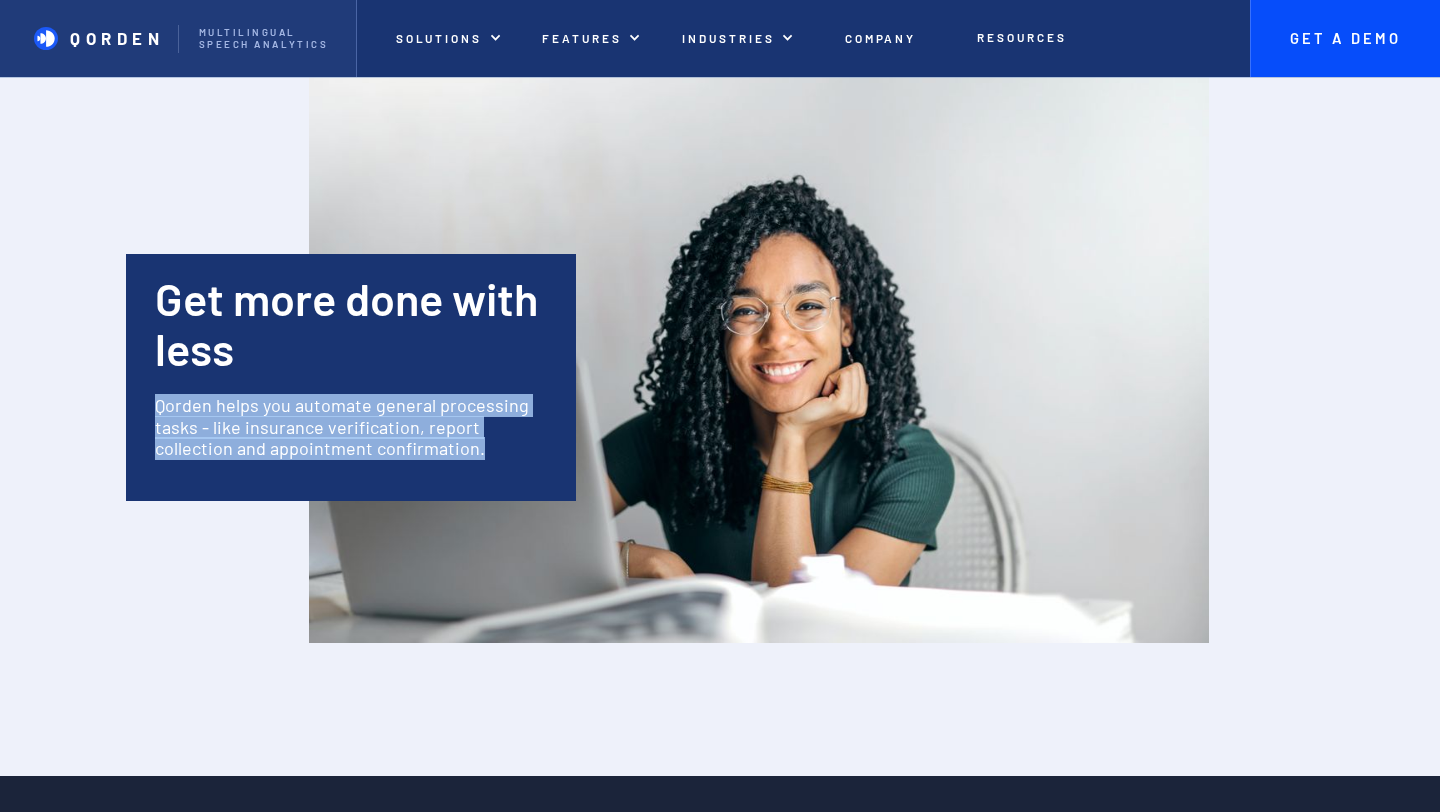 copy on "Qorden helps you automate general processing tasks - like insurance verification, report collection and appointment confirmation." 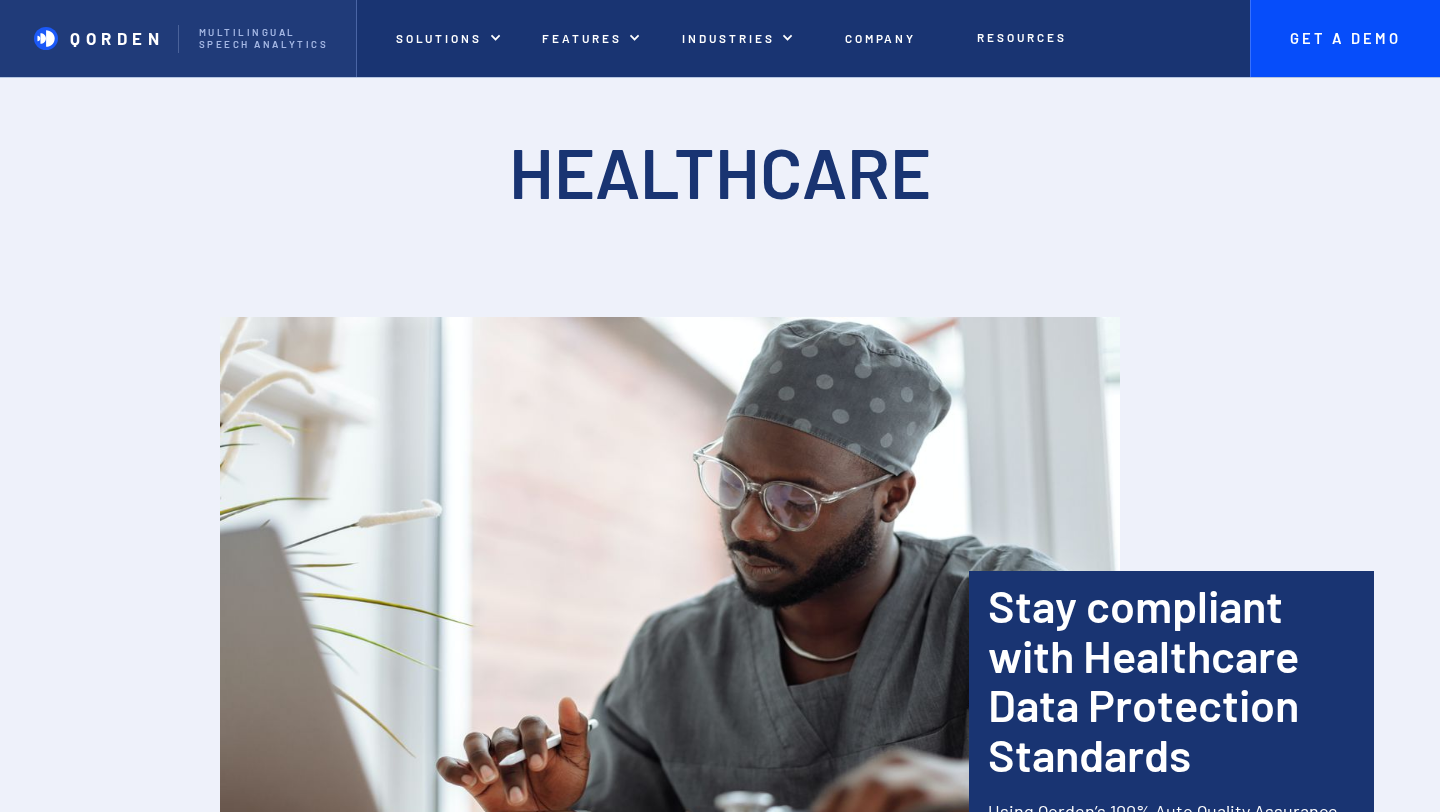 scroll, scrollTop: 0, scrollLeft: 0, axis: both 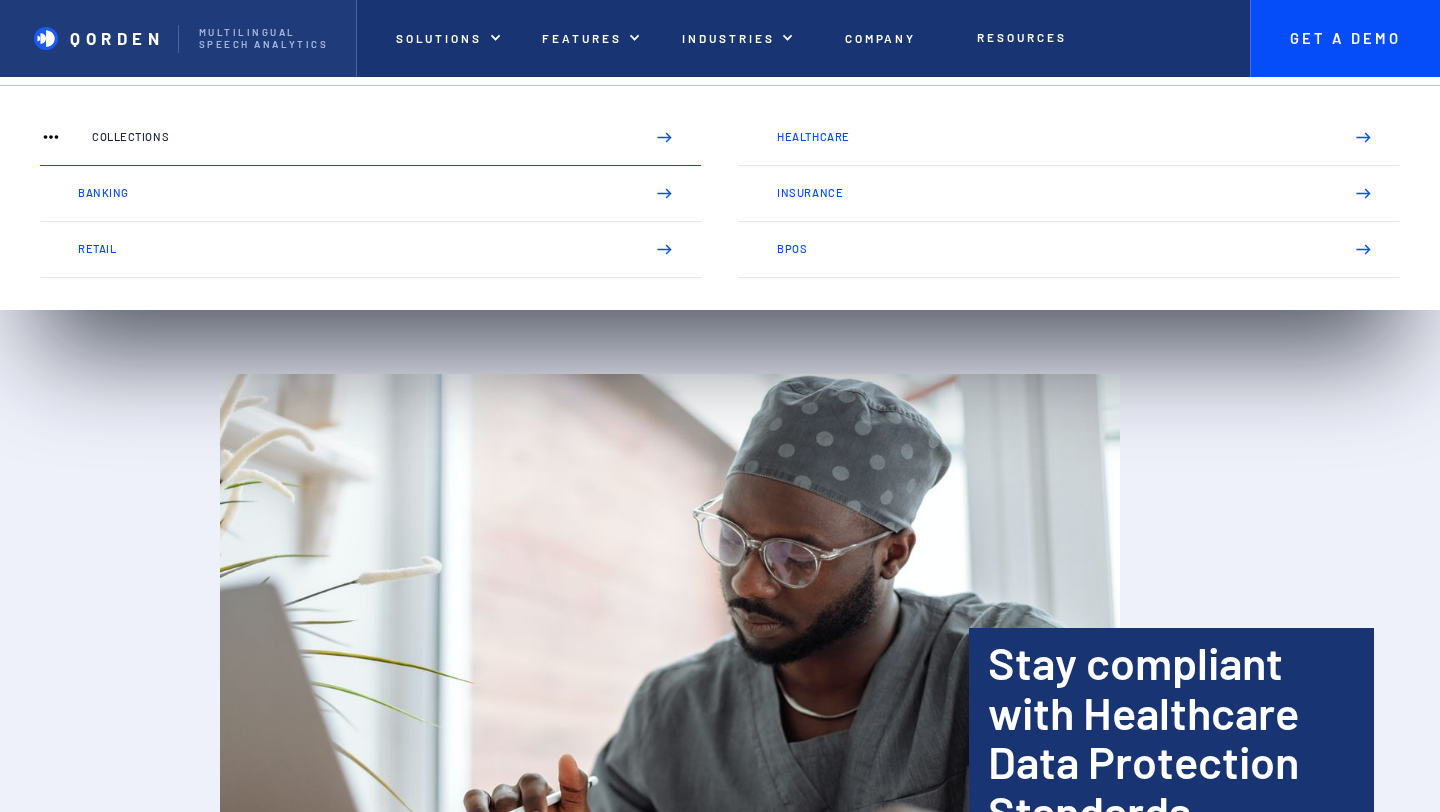 click on "Collections" at bounding box center [360, 137] 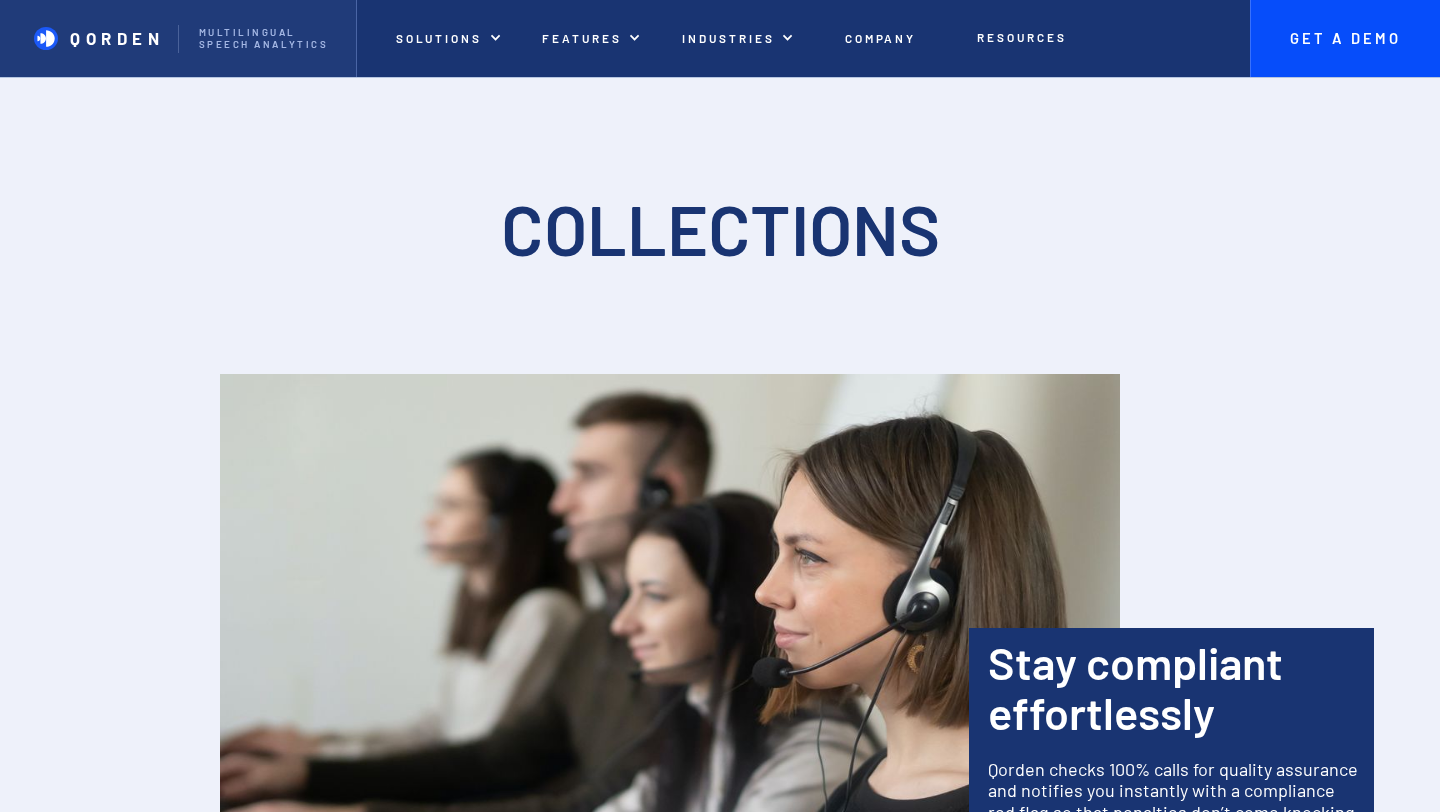 scroll, scrollTop: 115, scrollLeft: 0, axis: vertical 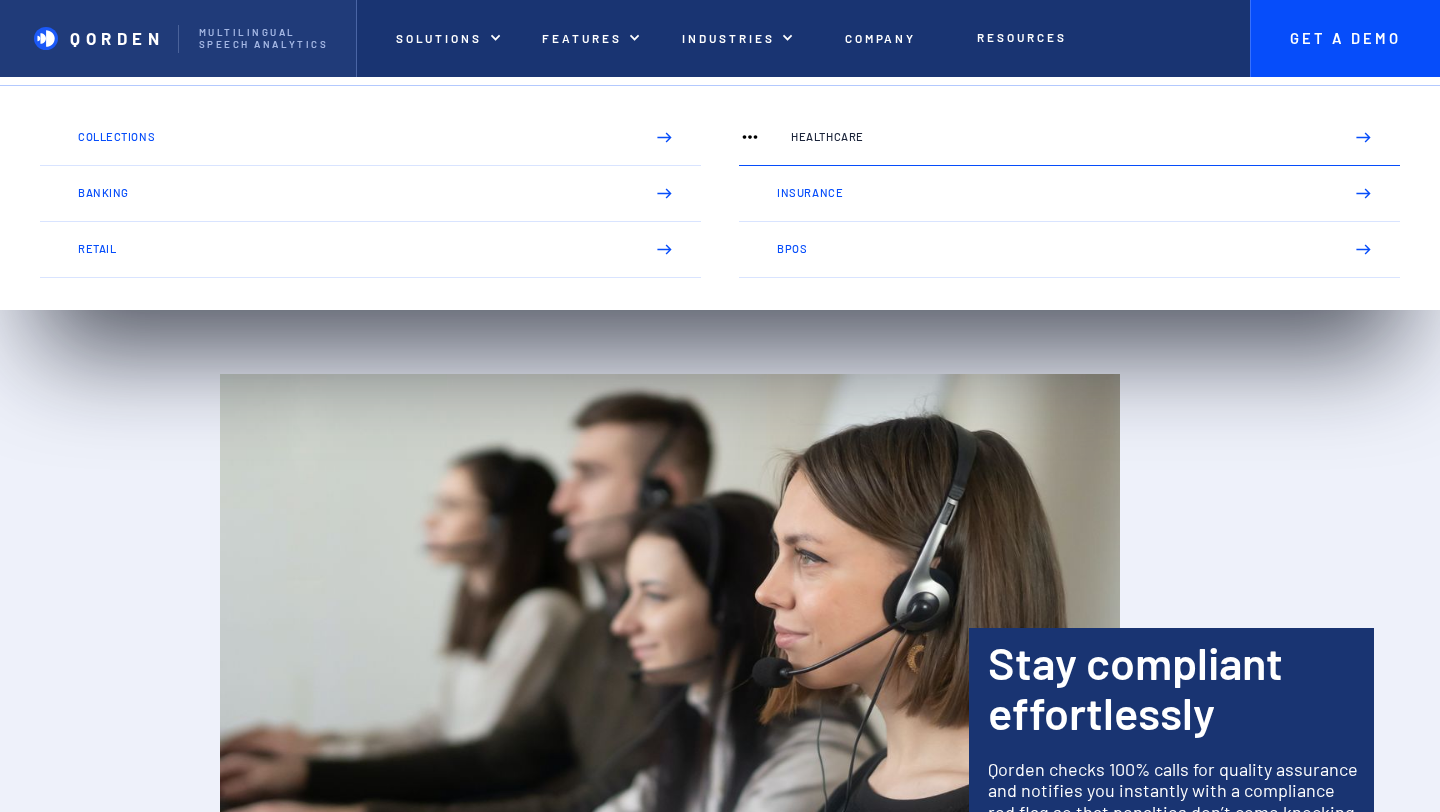 click on "Healthcare" at bounding box center (1059, 137) 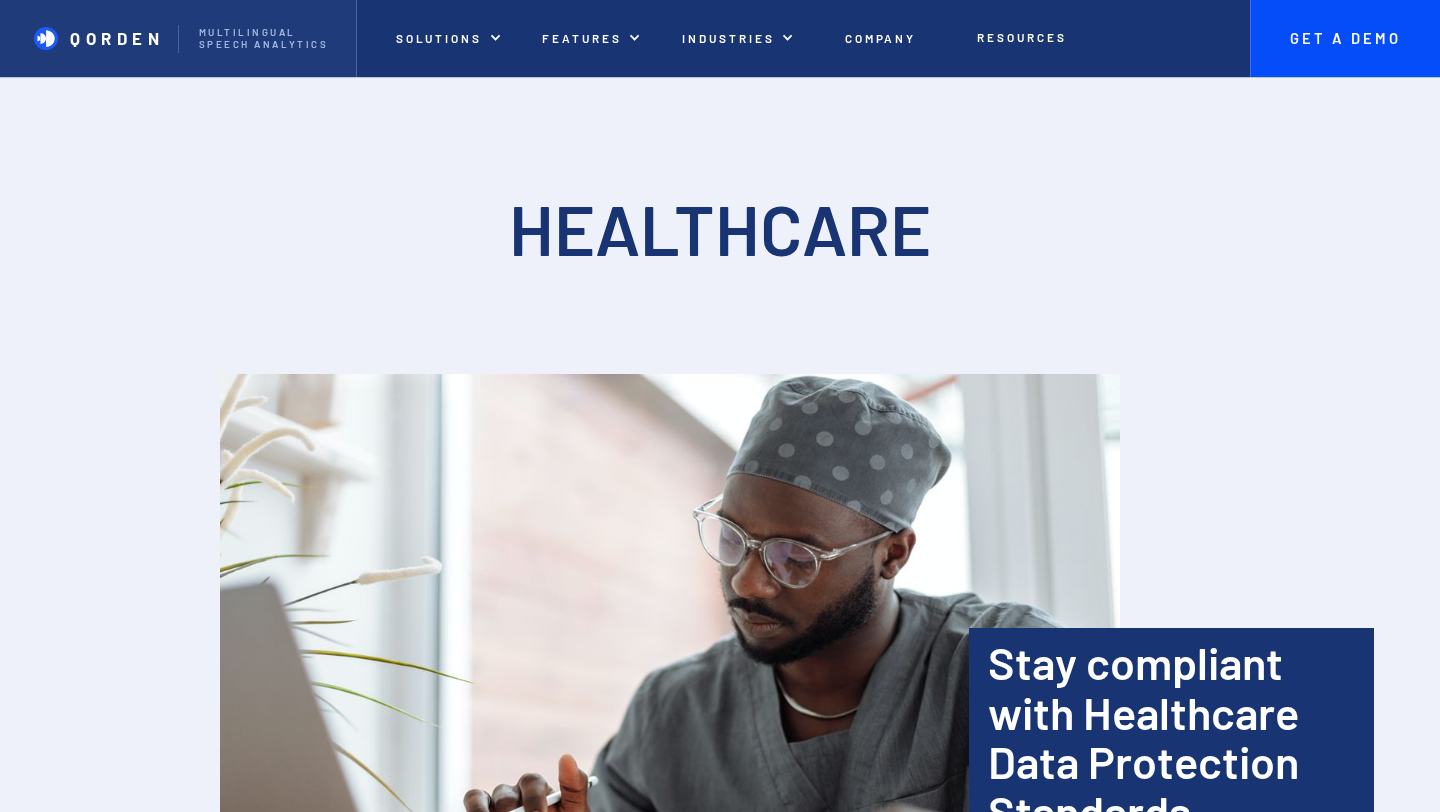 scroll, scrollTop: 0, scrollLeft: 0, axis: both 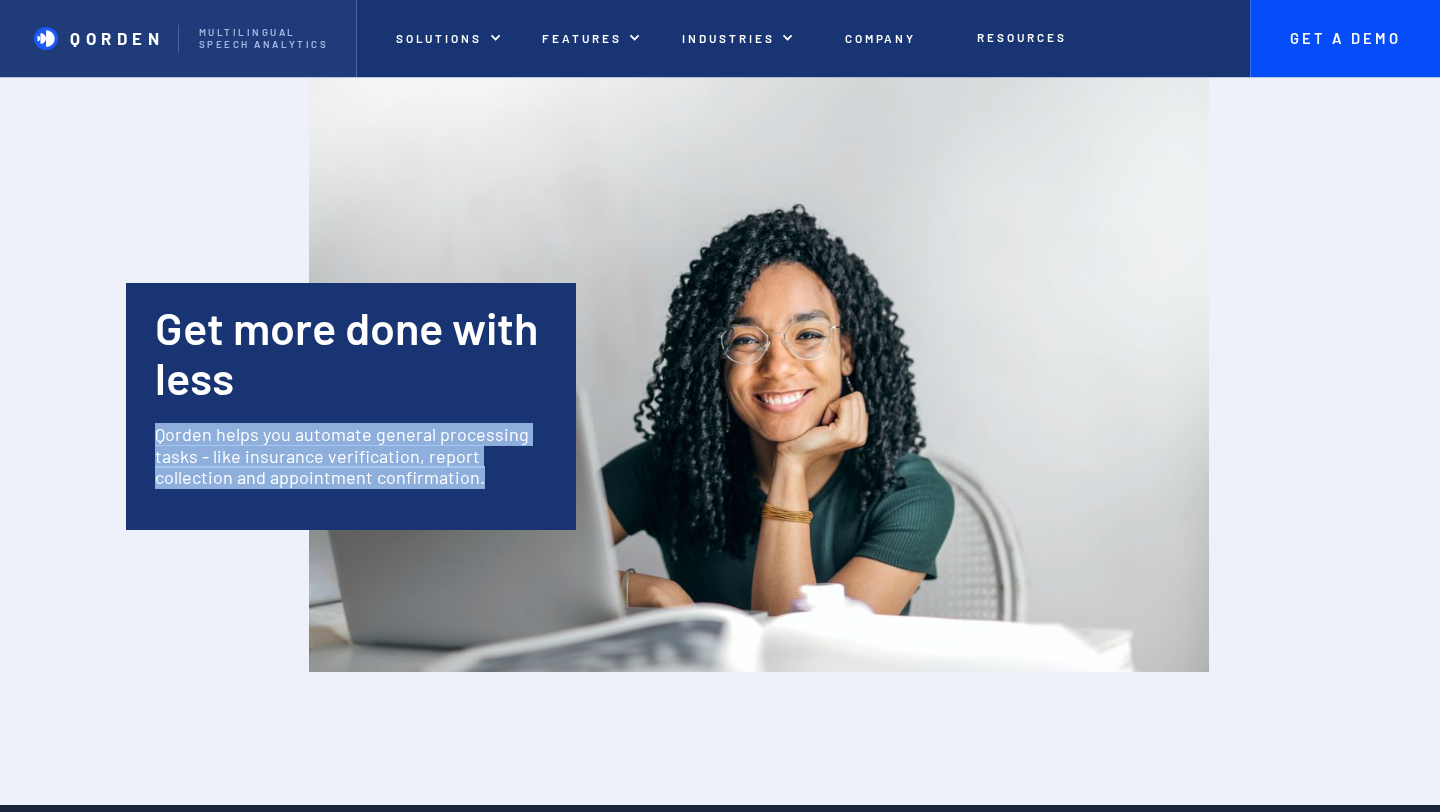 drag, startPoint x: 401, startPoint y: 461, endPoint x: 154, endPoint y: 416, distance: 251.06573 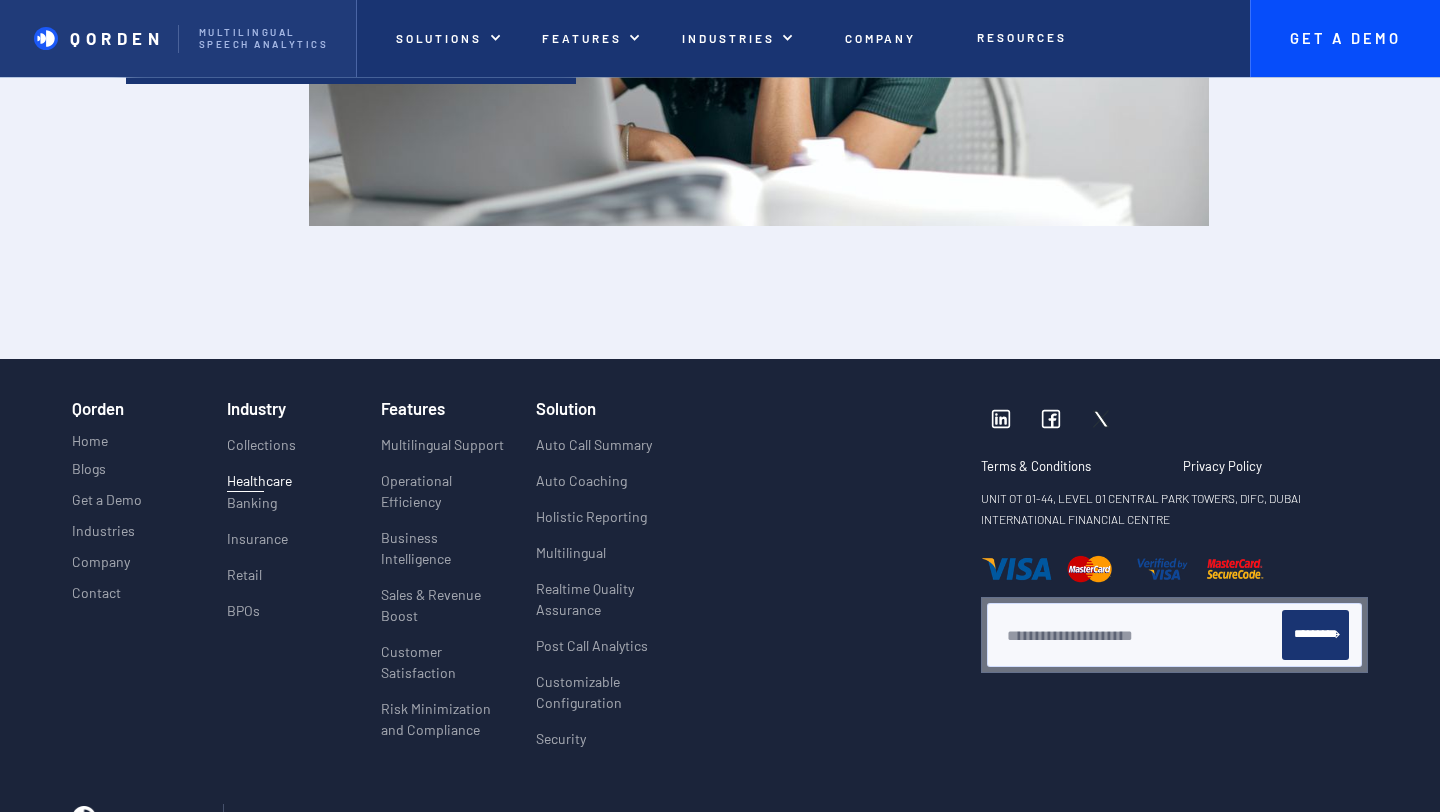 scroll, scrollTop: 2654, scrollLeft: 0, axis: vertical 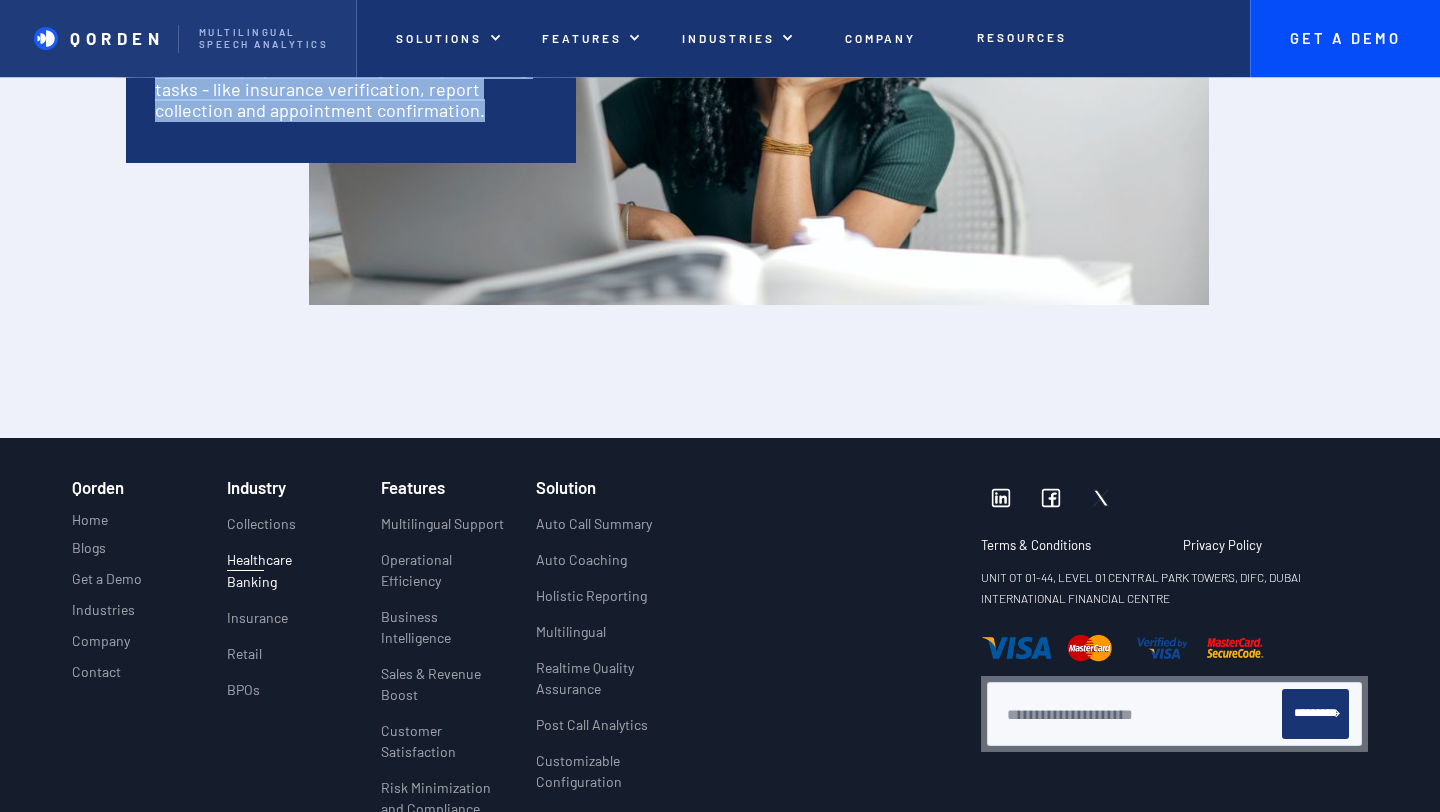 click on "Banking" at bounding box center (252, 581) 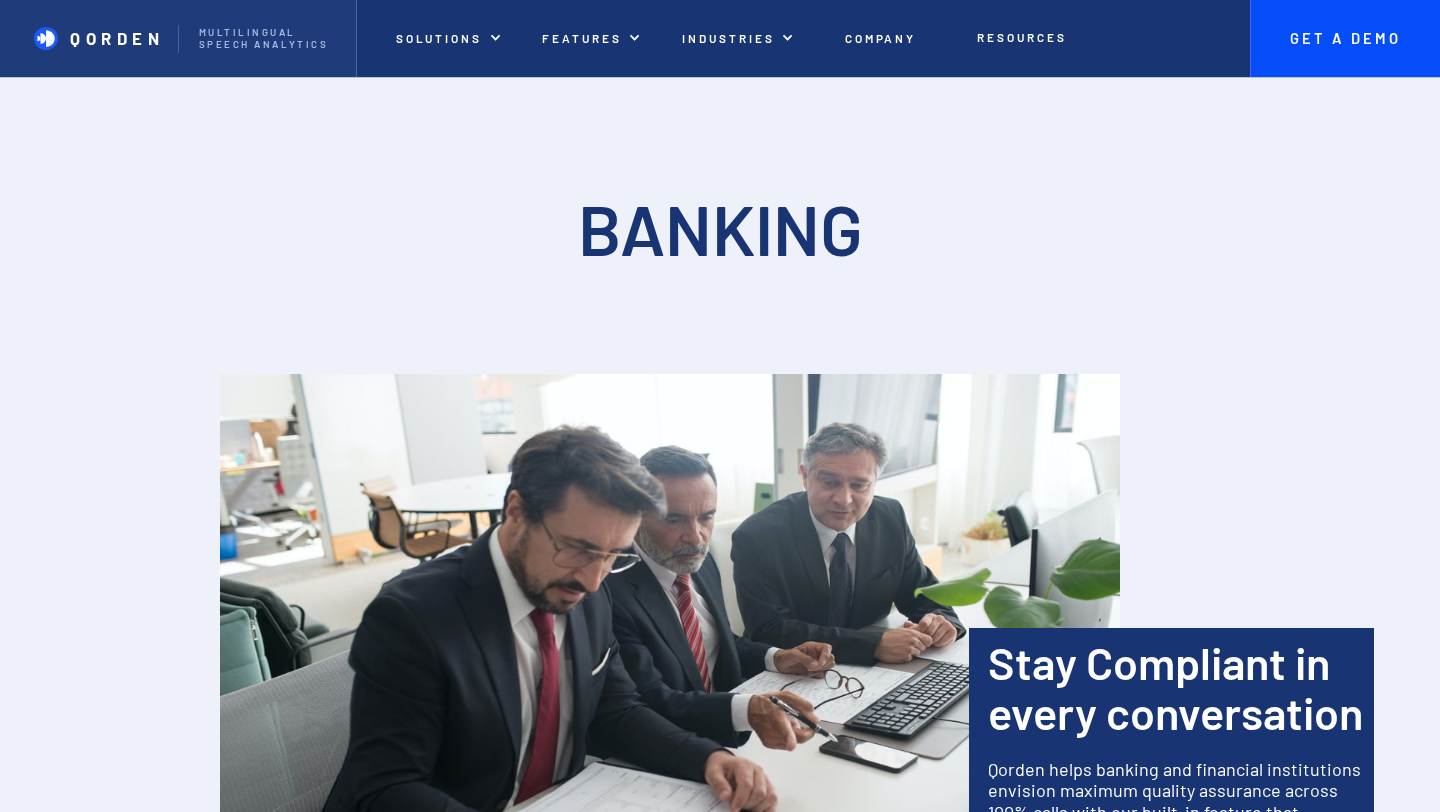 scroll, scrollTop: 34, scrollLeft: 0, axis: vertical 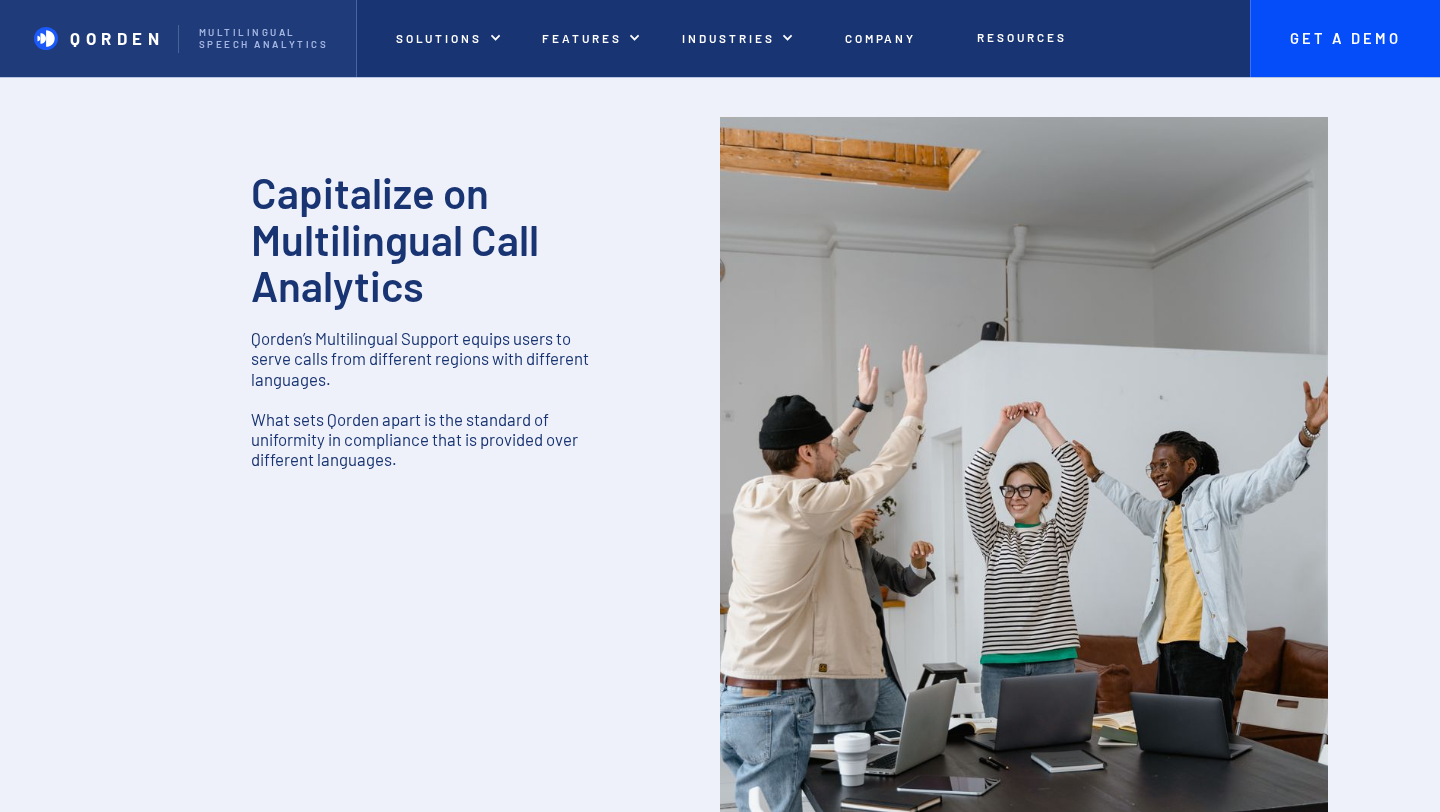 drag, startPoint x: 465, startPoint y: 340, endPoint x: 481, endPoint y: 378, distance: 41.231056 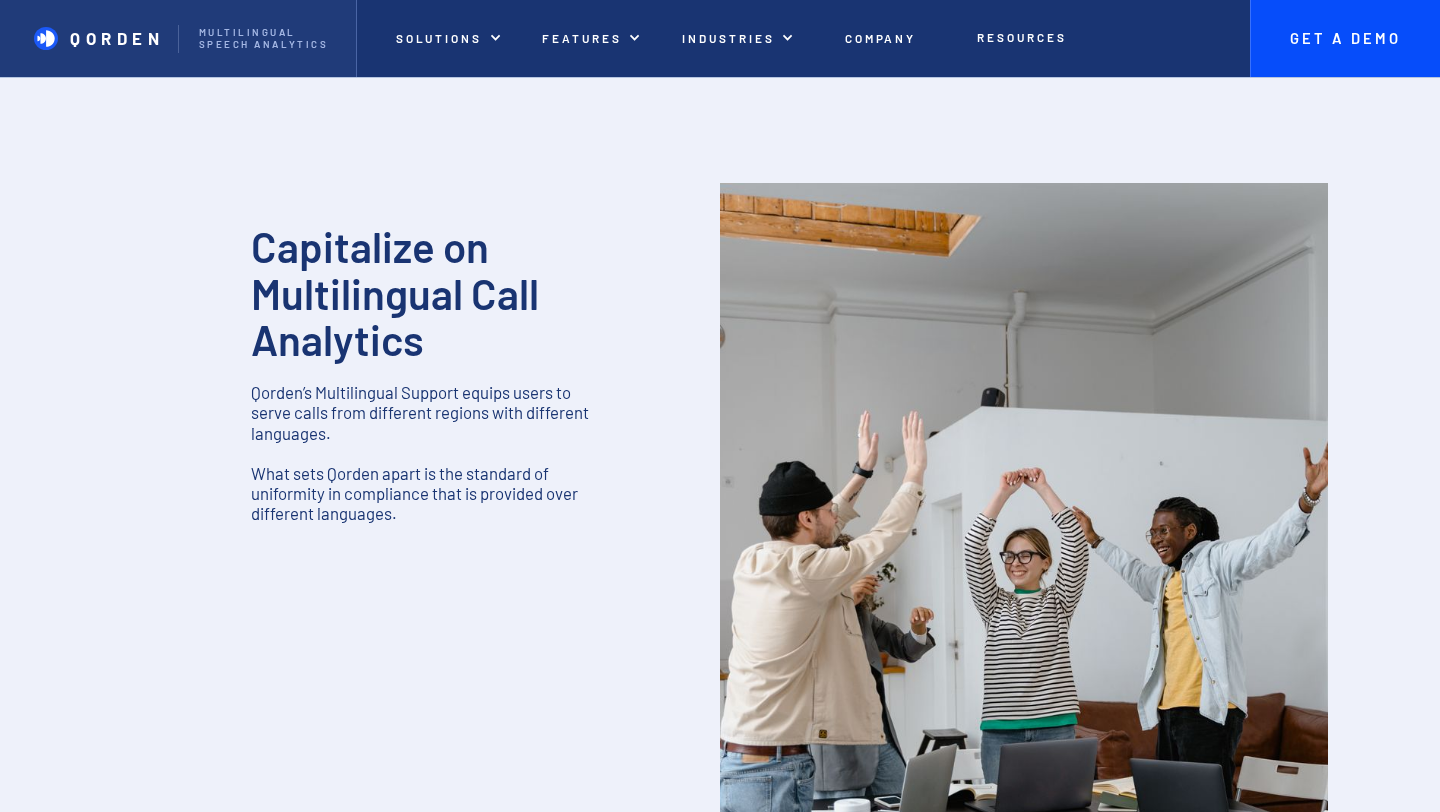 scroll, scrollTop: 881, scrollLeft: 0, axis: vertical 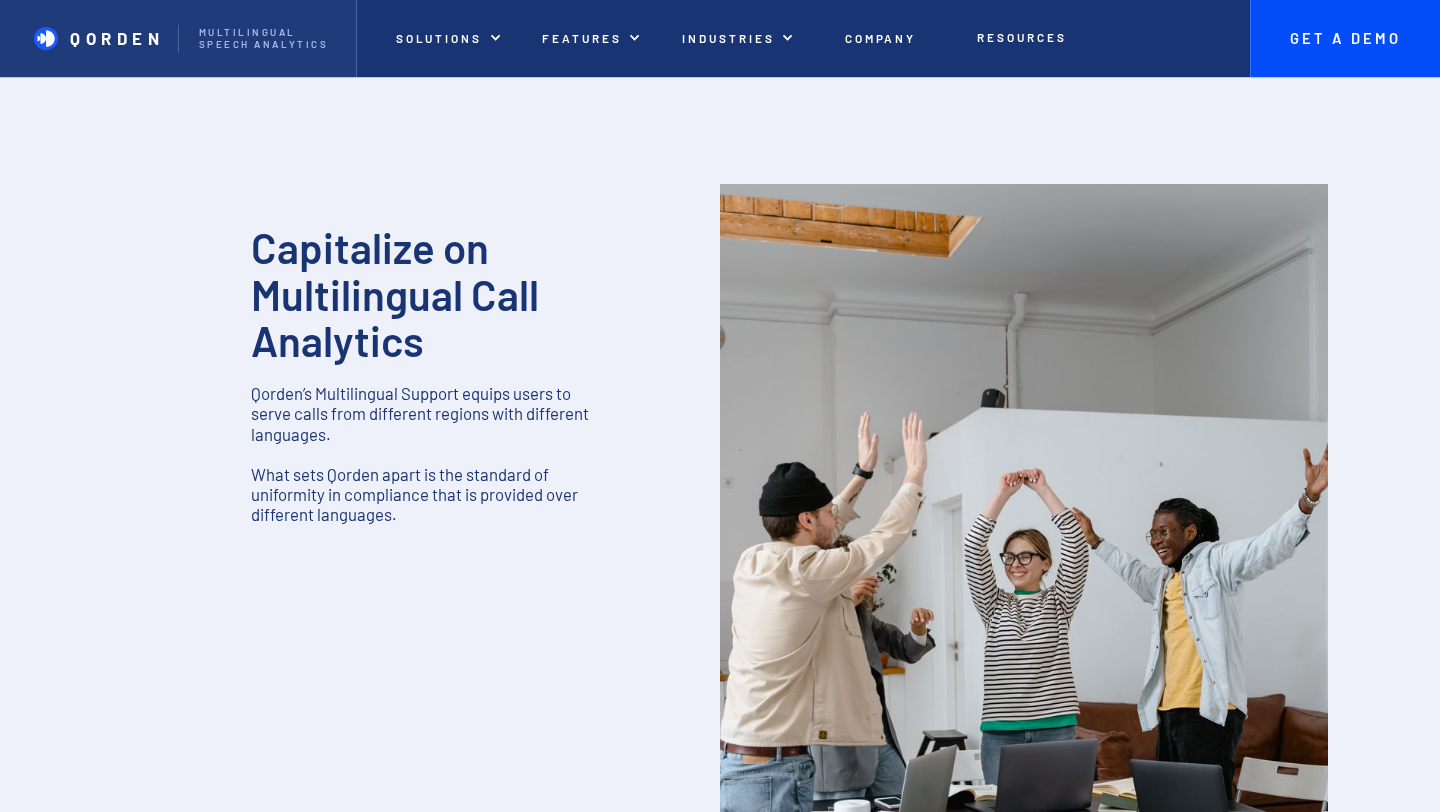 click on "‍" at bounding box center (430, 373) 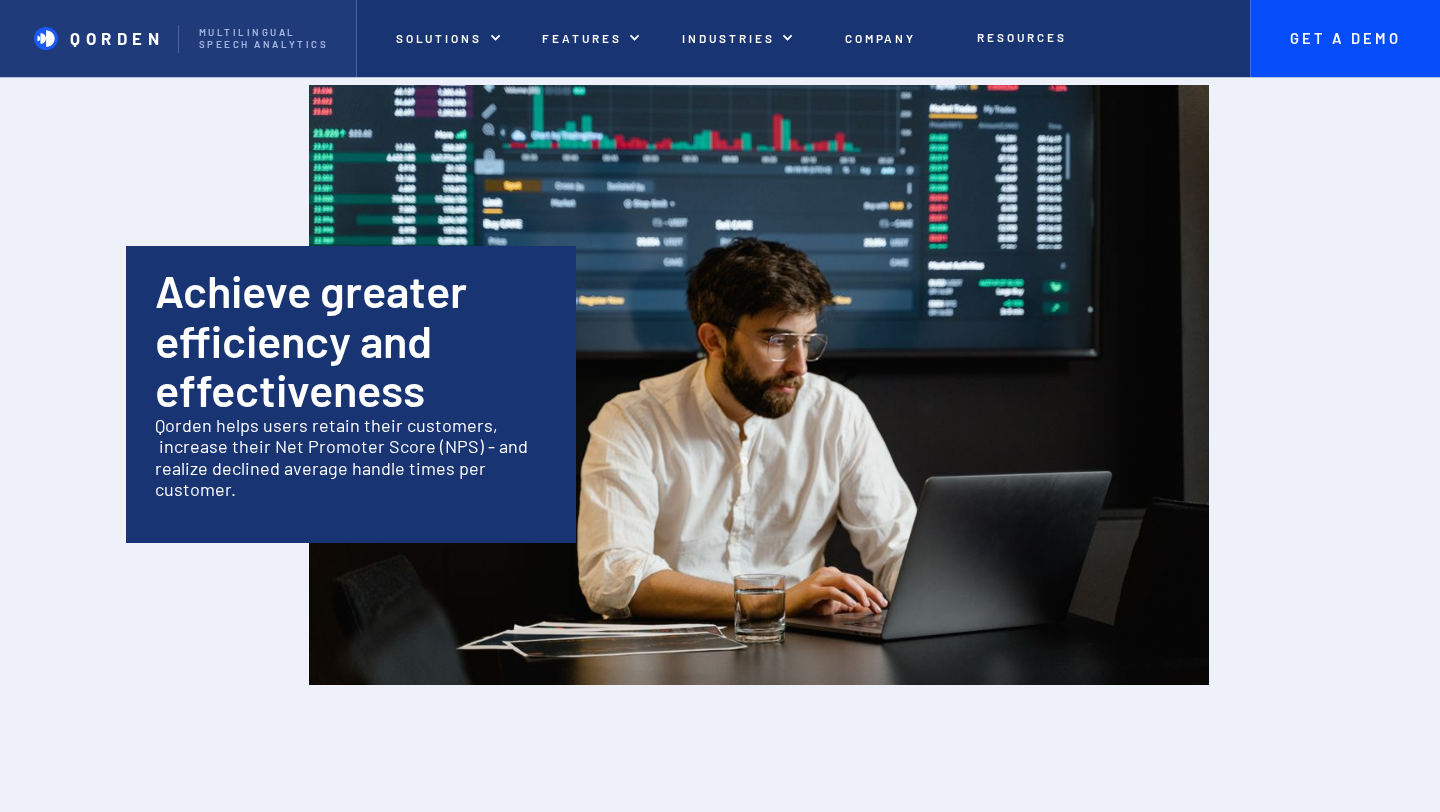 scroll, scrollTop: 2183, scrollLeft: 0, axis: vertical 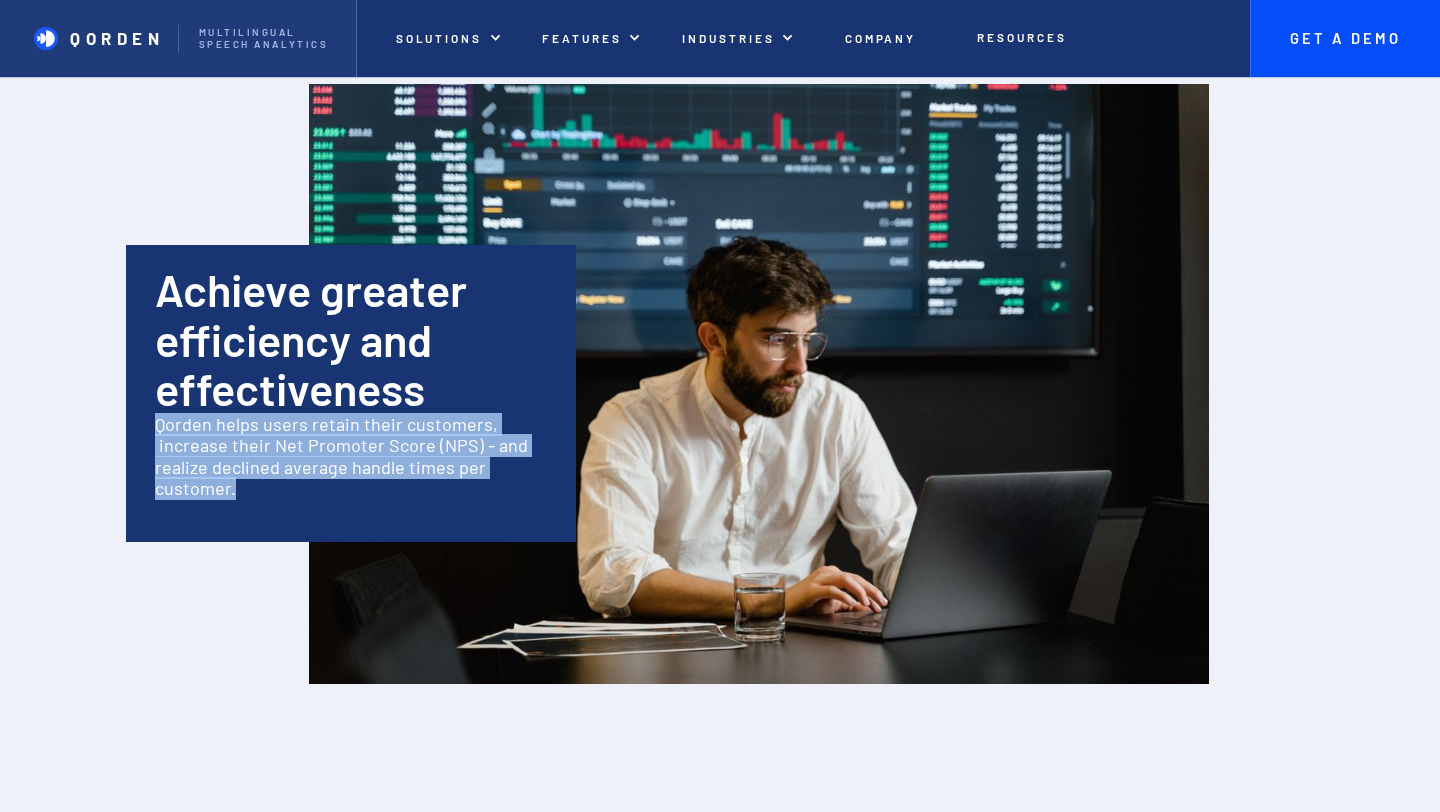 drag, startPoint x: 153, startPoint y: 419, endPoint x: 235, endPoint y: 492, distance: 109.786156 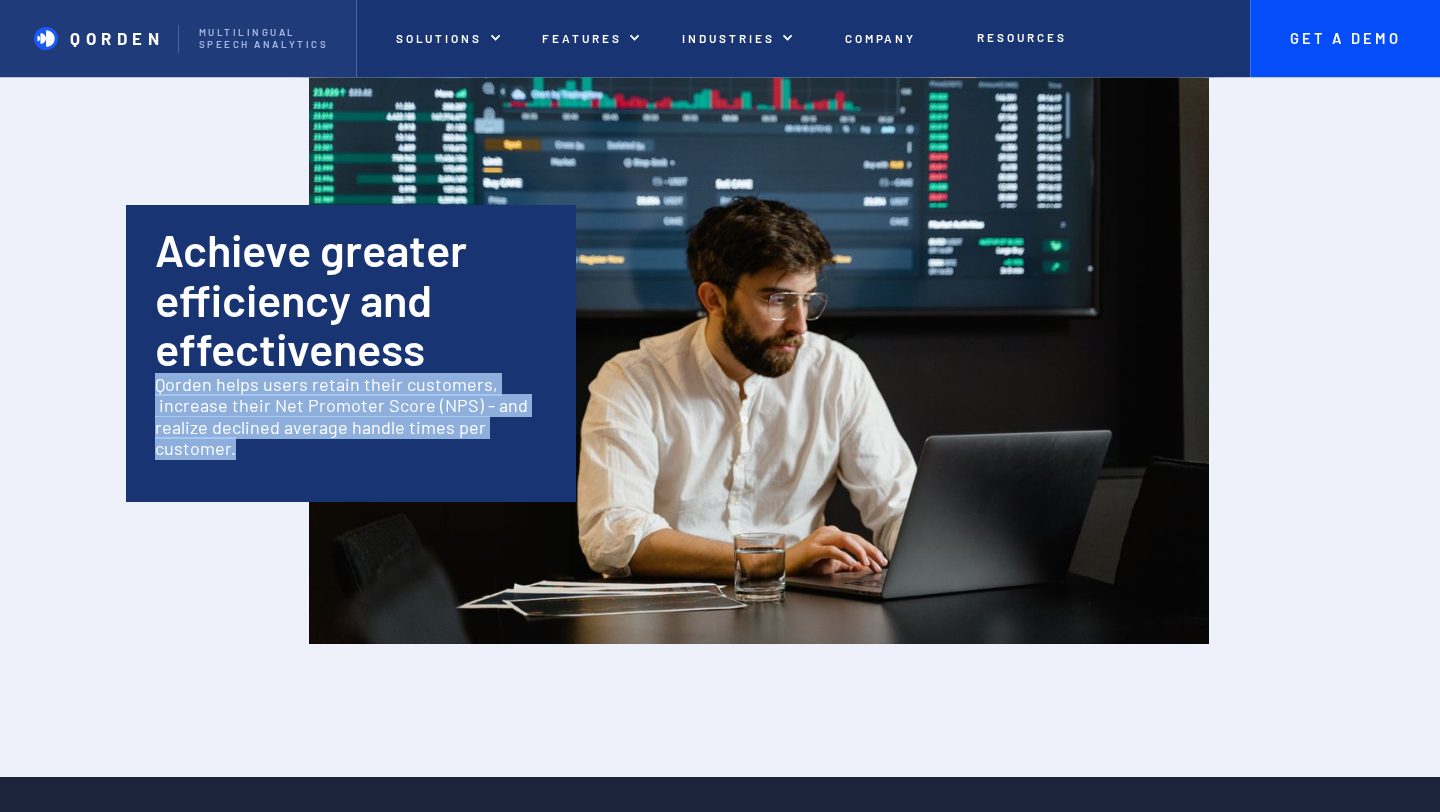 scroll, scrollTop: 2224, scrollLeft: 0, axis: vertical 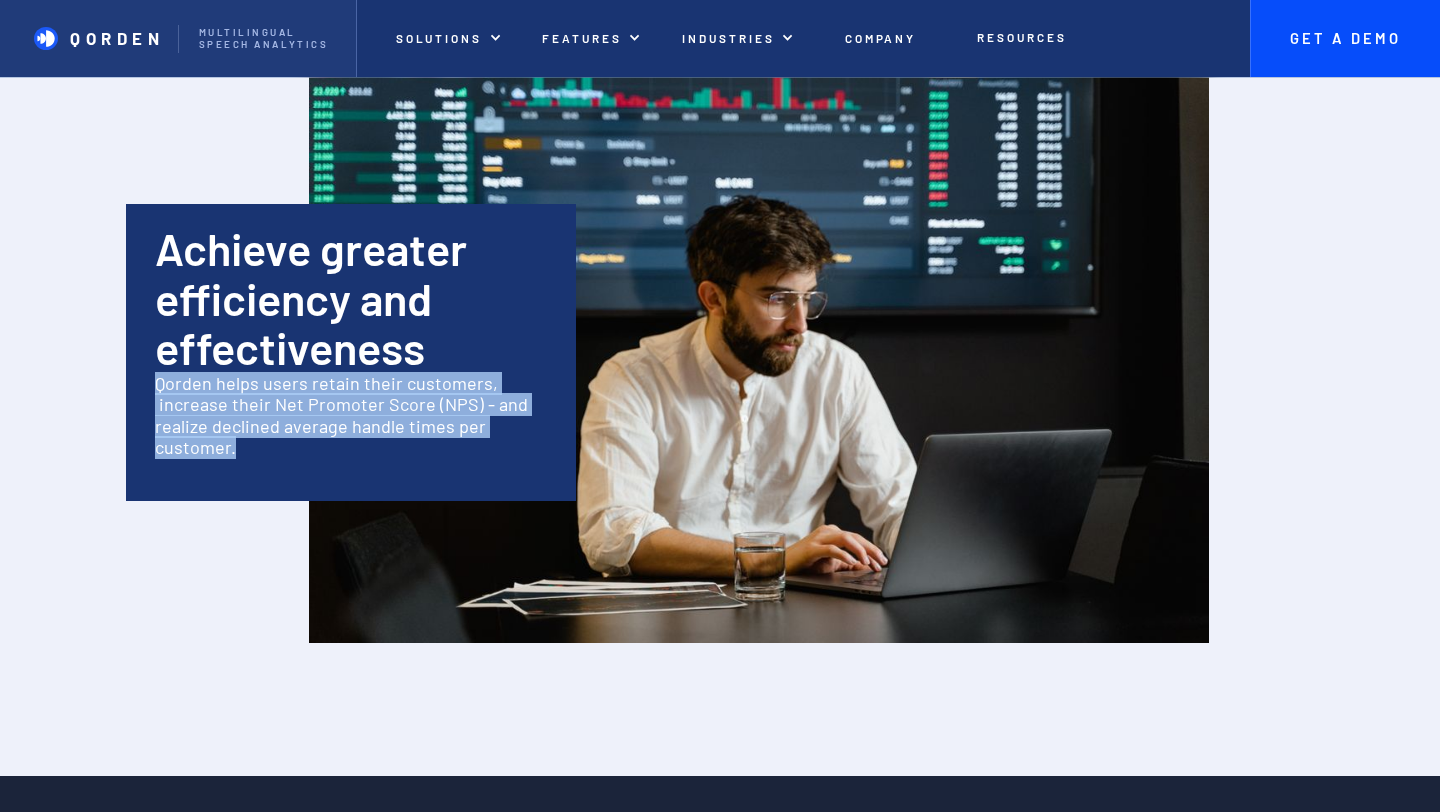 copy on "Qorden helps users retain their customers,  increase their Net Promoter Score (NPS) - and realize declined average handle times per customer." 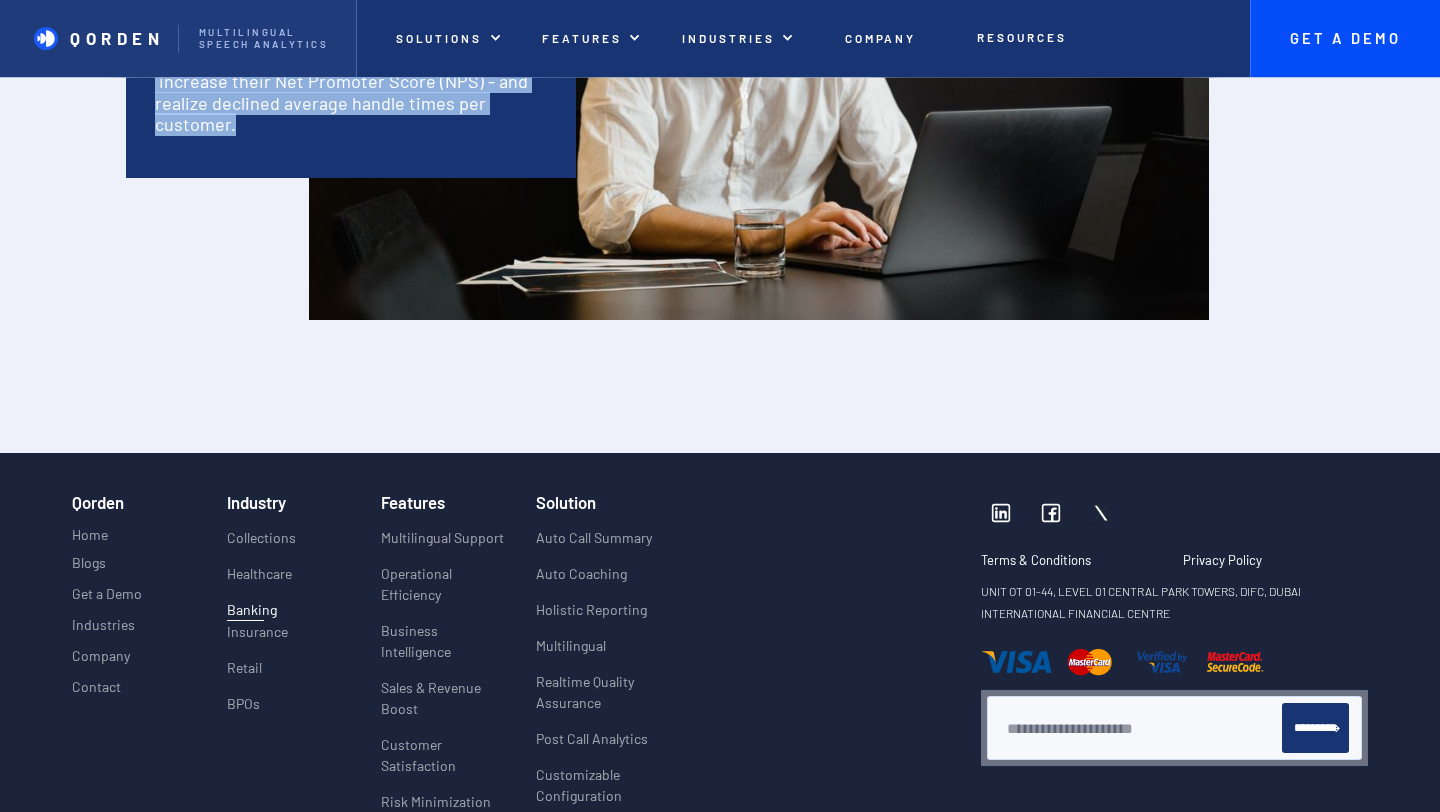 scroll, scrollTop: 2739, scrollLeft: 0, axis: vertical 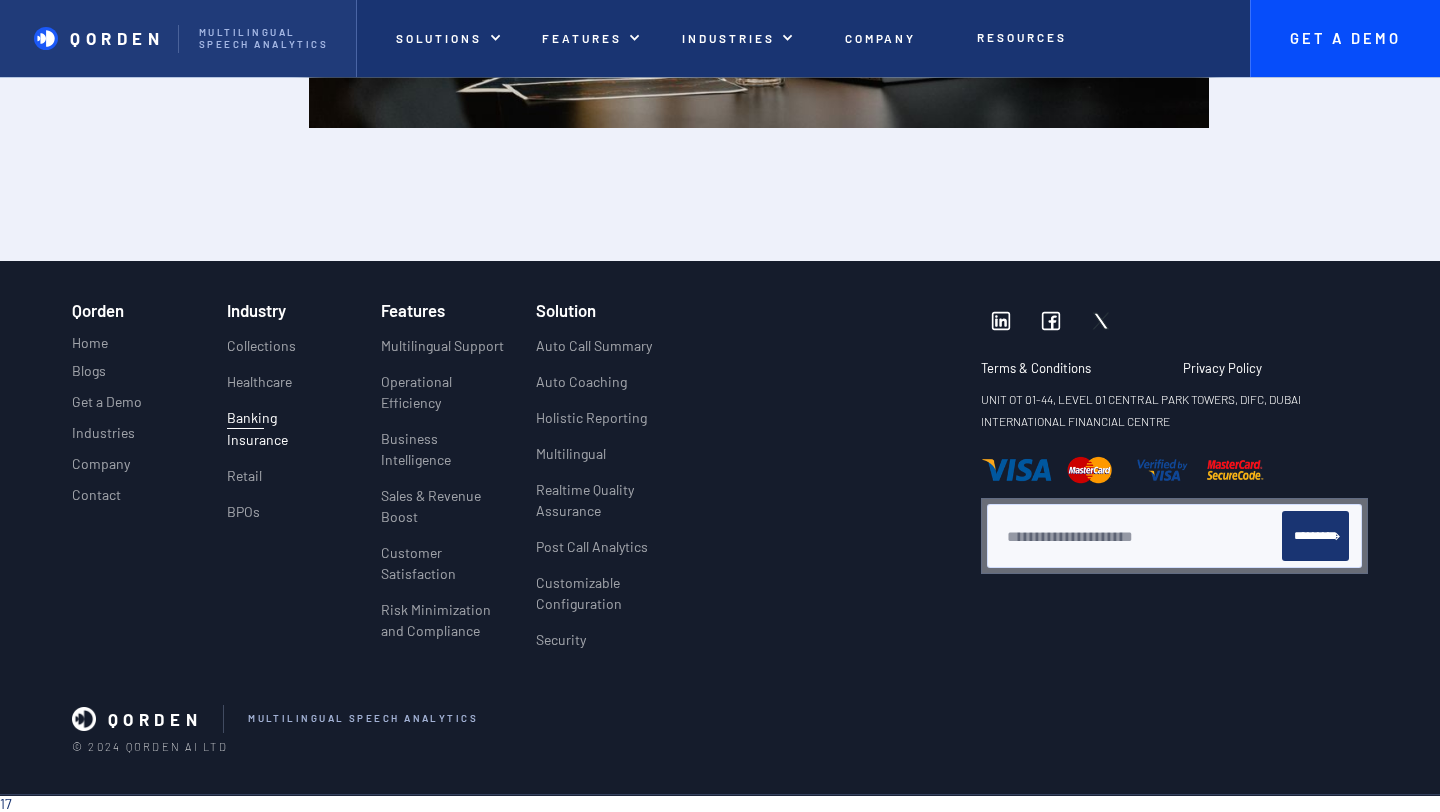 click on "Insurance" at bounding box center (257, 439) 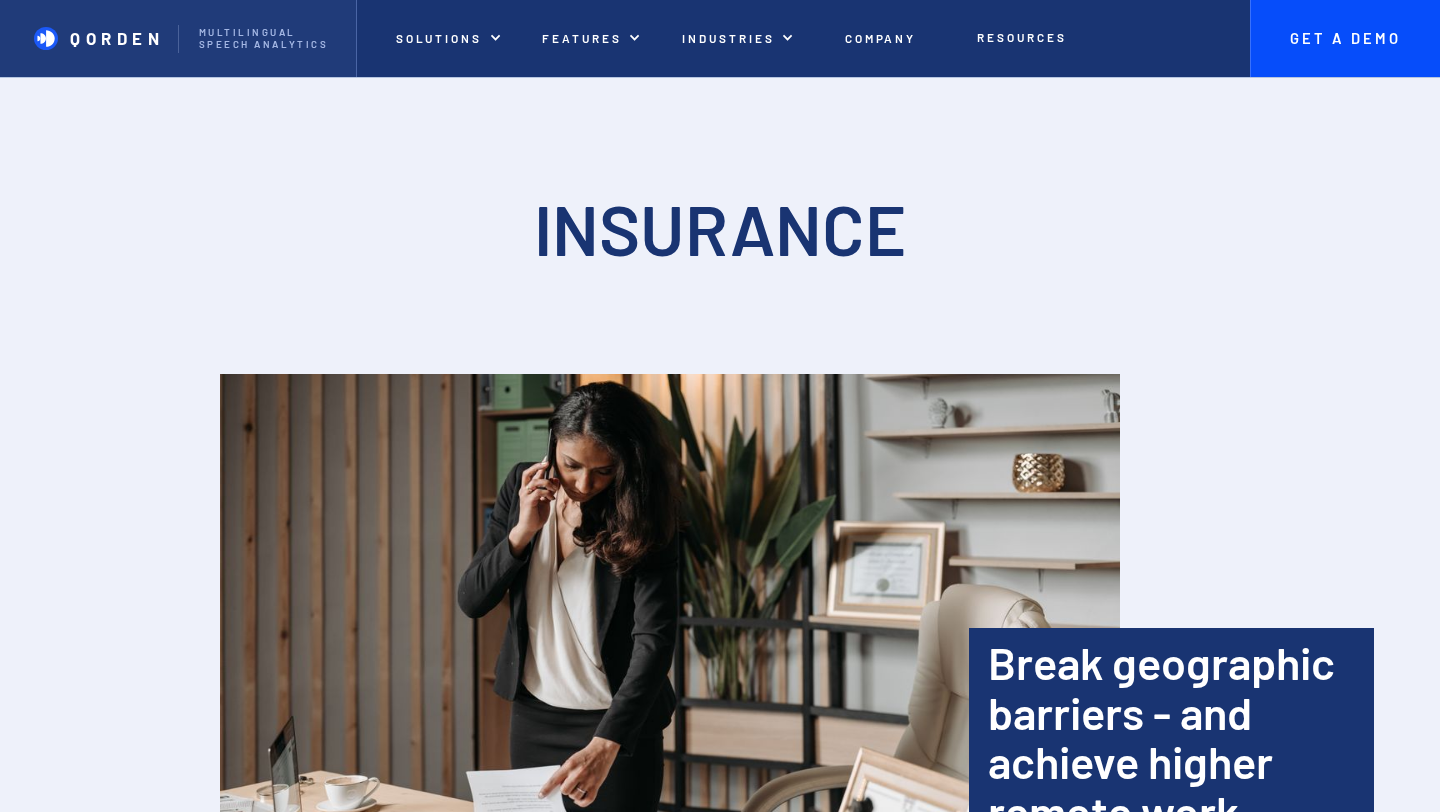 scroll, scrollTop: 317, scrollLeft: 0, axis: vertical 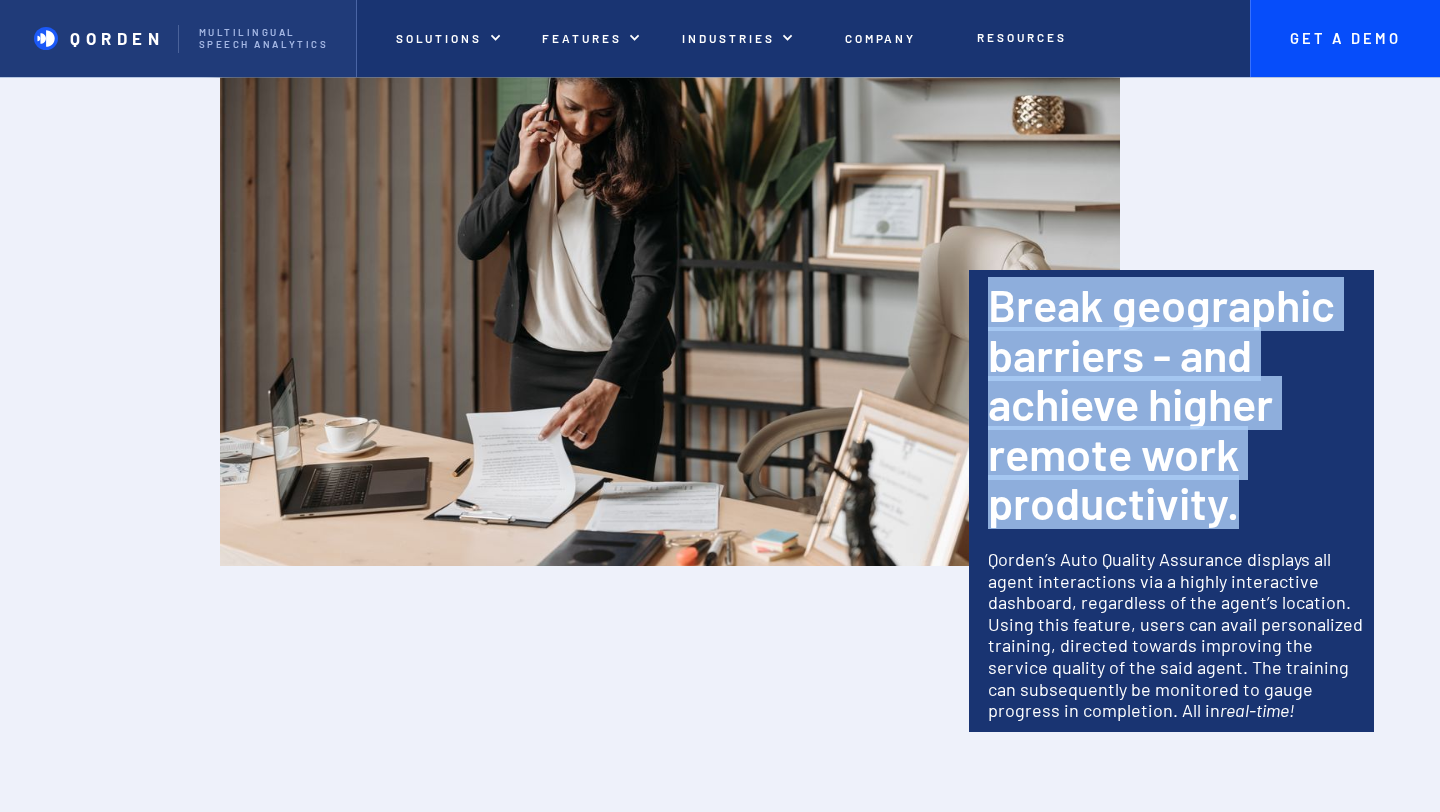 drag, startPoint x: 998, startPoint y: 300, endPoint x: 1245, endPoint y: 518, distance: 329.44348 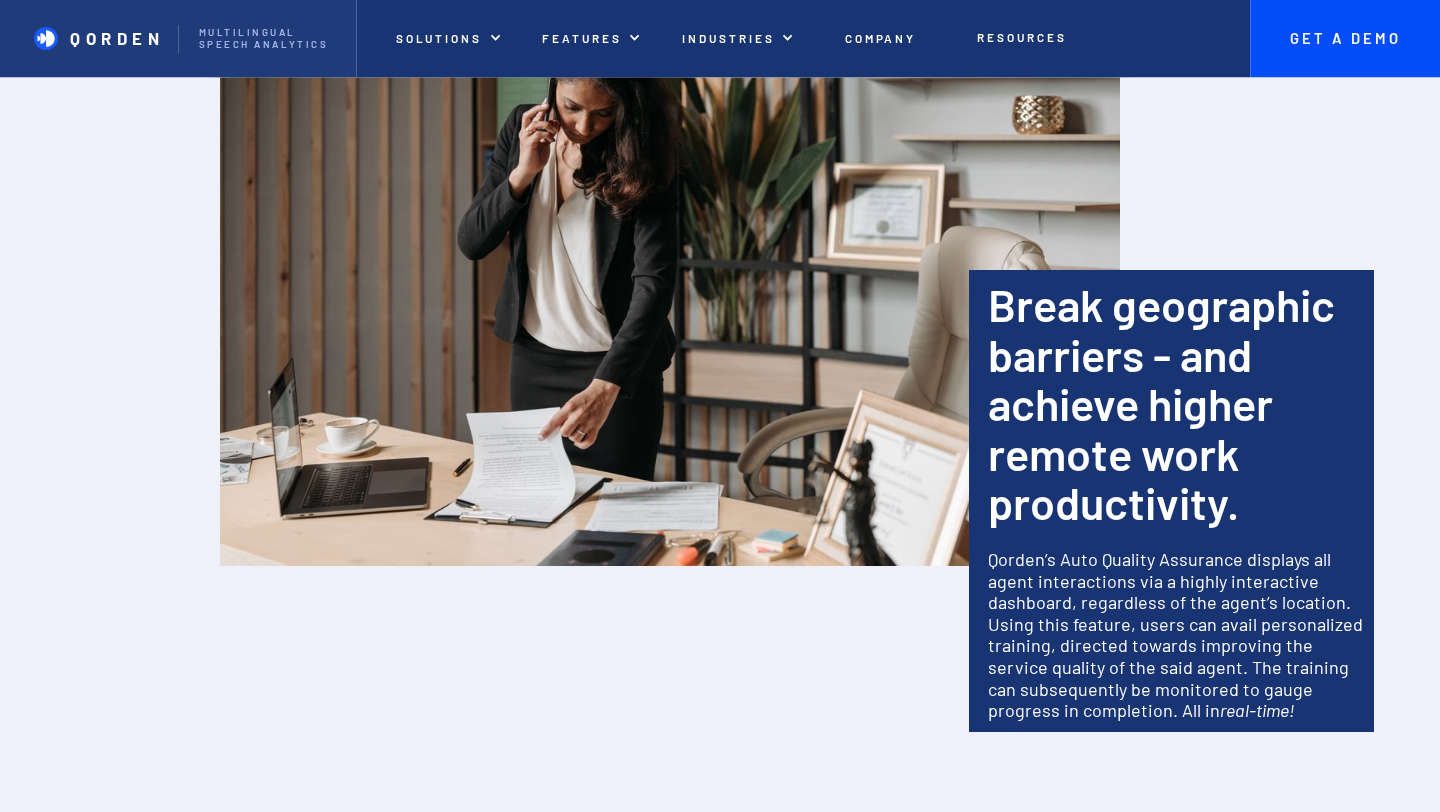 click on "Qorden’s Auto Quality Assurance displays all agent interactions via a highly interactive dashboard, regardless of the agent’s location." at bounding box center [1176, 581] 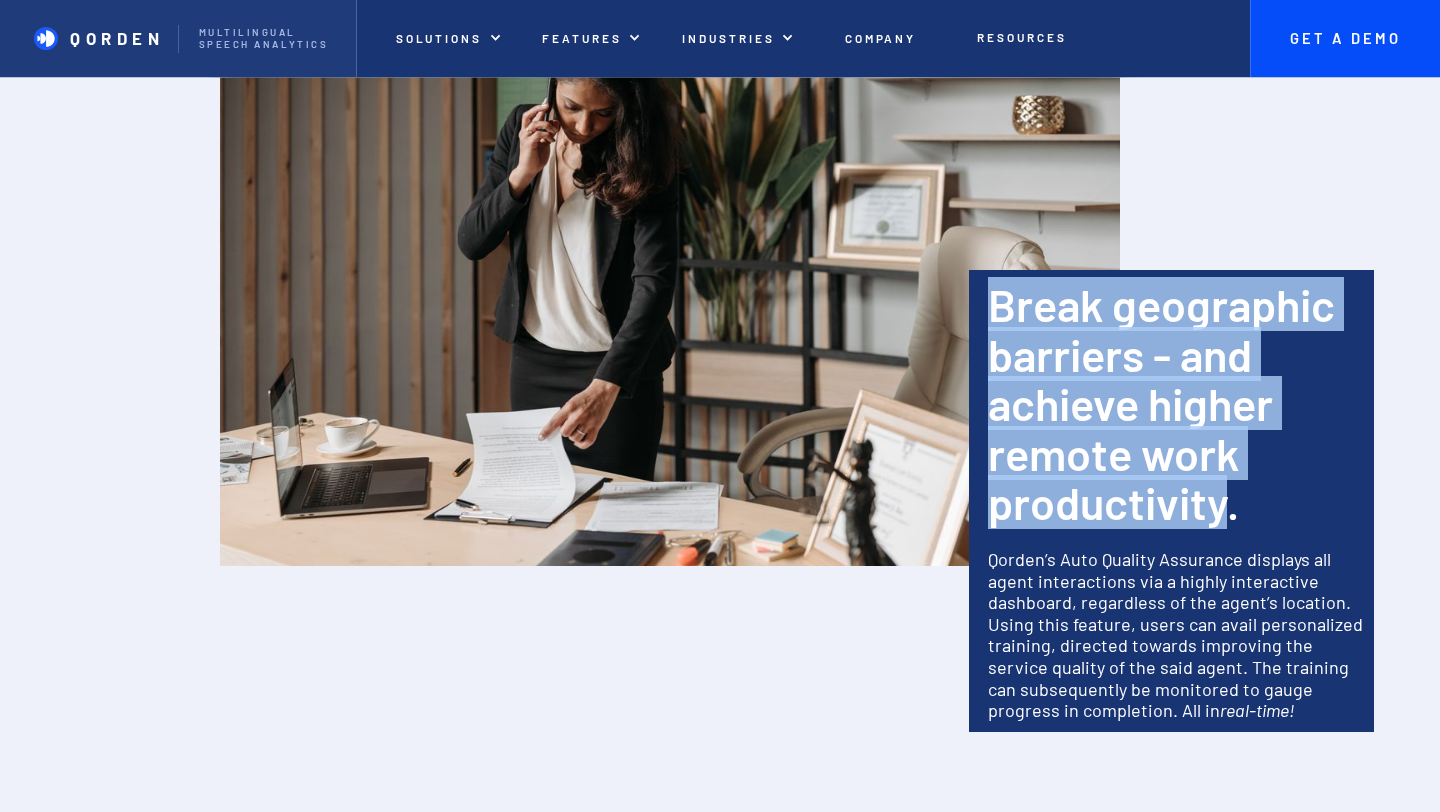drag, startPoint x: 995, startPoint y: 304, endPoint x: 1224, endPoint y: 499, distance: 300.77567 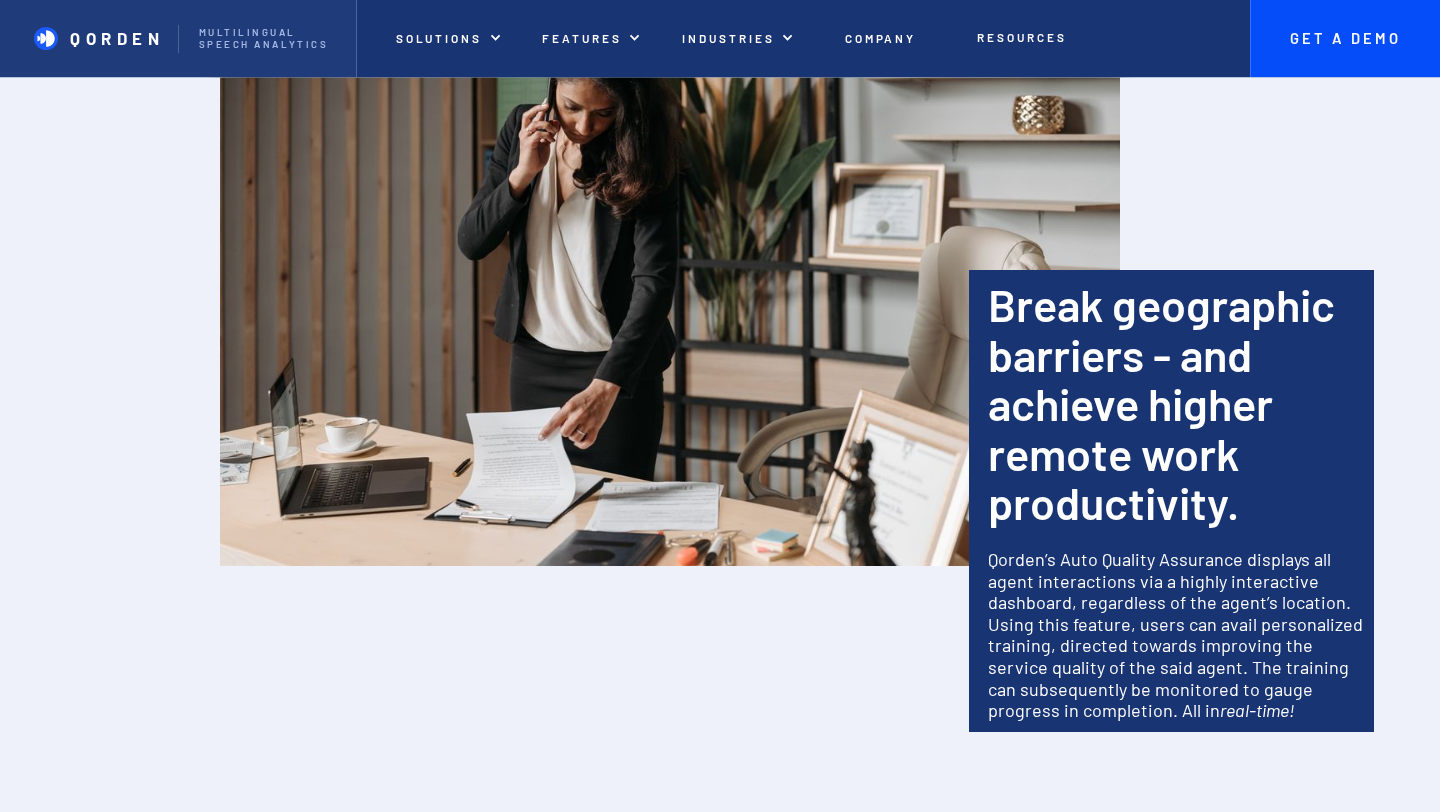 click on "Qorden’s Auto Quality Assurance displays all agent interactions via a highly interactive dashboard, regardless of the agent’s location." at bounding box center (1176, 581) 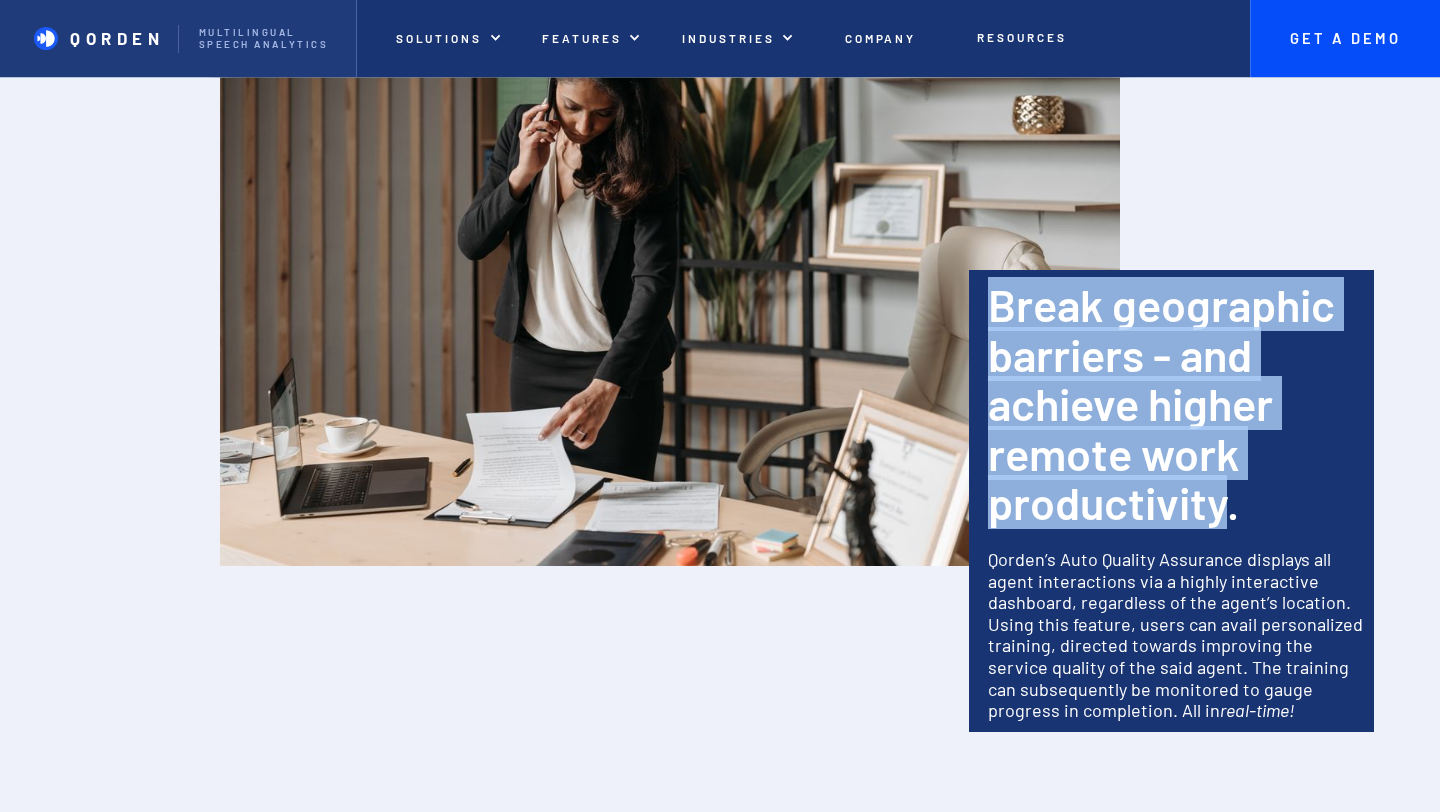 drag, startPoint x: 984, startPoint y: 308, endPoint x: 1222, endPoint y: 514, distance: 314.76974 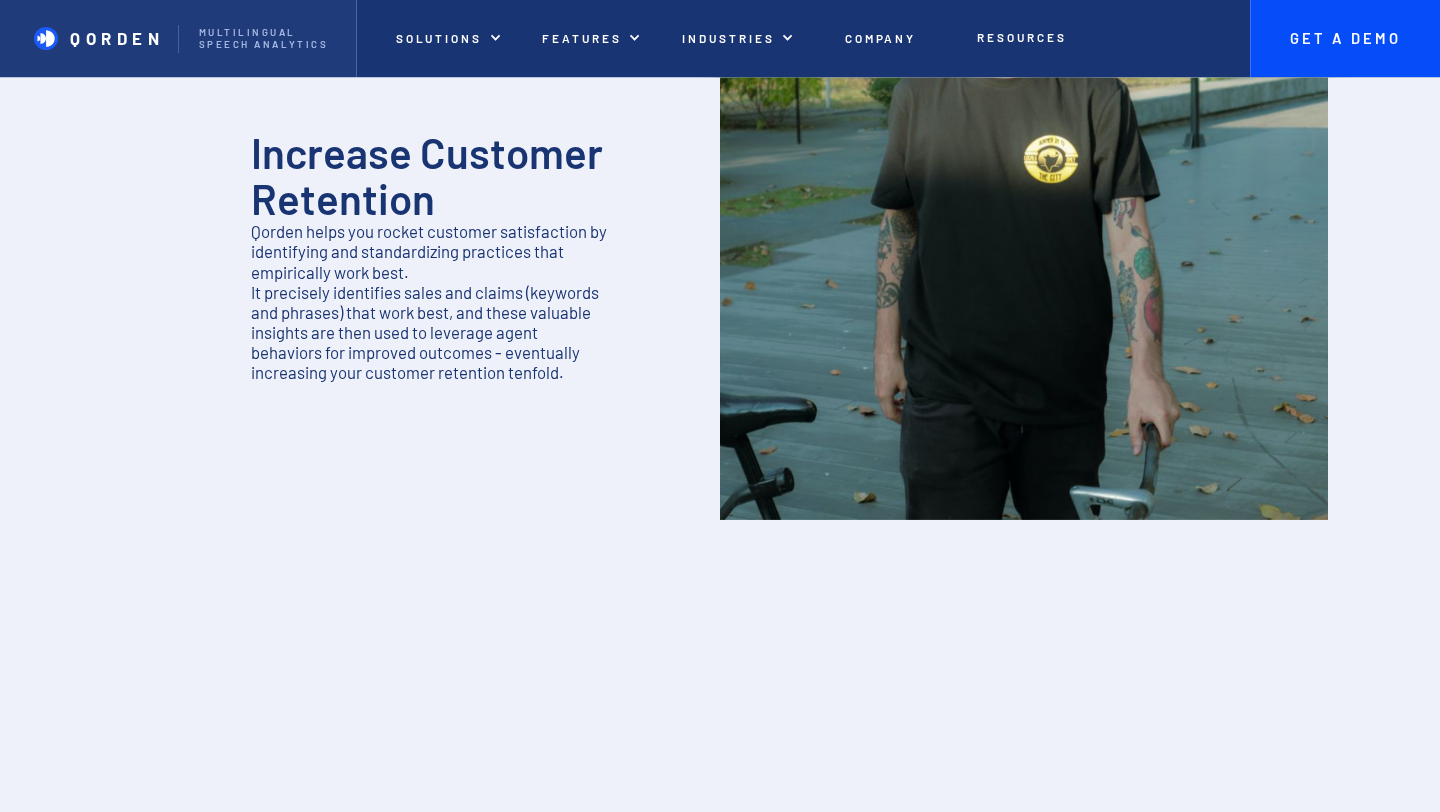 scroll, scrollTop: 1541, scrollLeft: 0, axis: vertical 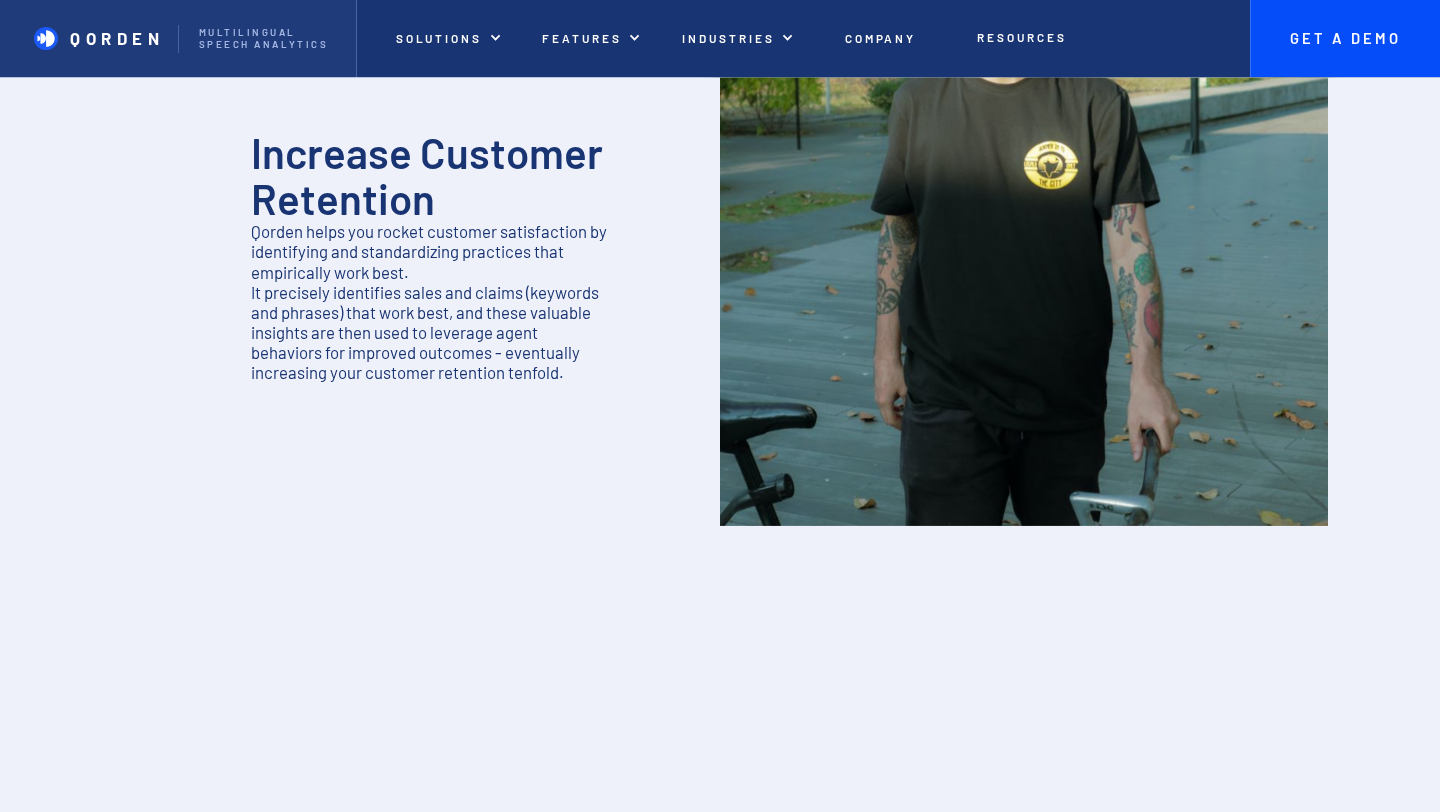drag, startPoint x: 568, startPoint y: 374, endPoint x: 324, endPoint y: 310, distance: 252.25385 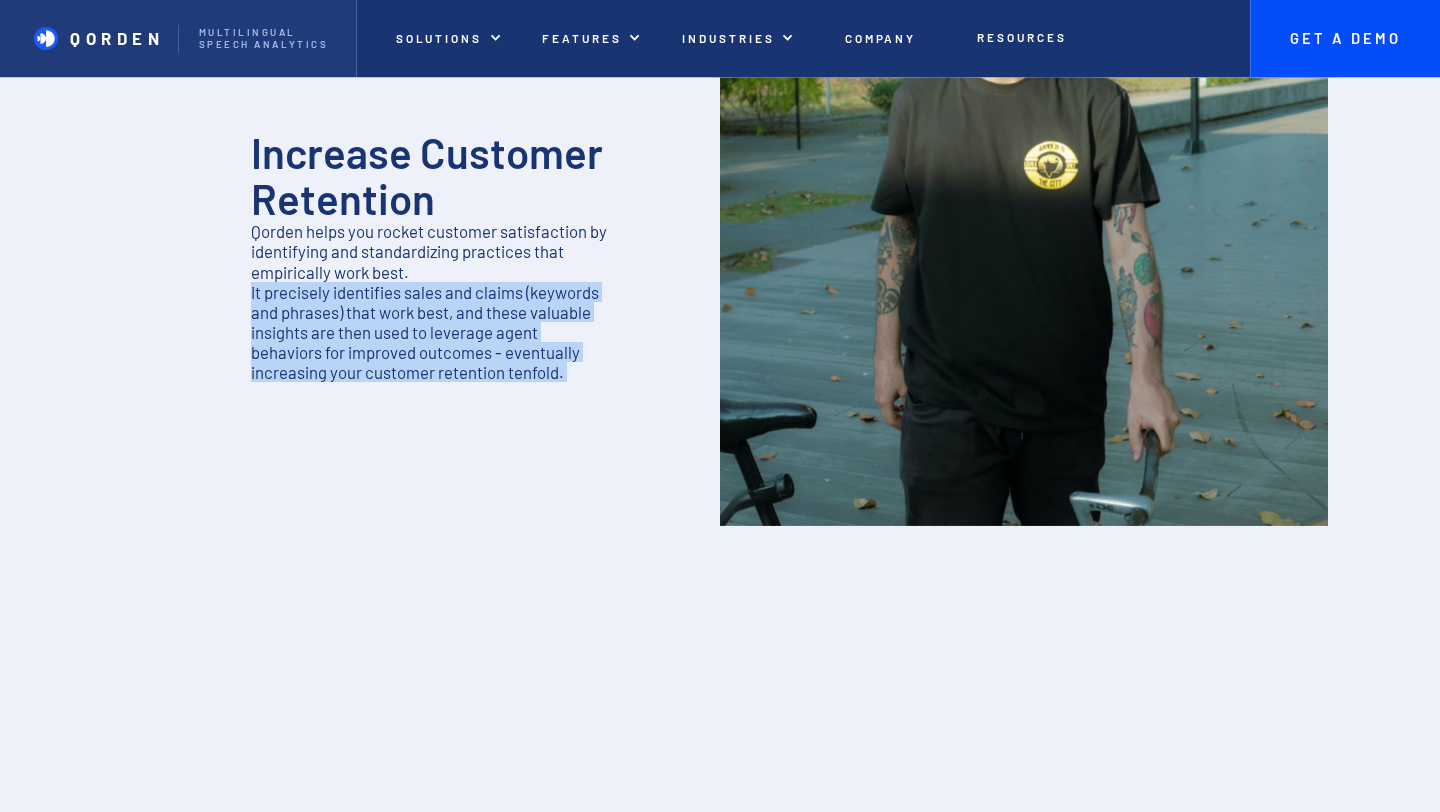 click on "Increase Customer Retention Qorden helps you rocket customer satisfaction by identifying and standardizing practices that empirically work best.  It precisely identifies sales and claims (keywords and phrases) that work best, and these valuable insights are then used to leverage agent behaviors for improved outcomes - eventually increasing your customer retention tenfold.  ‍" at bounding box center [416, 166] 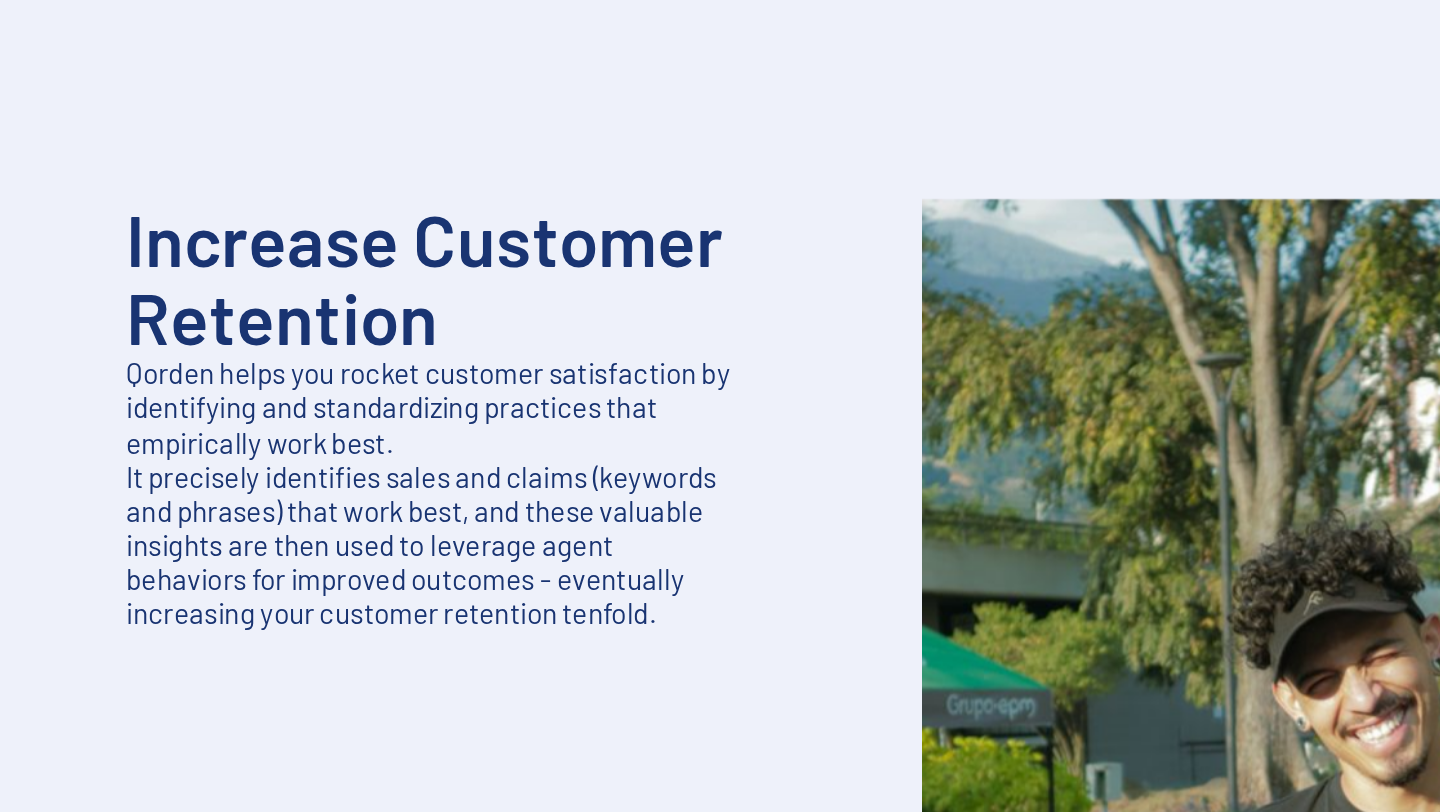 scroll, scrollTop: 807, scrollLeft: 0, axis: vertical 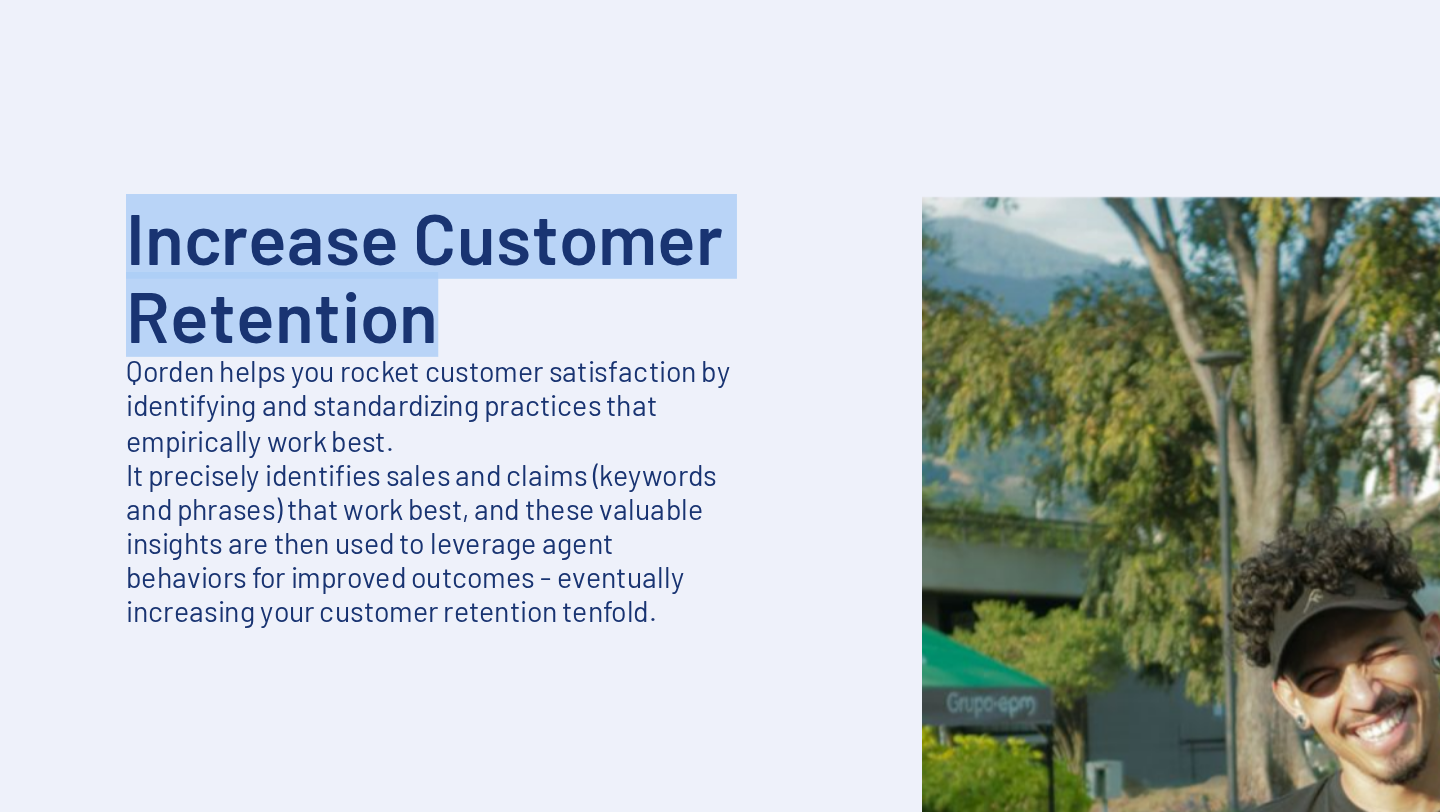 drag, startPoint x: 253, startPoint y: 470, endPoint x: 441, endPoint y: 526, distance: 196.1632 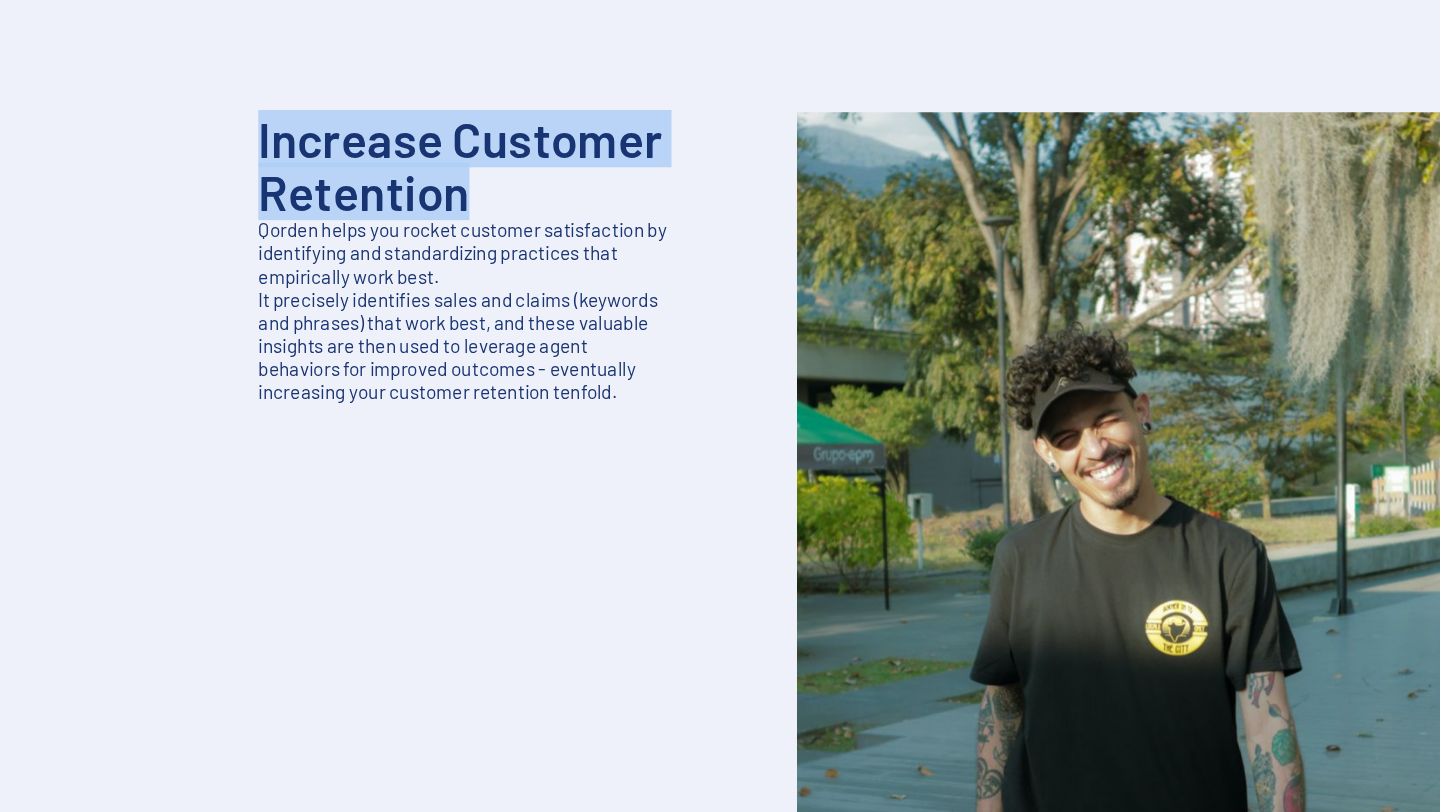scroll, scrollTop: 1057, scrollLeft: 0, axis: vertical 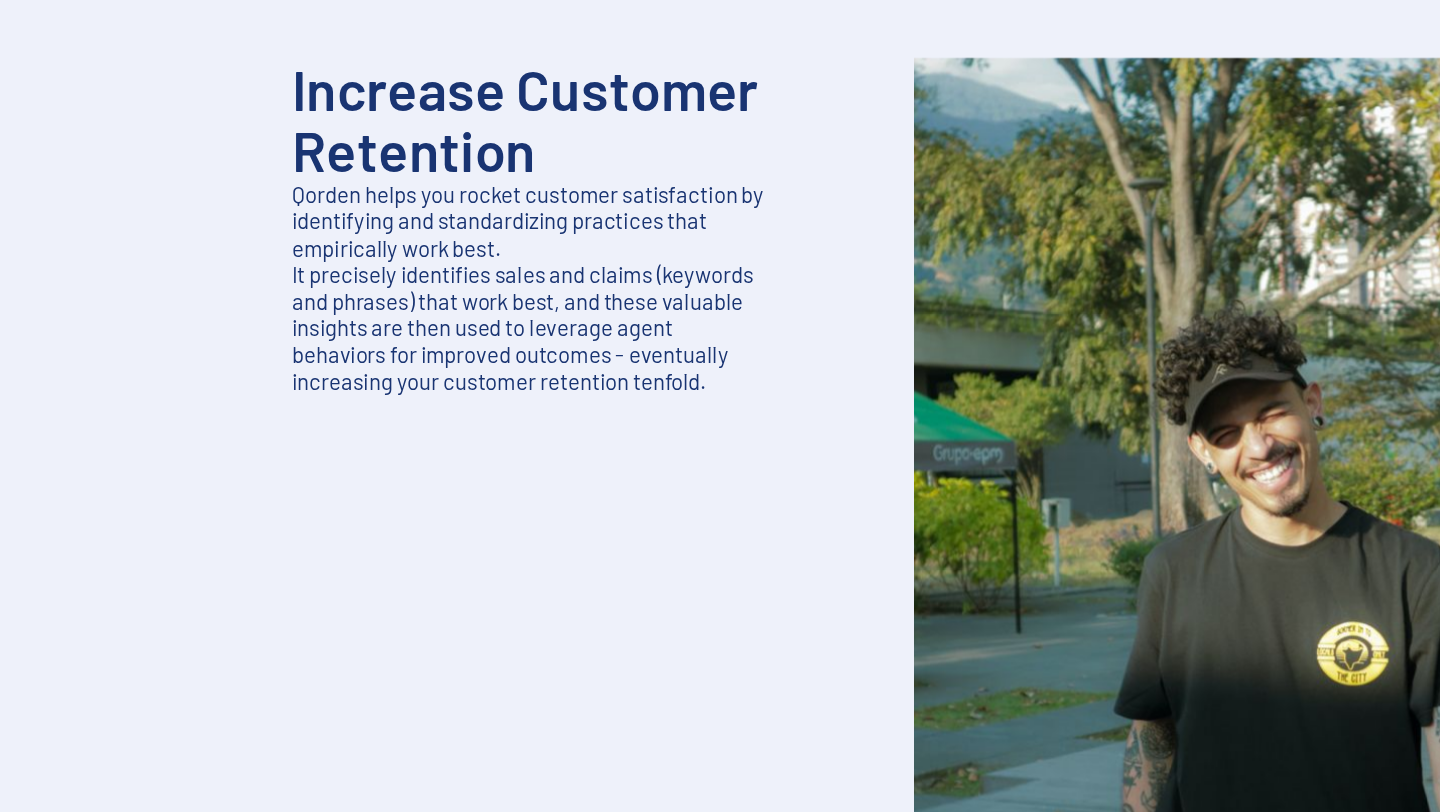 click on "‍" at bounding box center [430, 464] 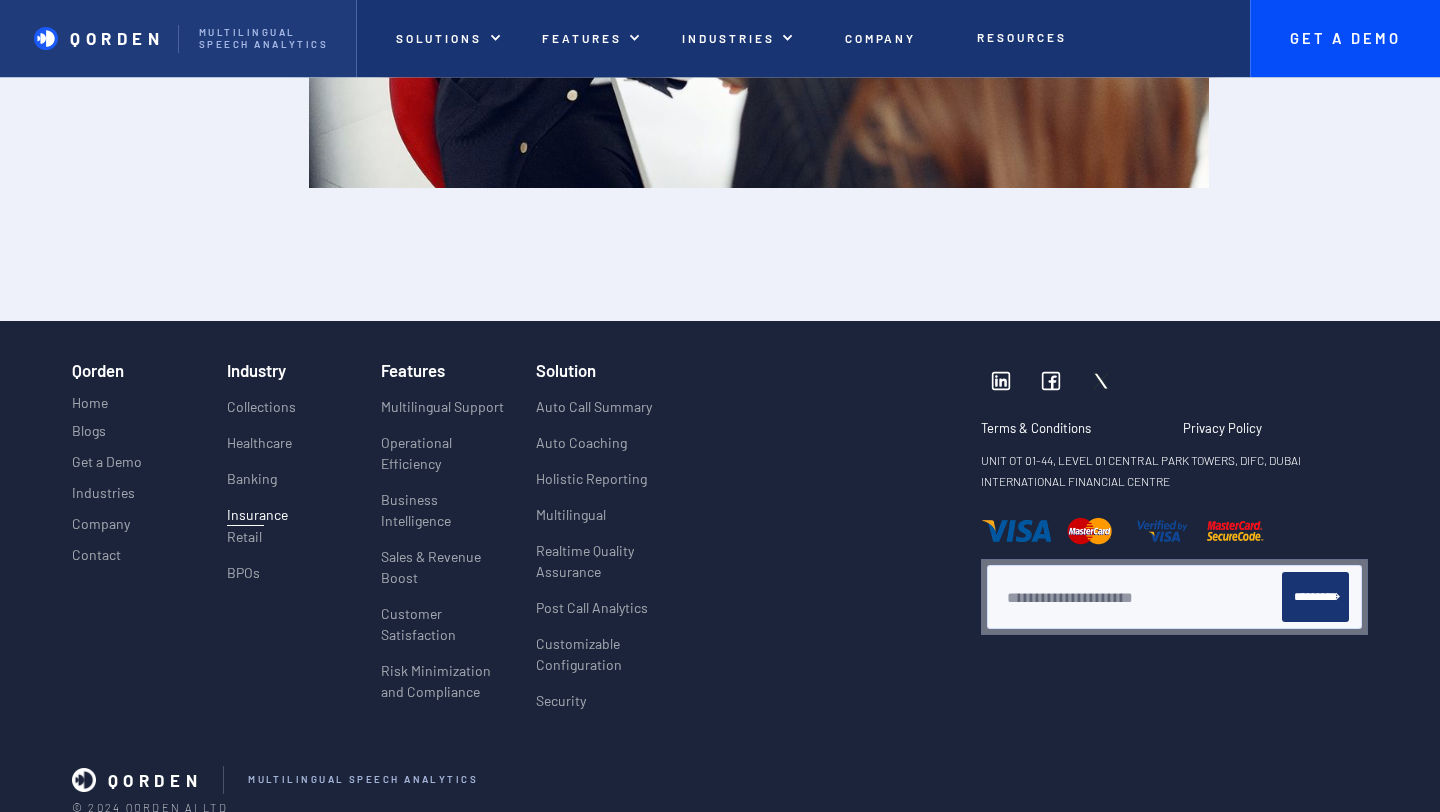 scroll, scrollTop: 2890, scrollLeft: 0, axis: vertical 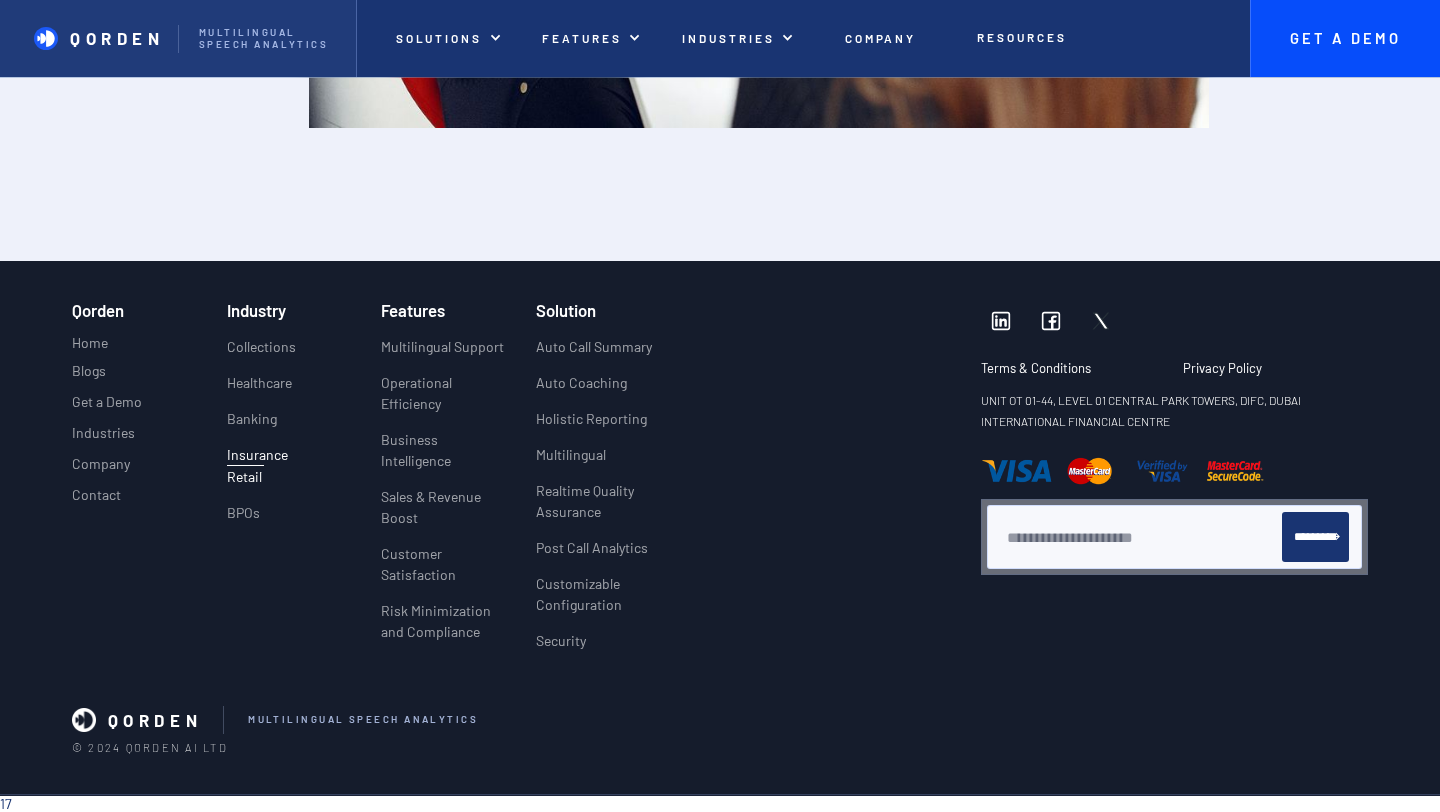 click on "Retail" at bounding box center (244, 476) 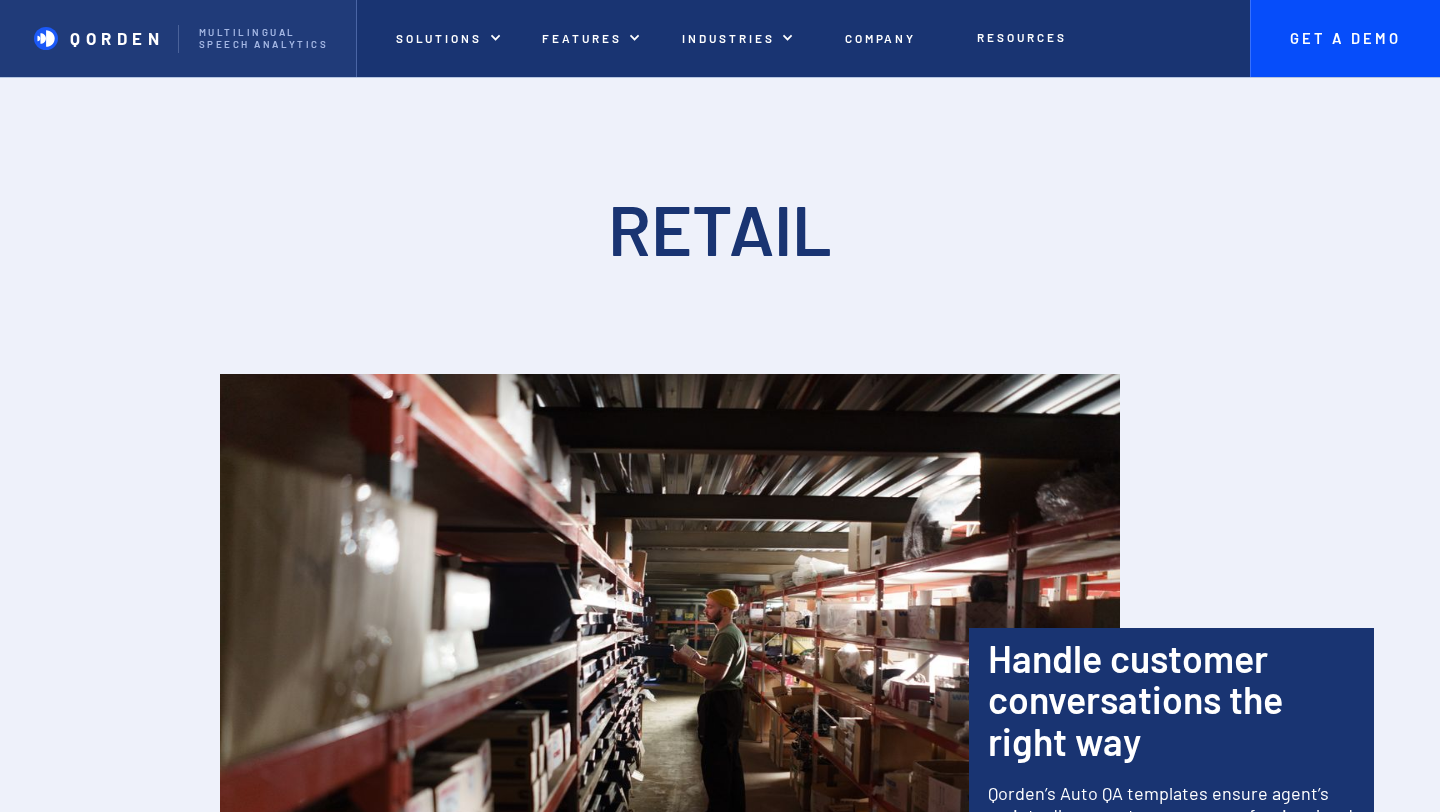 scroll, scrollTop: 295, scrollLeft: 0, axis: vertical 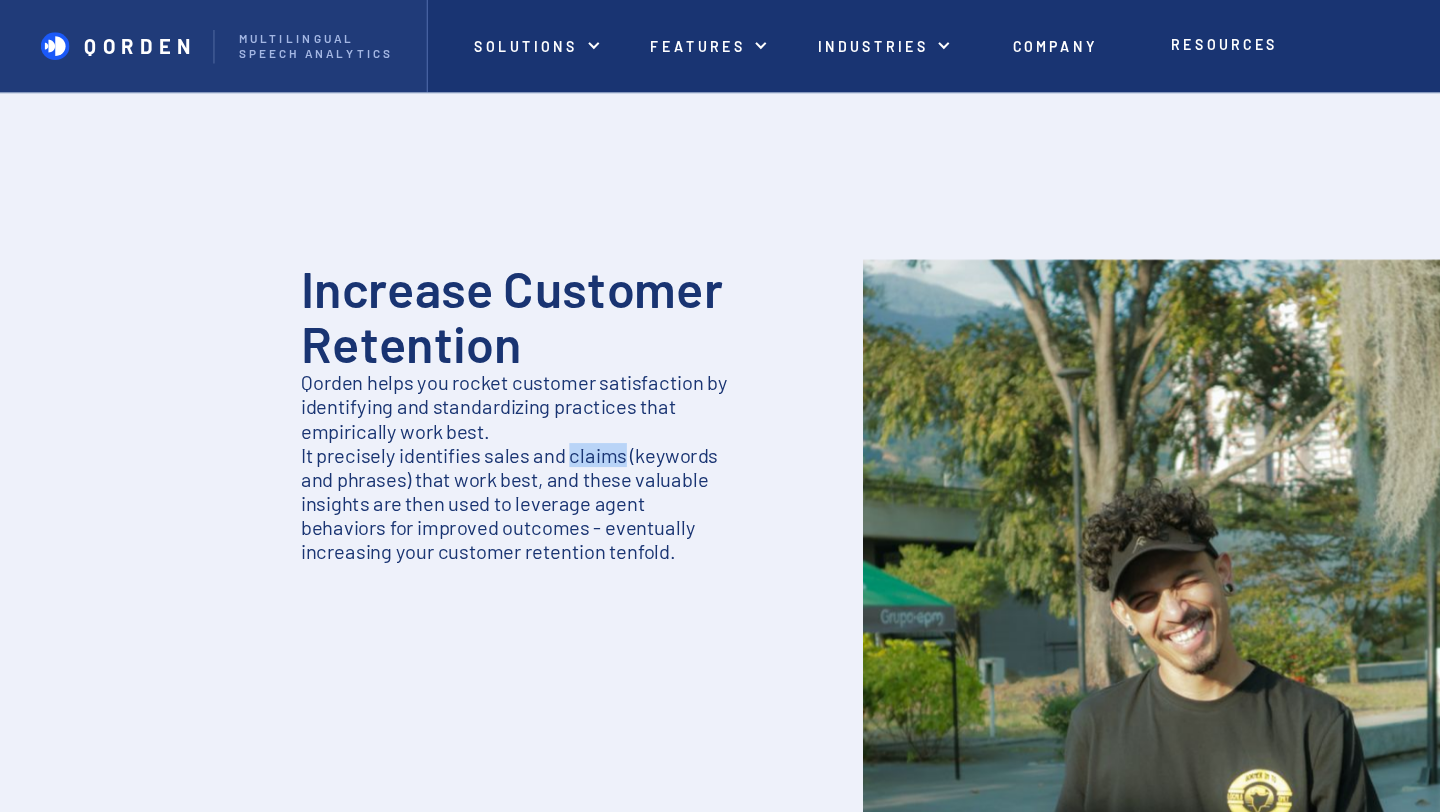 drag, startPoint x: 479, startPoint y: 382, endPoint x: 524, endPoint y: 384, distance: 45.044422 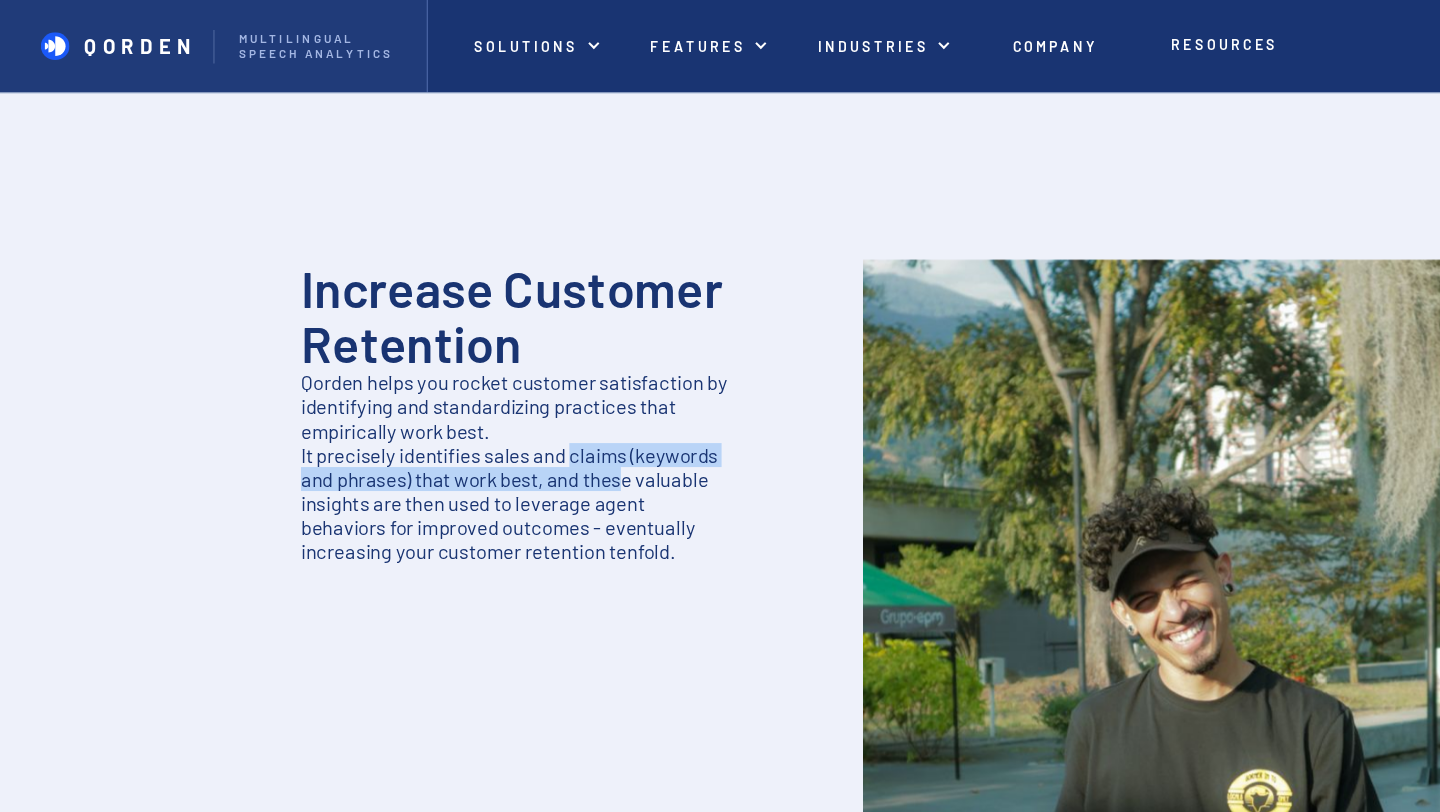 drag, startPoint x: 478, startPoint y: 384, endPoint x: 523, endPoint y: 389, distance: 45.276924 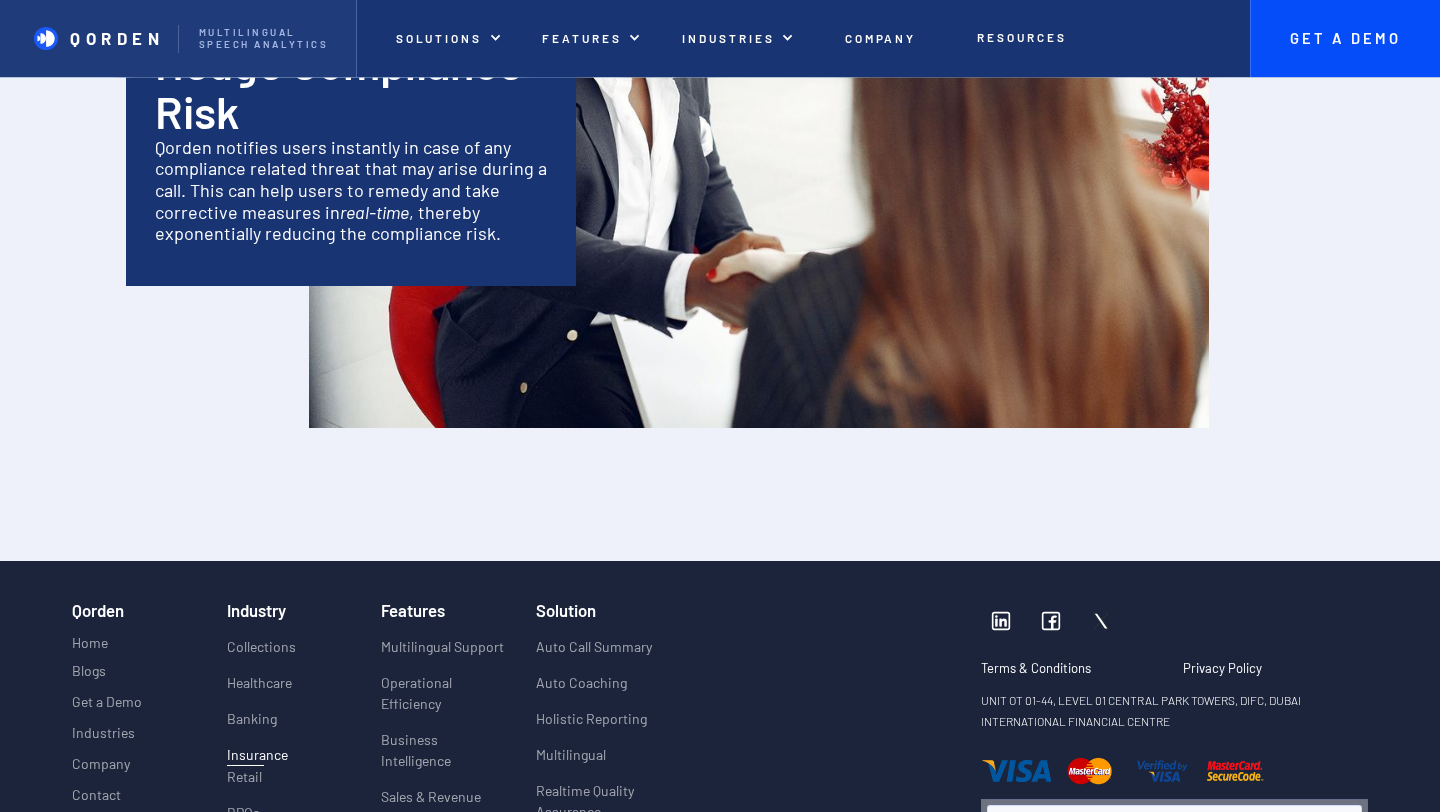 scroll, scrollTop: 2890, scrollLeft: 0, axis: vertical 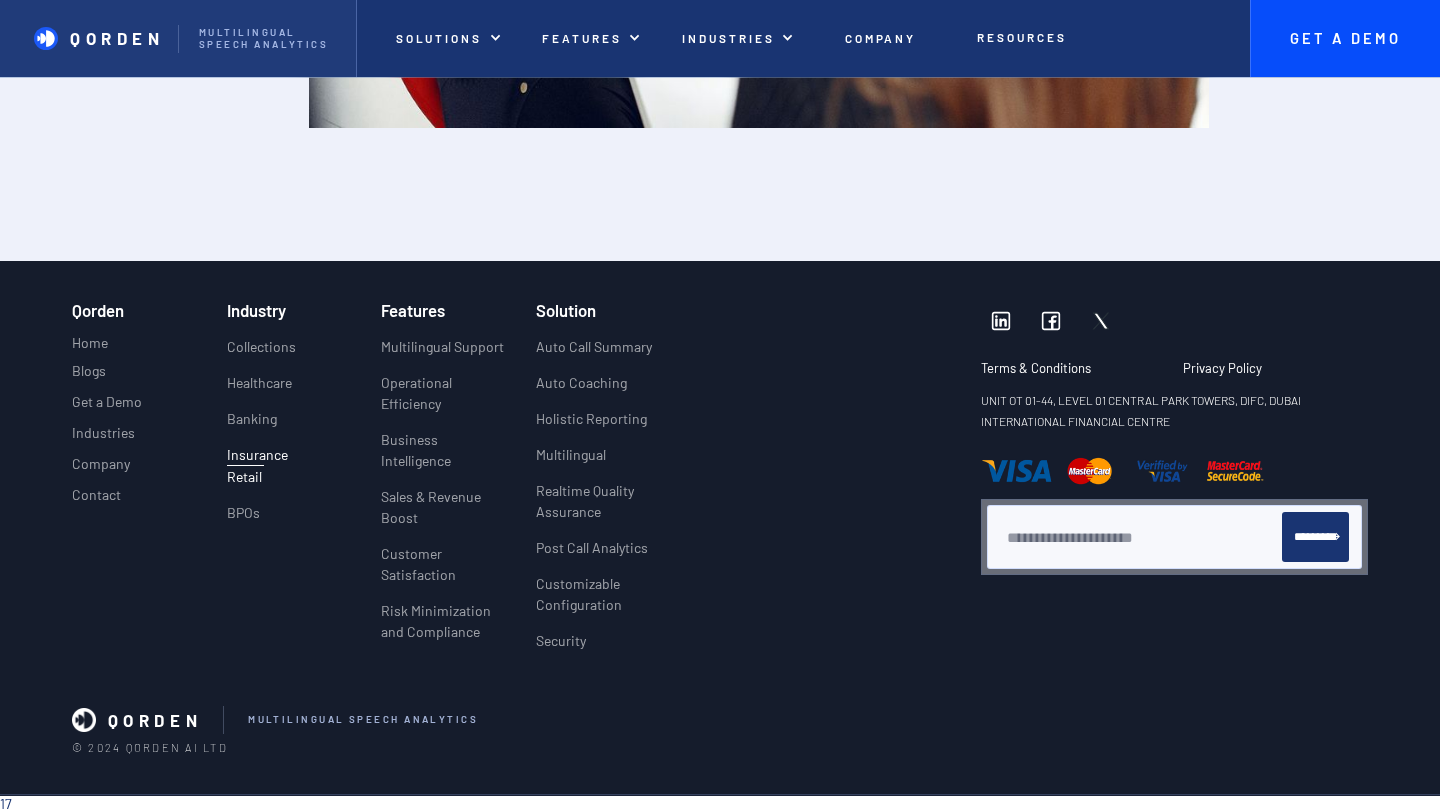 click on "Retail" at bounding box center (244, 476) 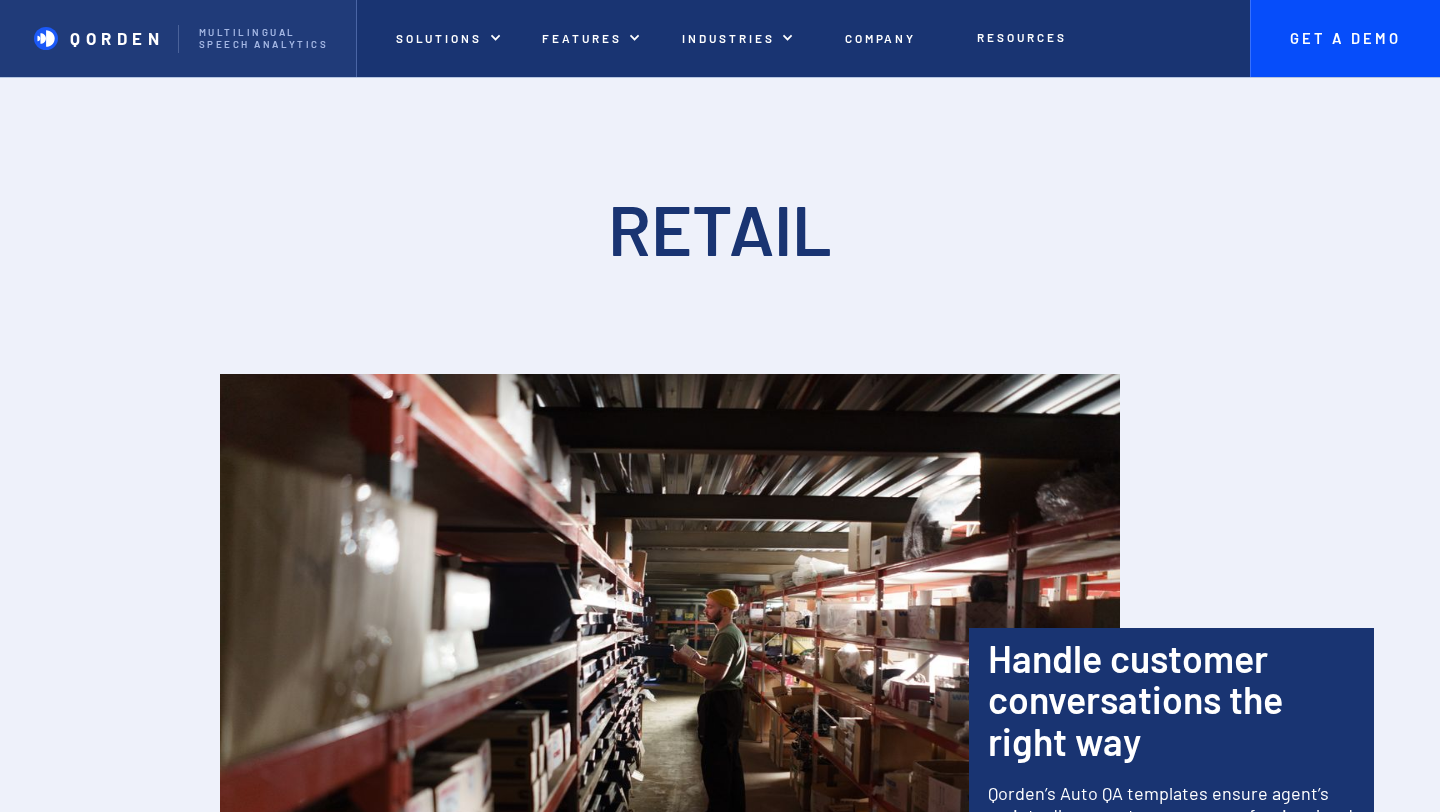 scroll, scrollTop: 234, scrollLeft: 0, axis: vertical 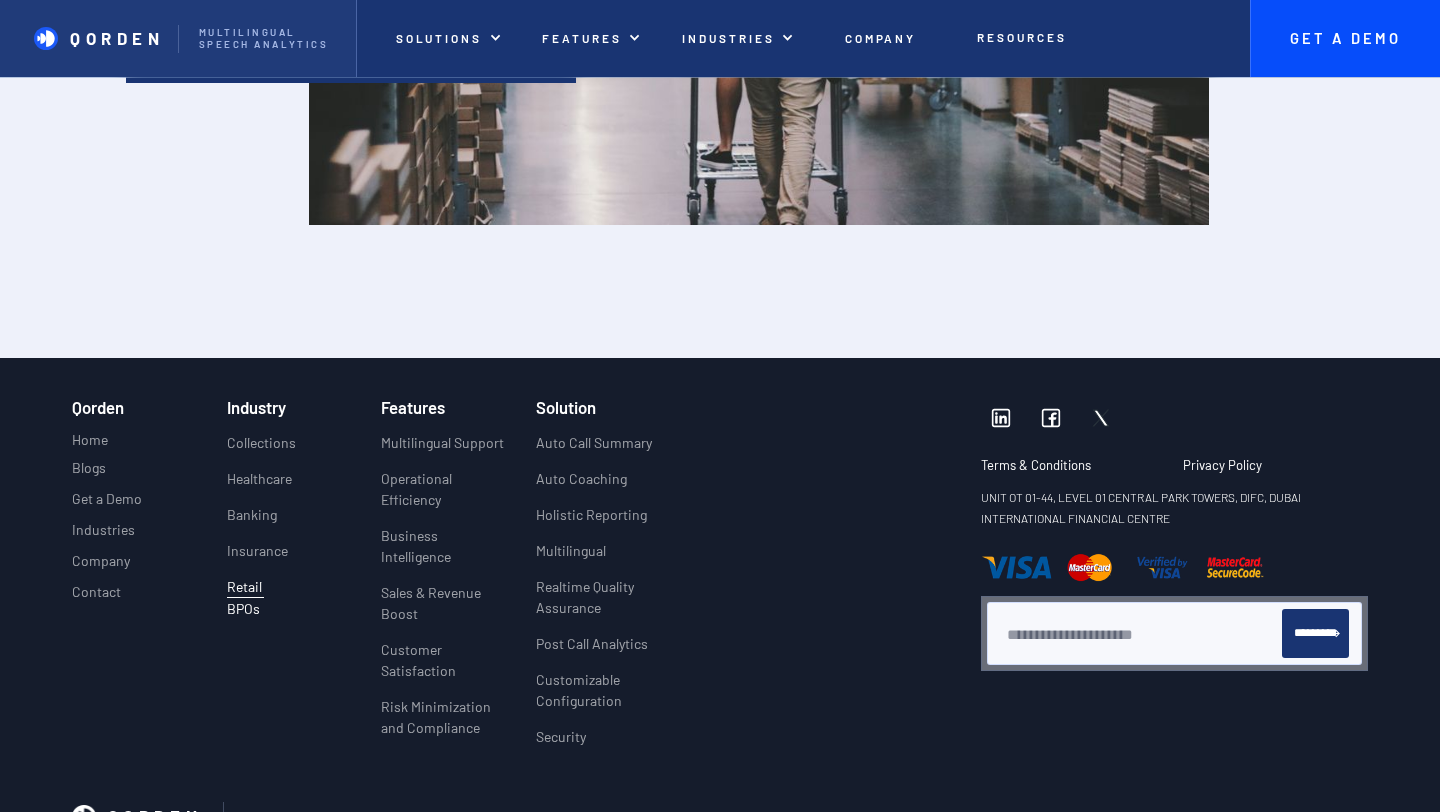 click on "BPOs" at bounding box center (243, 608) 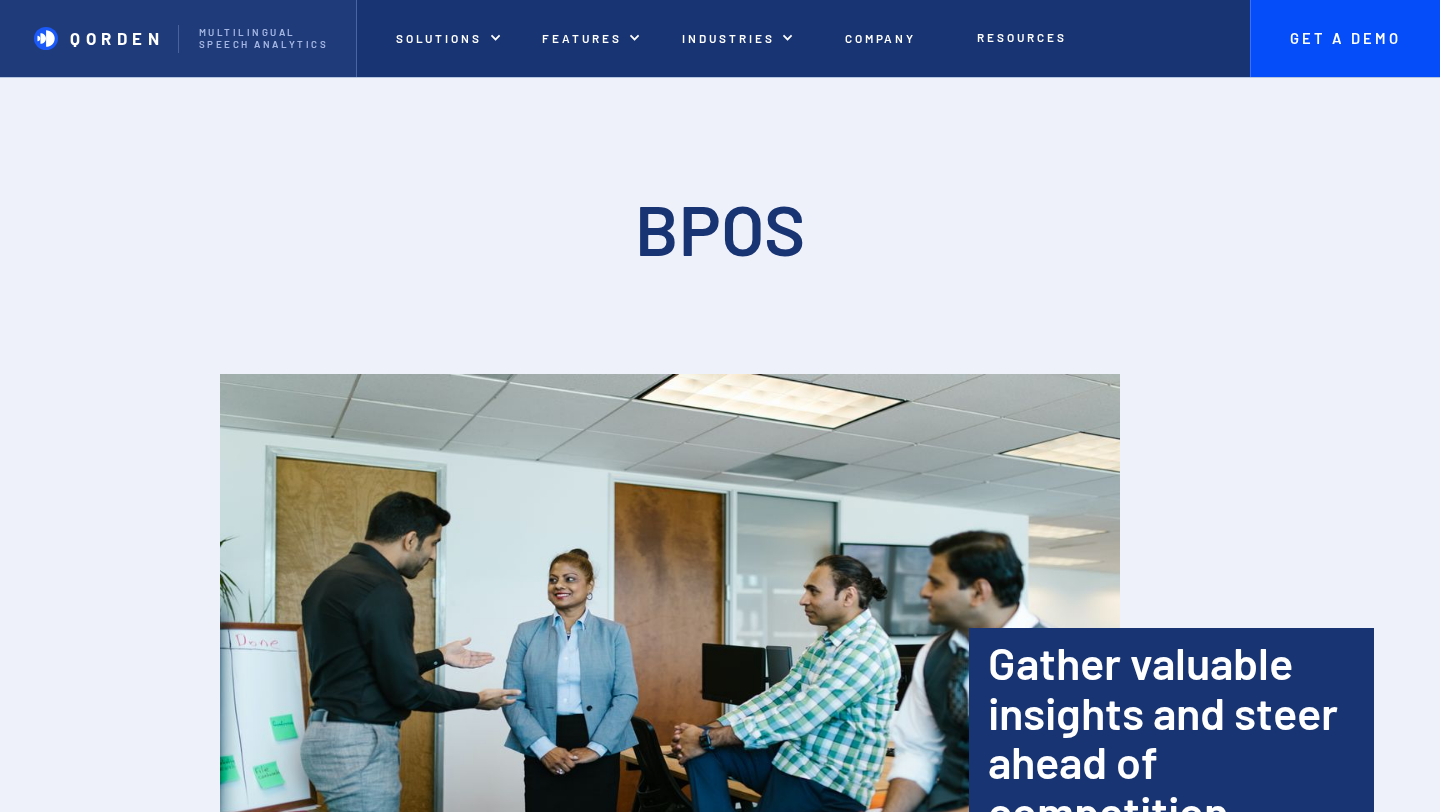 scroll, scrollTop: 53, scrollLeft: 0, axis: vertical 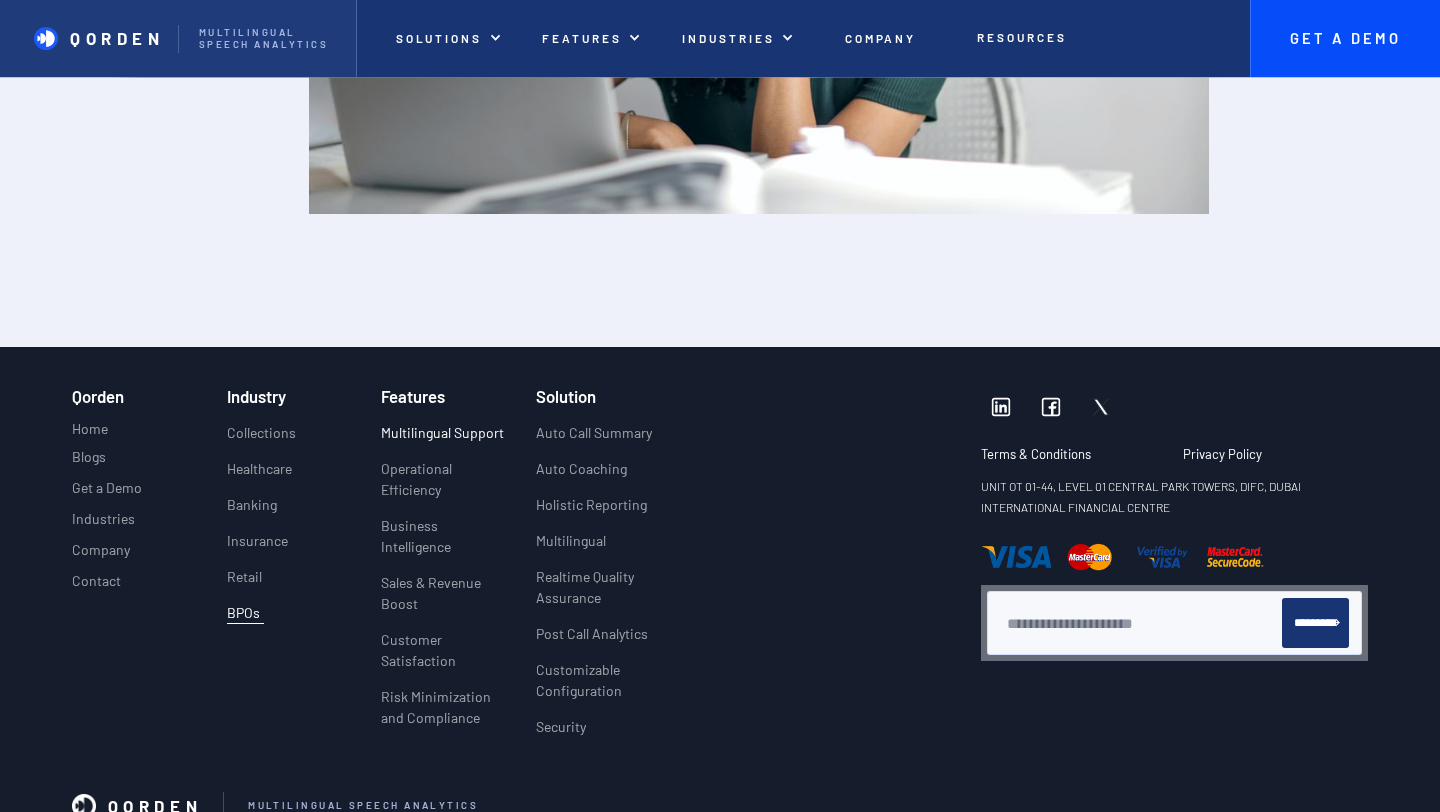 click on "Multilingual Support" at bounding box center [442, 432] 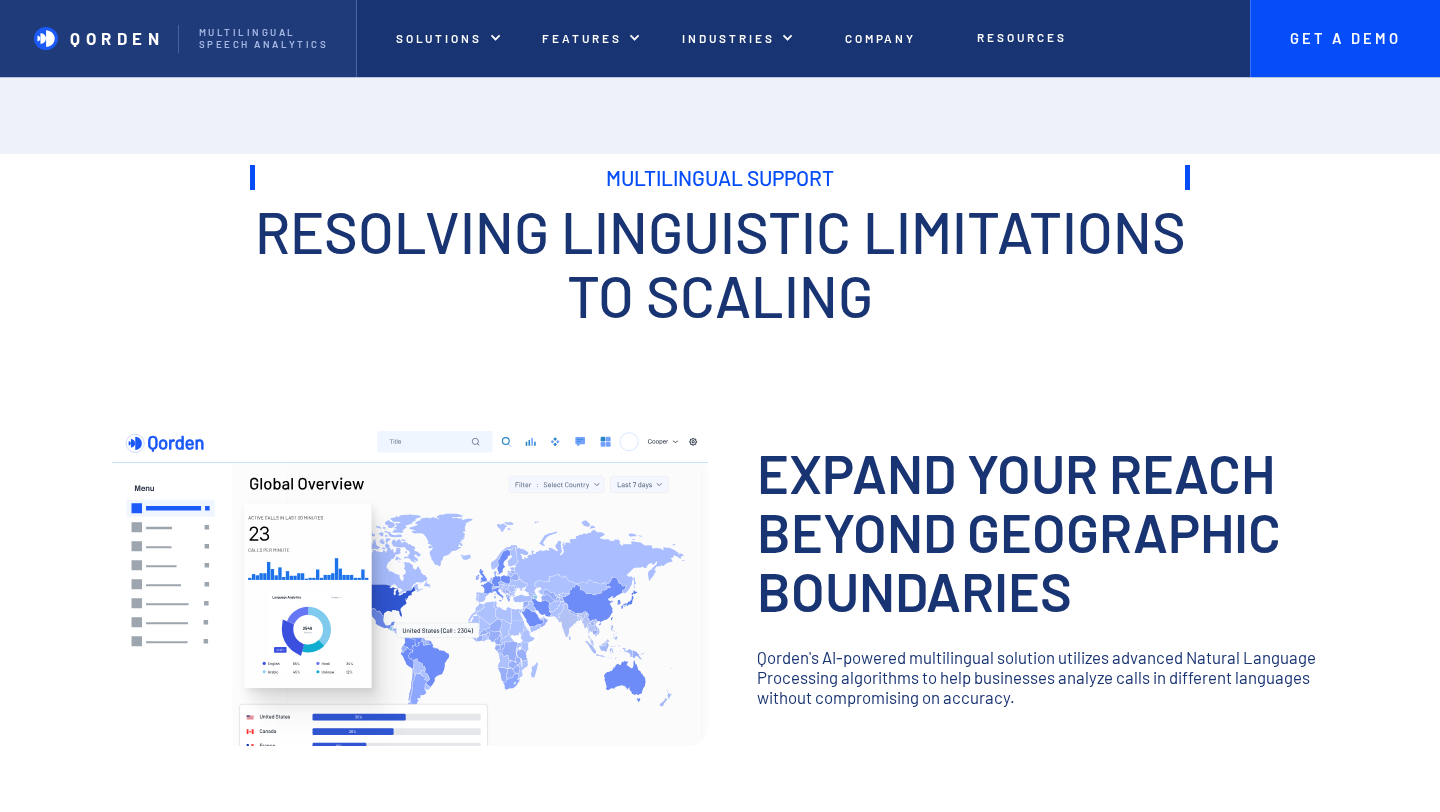 scroll, scrollTop: 0, scrollLeft: 0, axis: both 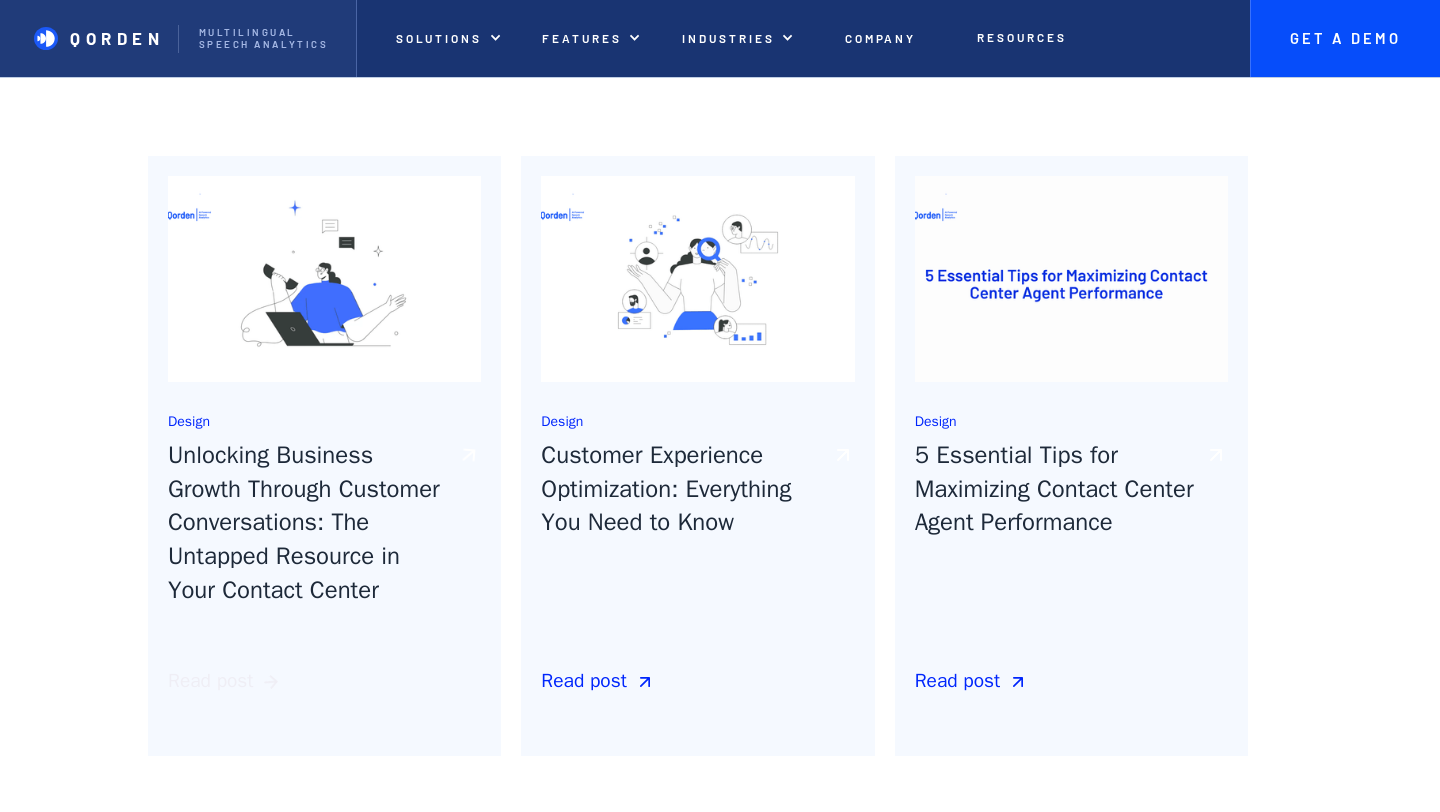 click on "Read post" at bounding box center (210, 681) 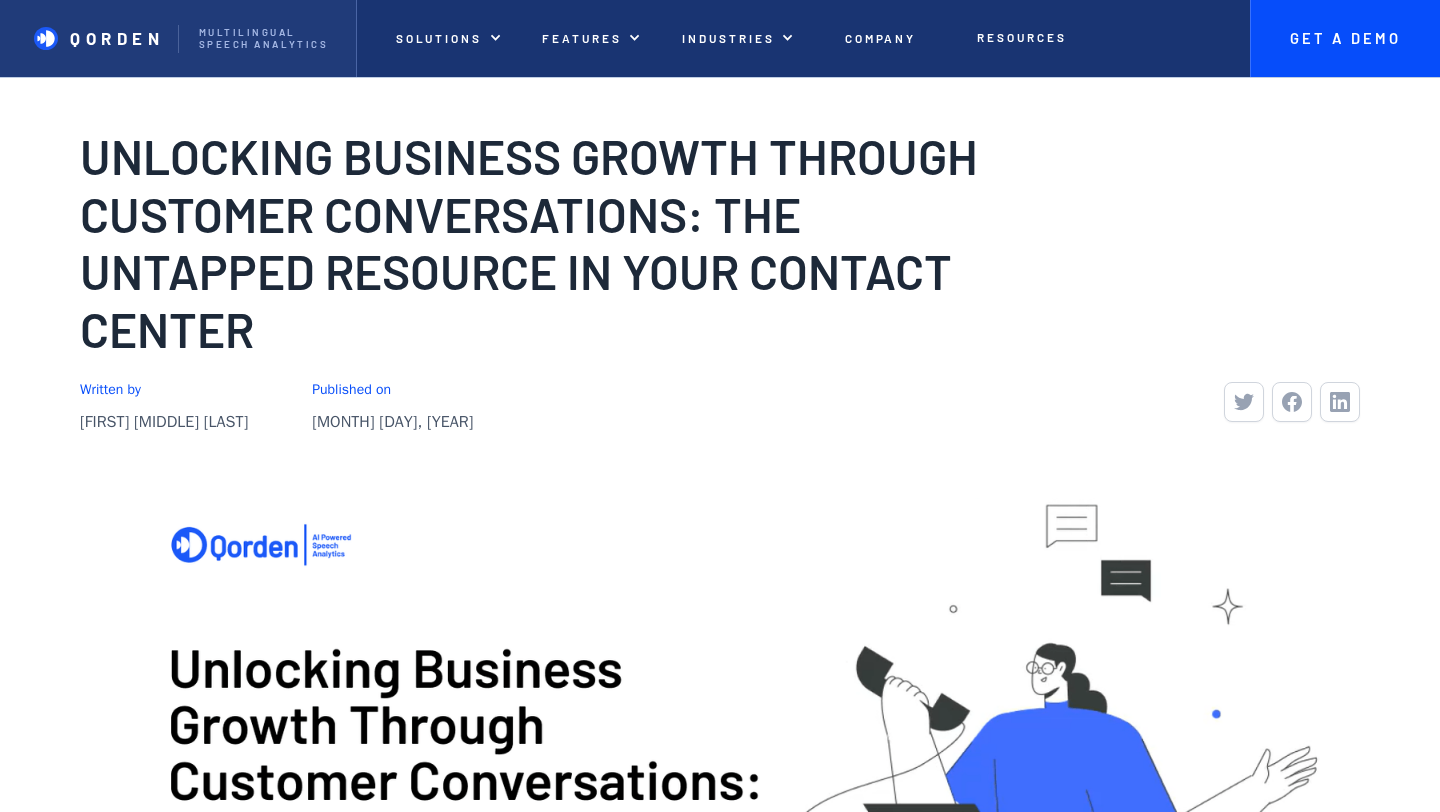 scroll, scrollTop: 0, scrollLeft: 0, axis: both 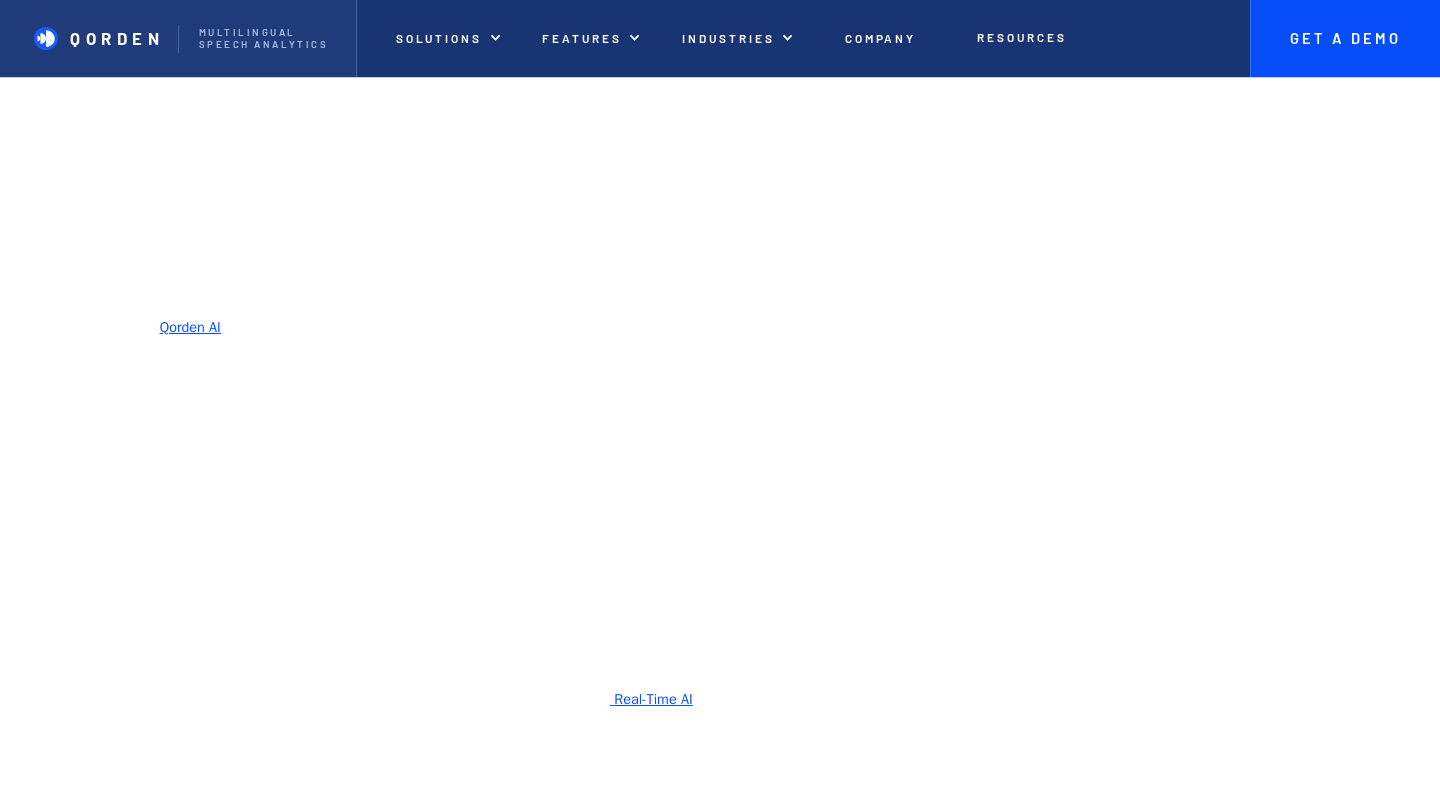 click on "Qorden AI" at bounding box center (190, 327) 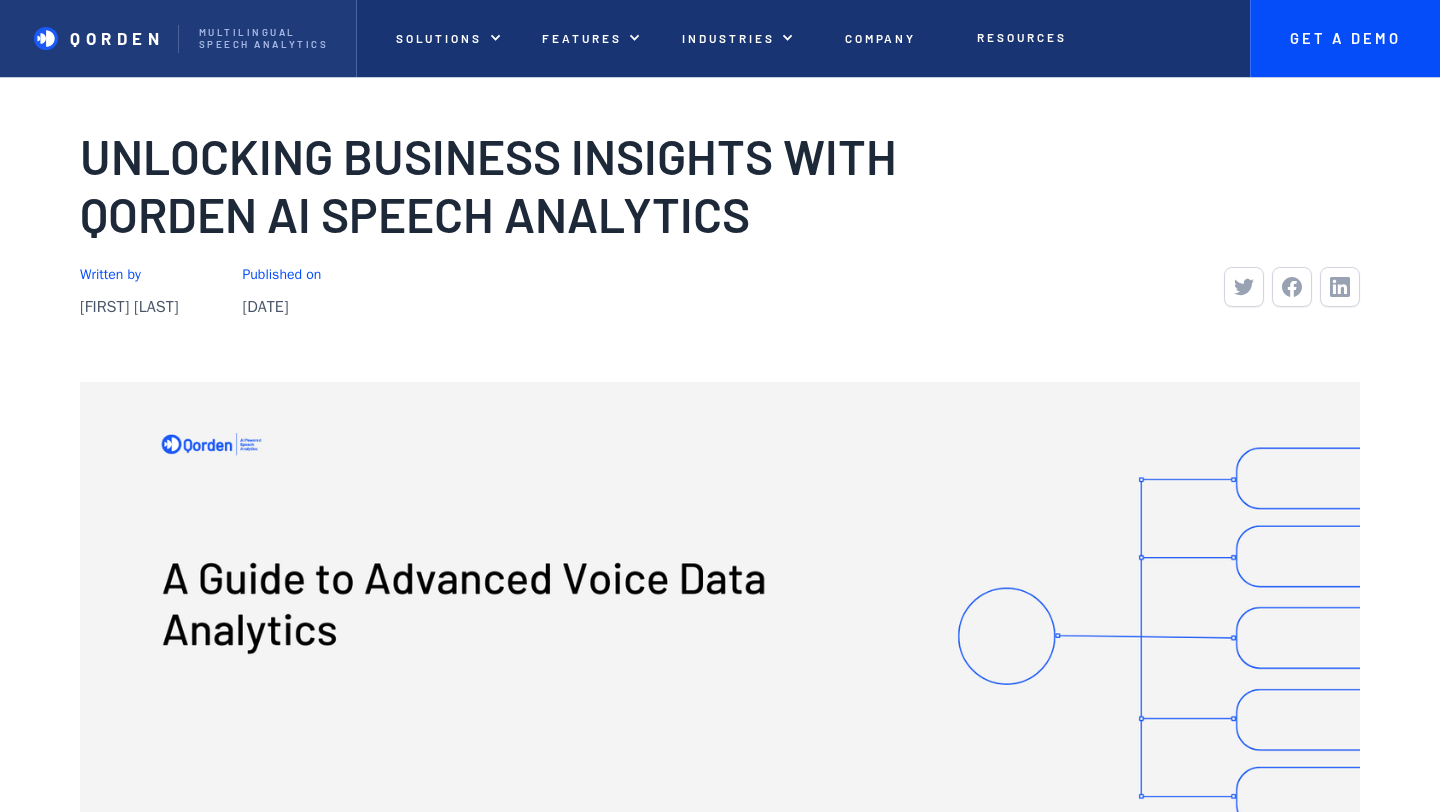 scroll, scrollTop: 0, scrollLeft: 0, axis: both 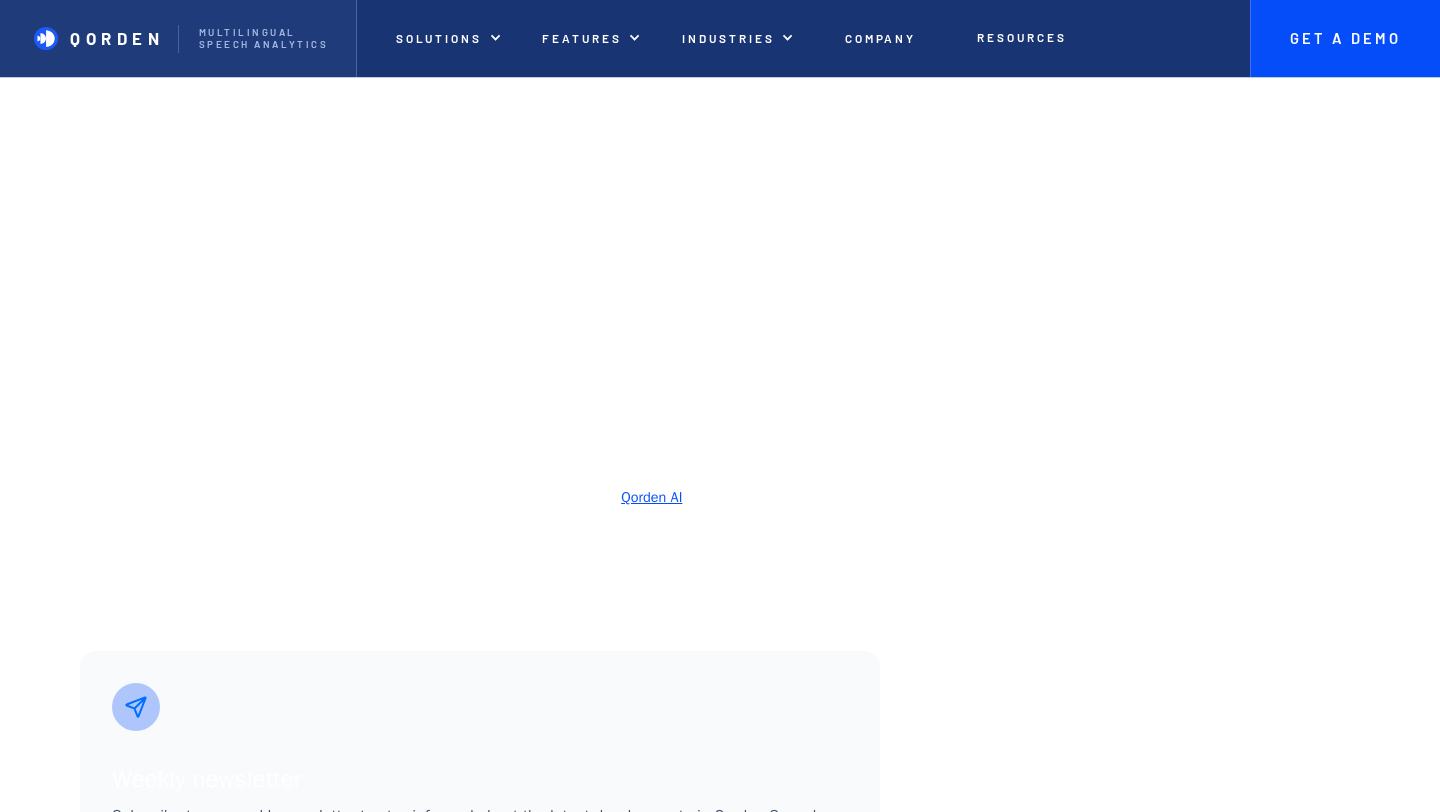 click on "Qorden AI" at bounding box center (651, 497) 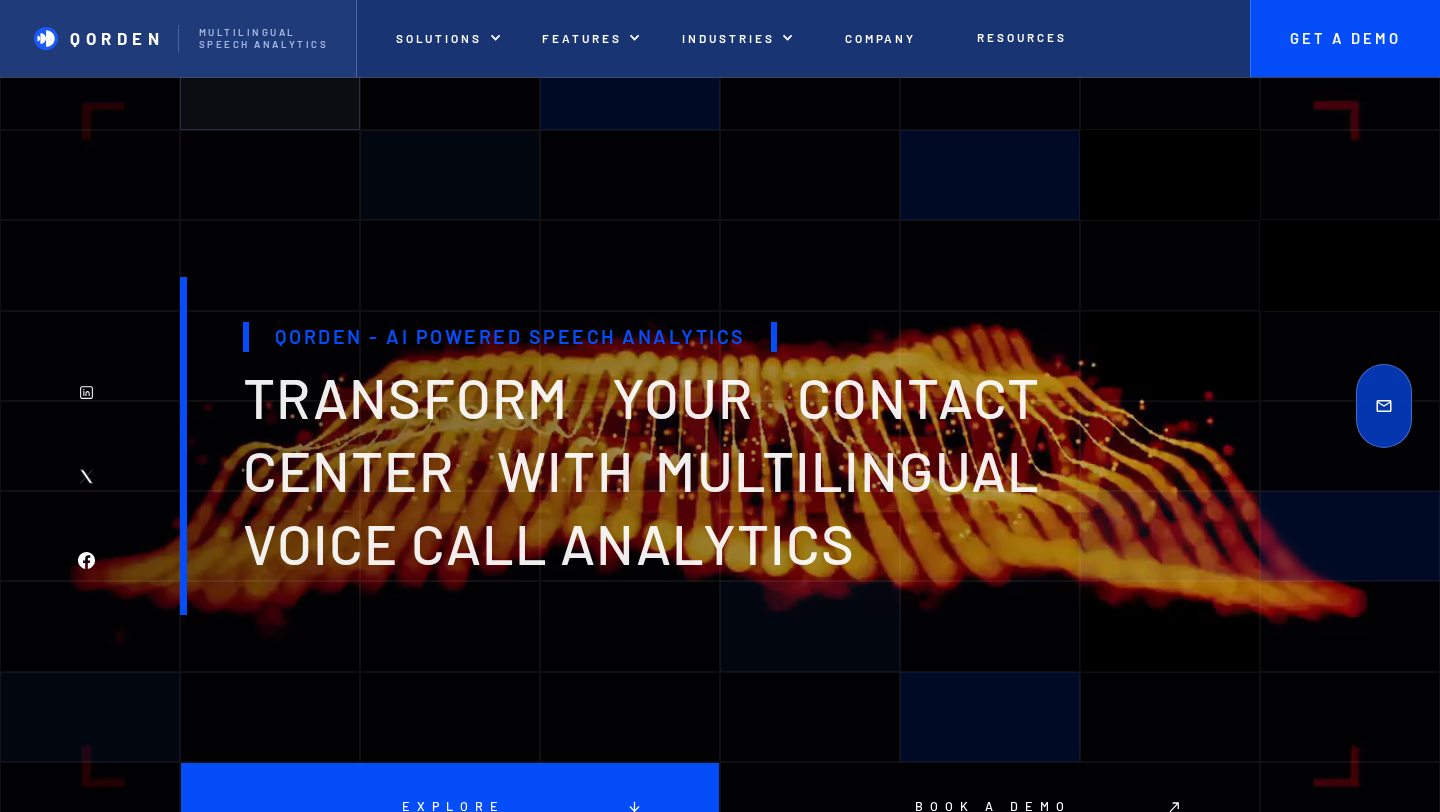 scroll, scrollTop: 0, scrollLeft: 0, axis: both 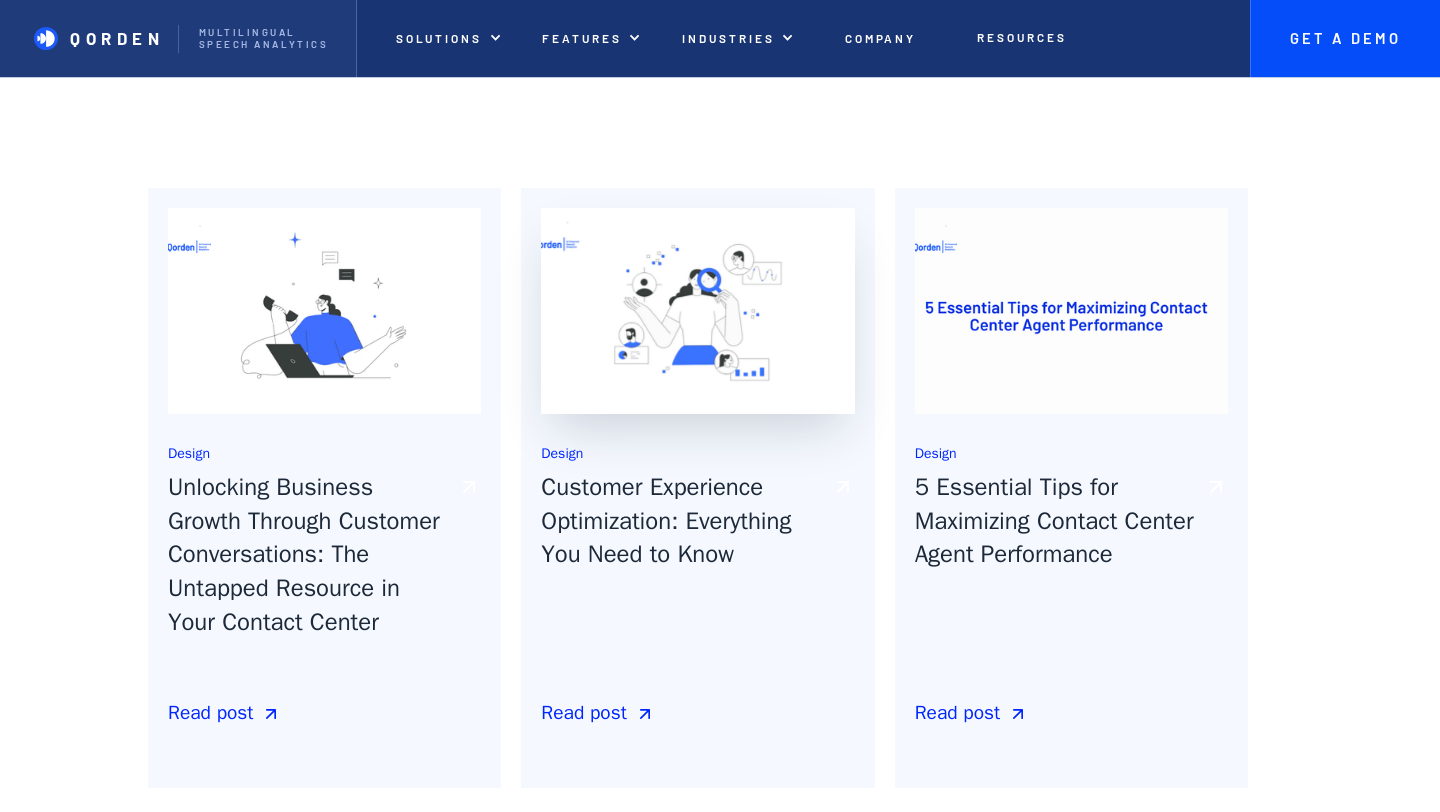 click at bounding box center [697, 311] 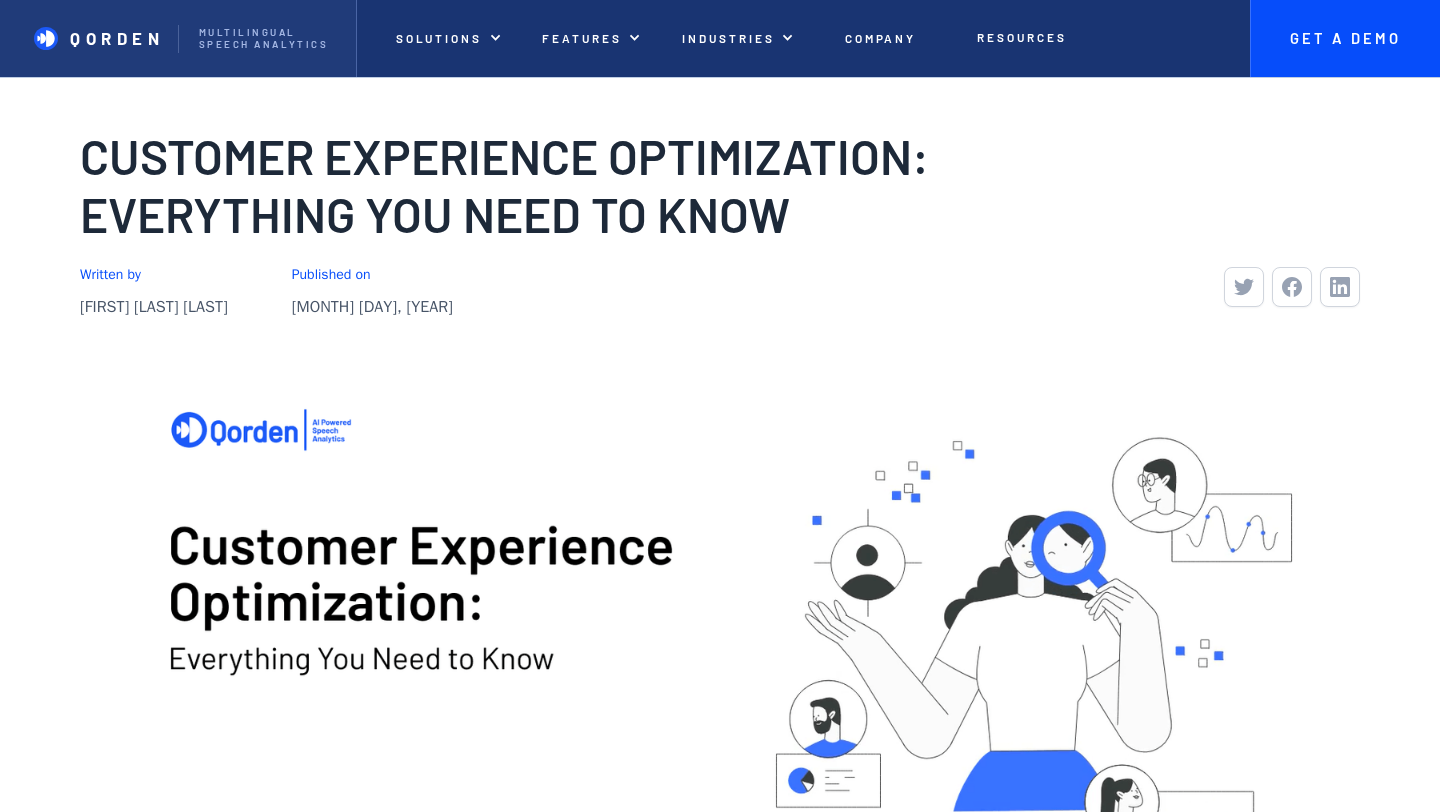 scroll, scrollTop: 0, scrollLeft: 0, axis: both 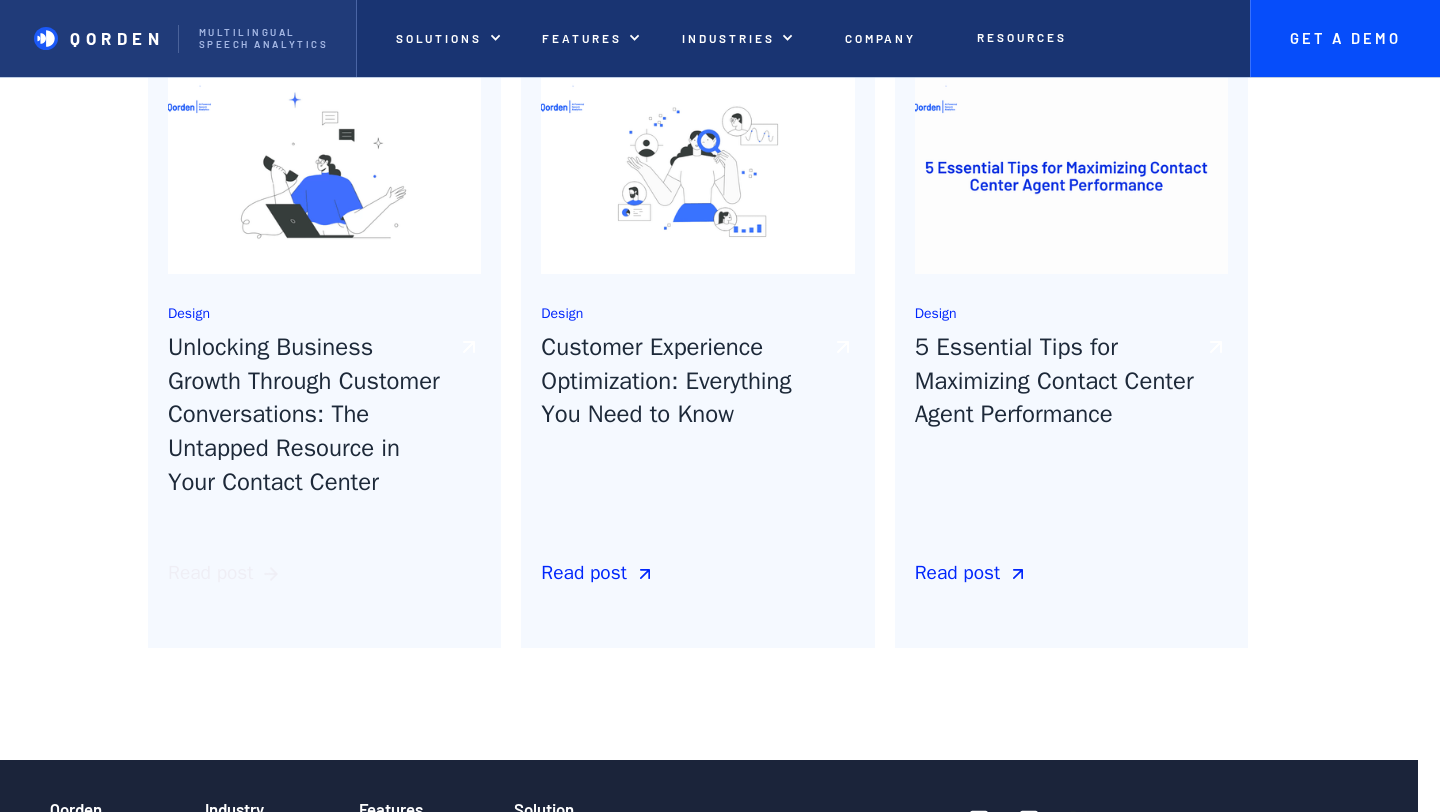 click on "Read post" at bounding box center [210, 573] 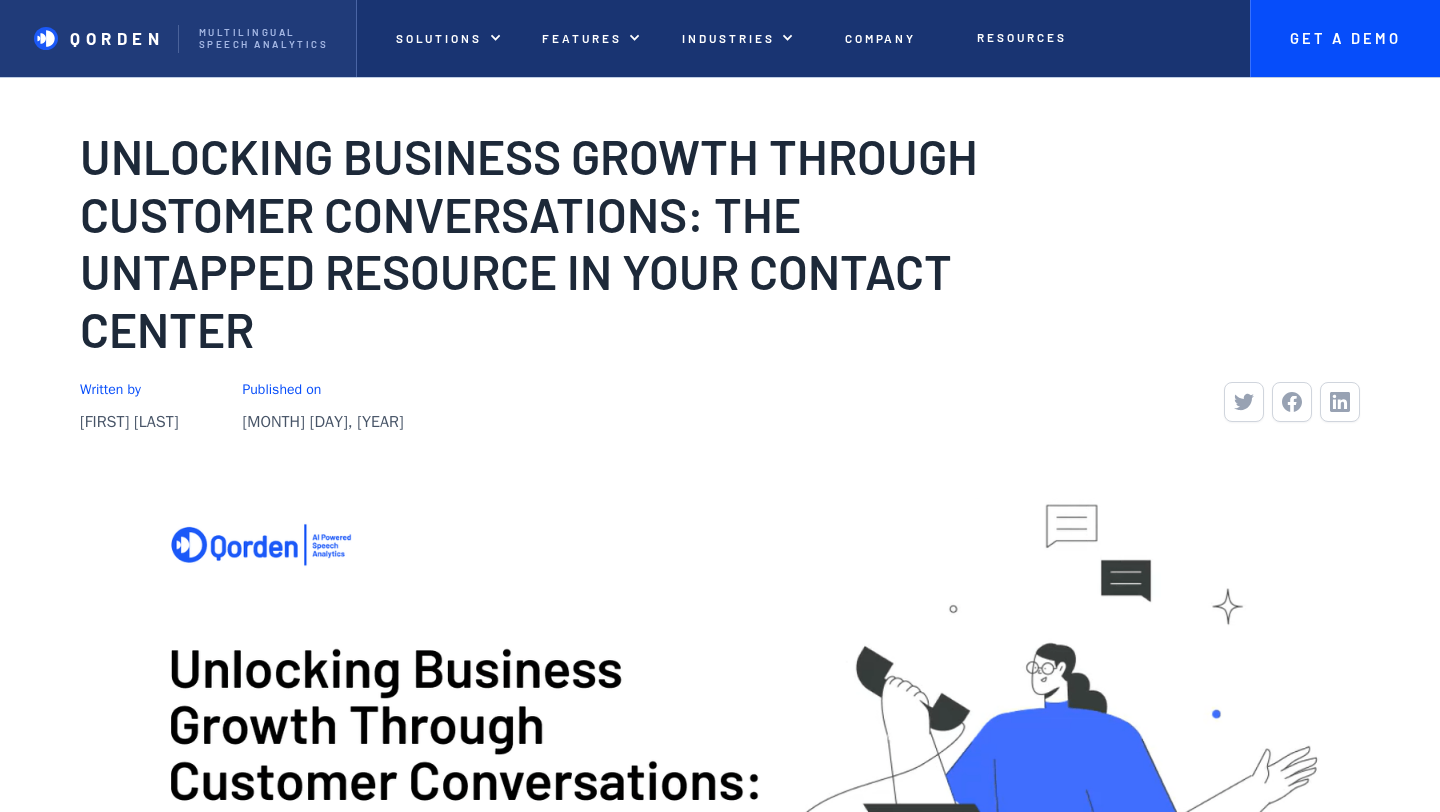 scroll, scrollTop: 55, scrollLeft: 0, axis: vertical 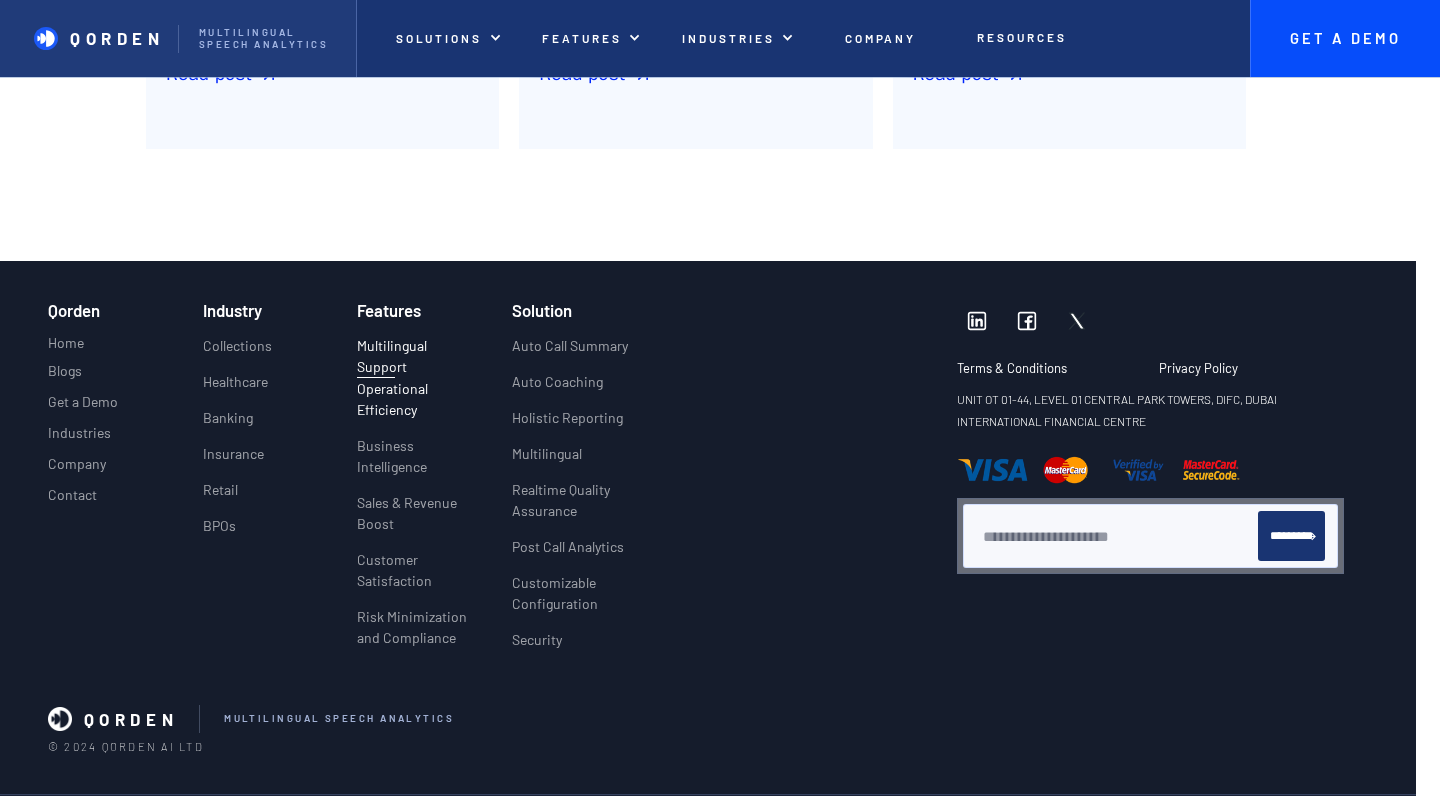 click on "Operational Efficiency" at bounding box center (419, 399) 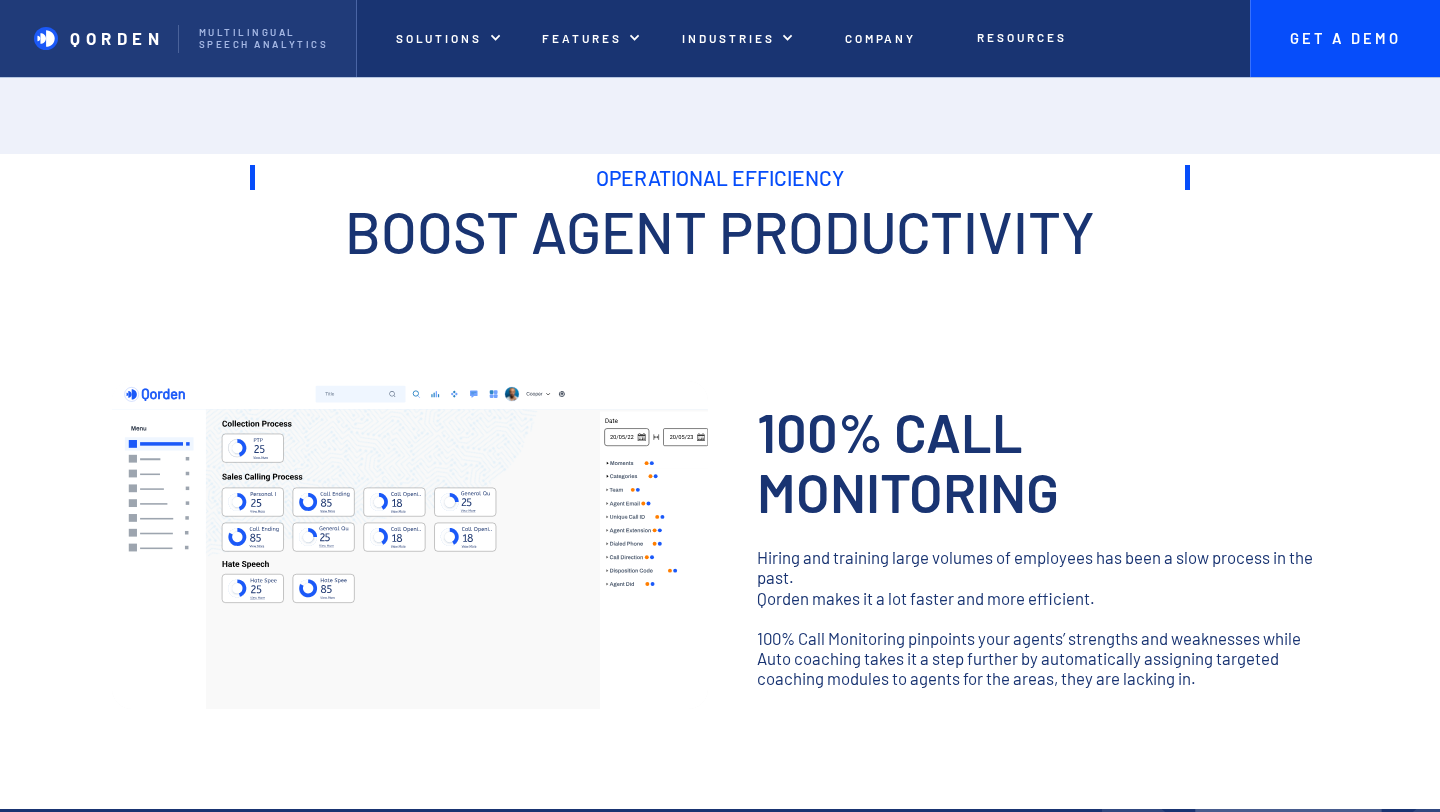 scroll, scrollTop: 0, scrollLeft: 0, axis: both 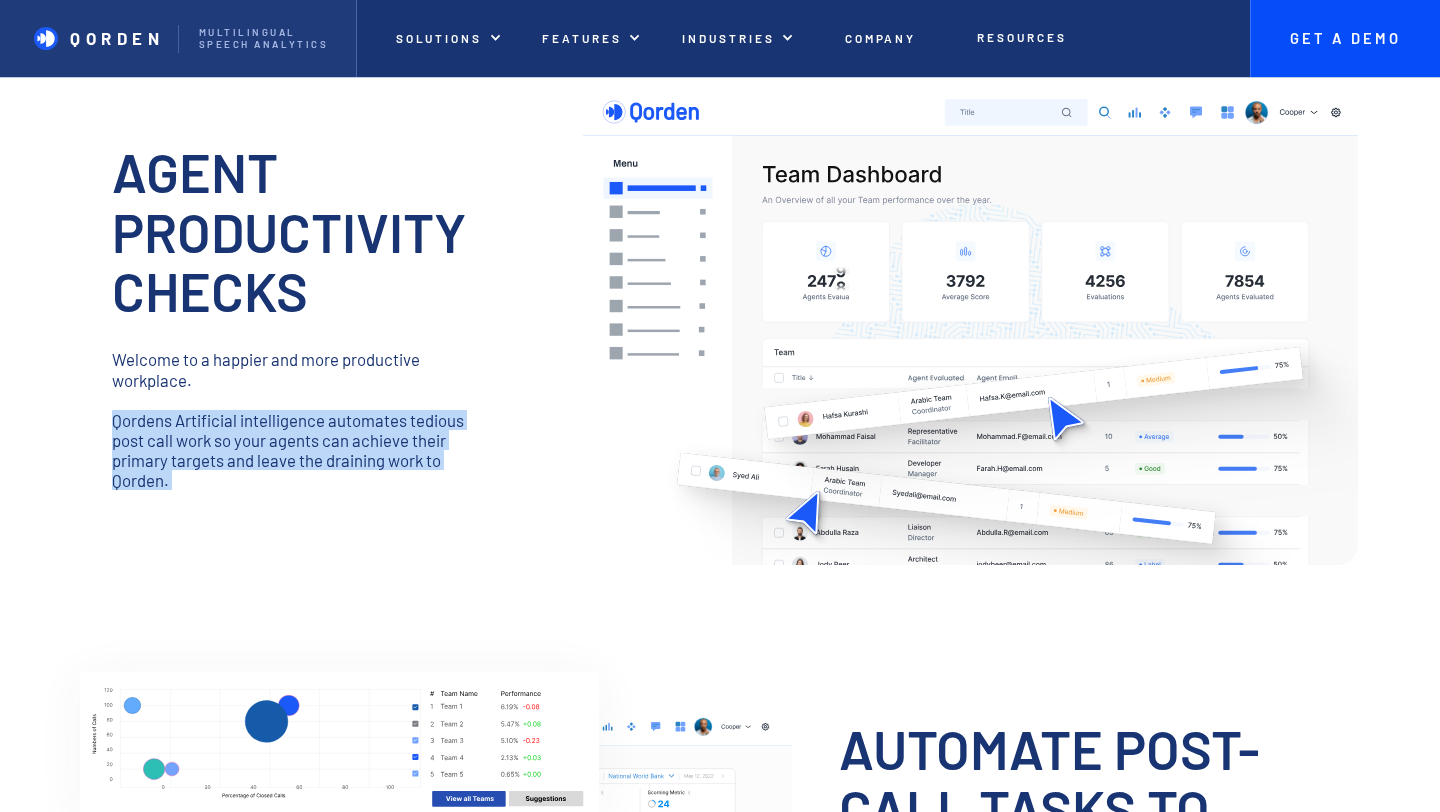 drag, startPoint x: 111, startPoint y: 417, endPoint x: 162, endPoint y: 495, distance: 93.193344 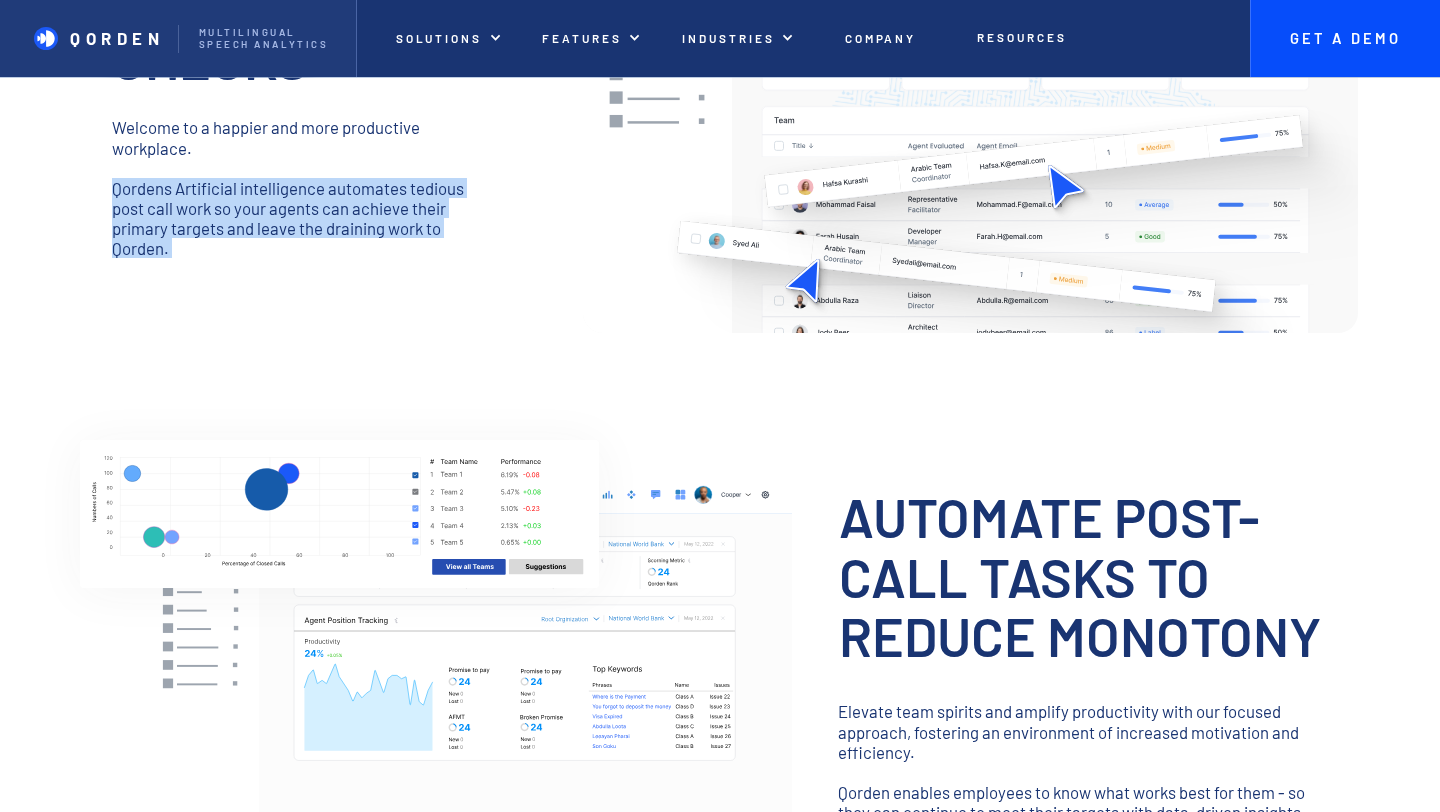scroll, scrollTop: 1079, scrollLeft: 0, axis: vertical 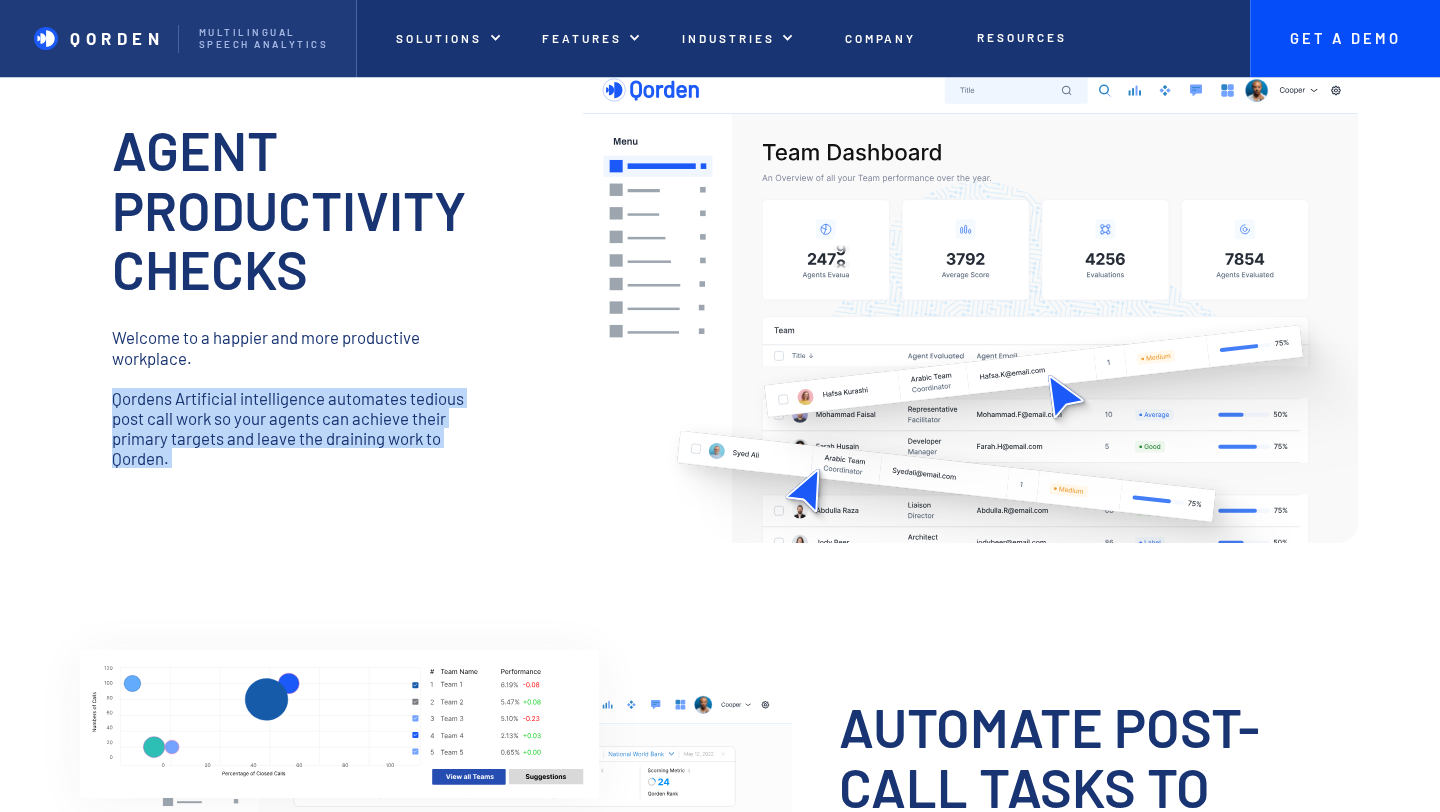 click on "Operational Efficiency Risk Minimization and Compliance  Customer Satisfaction  Sales & Revenue Boost  Multilingual Support Operational Efficiency Business Intelligence Qorden: Elevate operational efficiency and agent productivity with 100% call monitoring, ensuring consistent quality and performance. Elevate team spirits and amplify productivity with our focused approach, fostering an environment of increased motivation and efficiency. ‍ Qorden enables employees to know what works best for them - so they can continue to meet their targets with data-driven insights.  100% Call Coverage The days of random sampling are over. Qorden raises the percentage of calls analyzed from 1% to 100% and does it in a fraction of the time. Now you can save hundreds of valuable work hours while receiving complete and rich insights from every interaction. This is what digitalization is all about. Boost Productivity and take monotony out of the job description Faster employee onboarding Higher Morale and Productivity ‍ ‍" at bounding box center [720, 362] 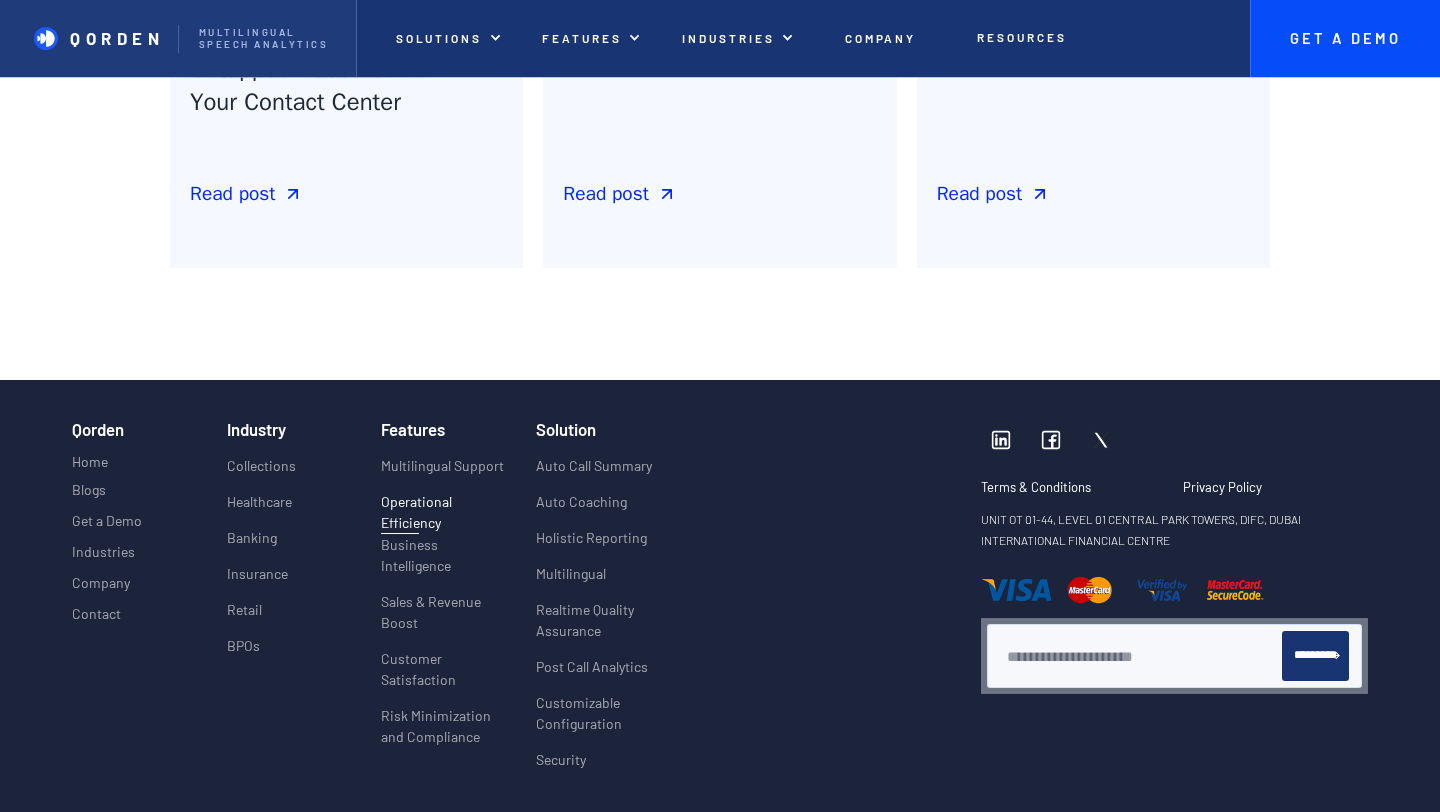scroll, scrollTop: 3862, scrollLeft: 0, axis: vertical 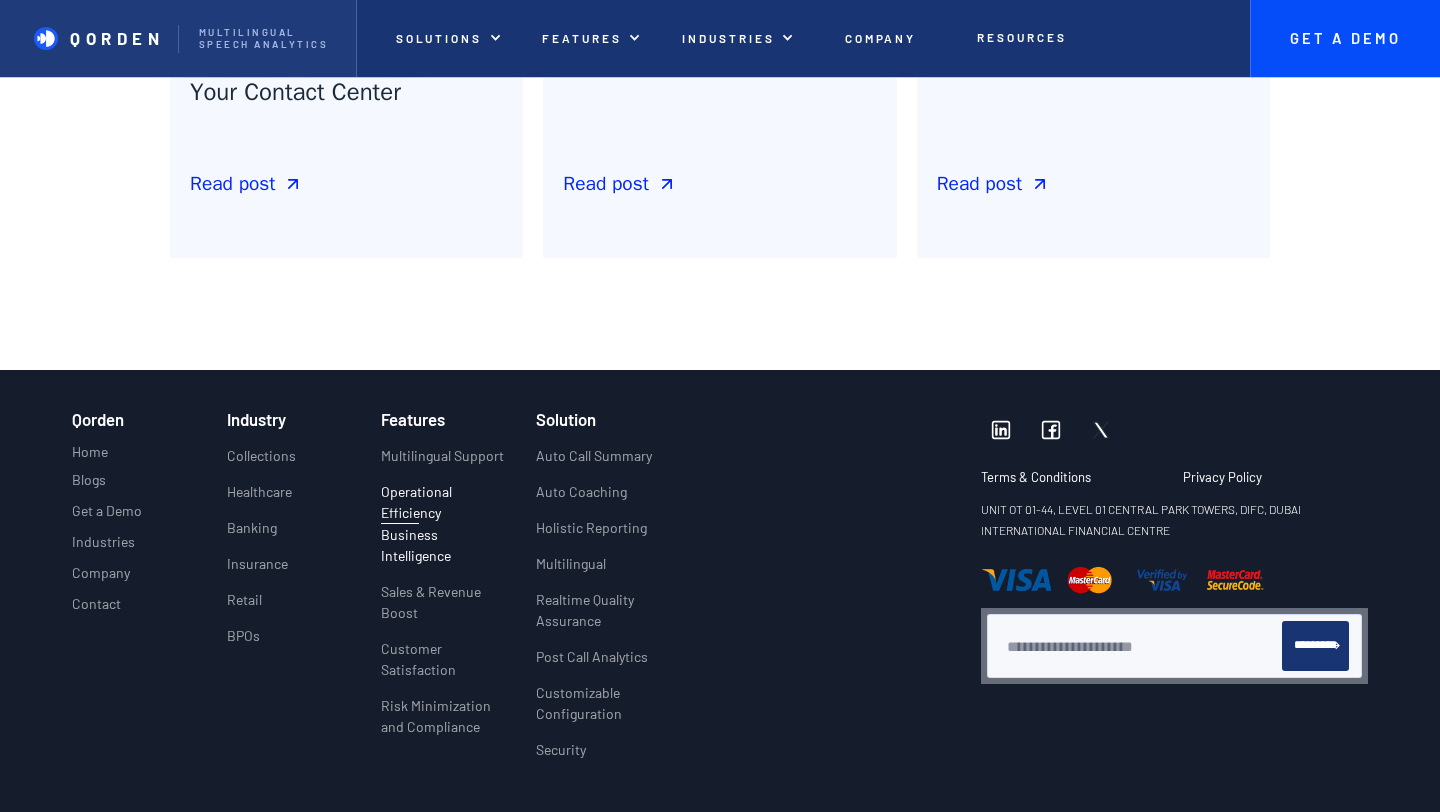 click on "Business Intelligence" at bounding box center [443, 545] 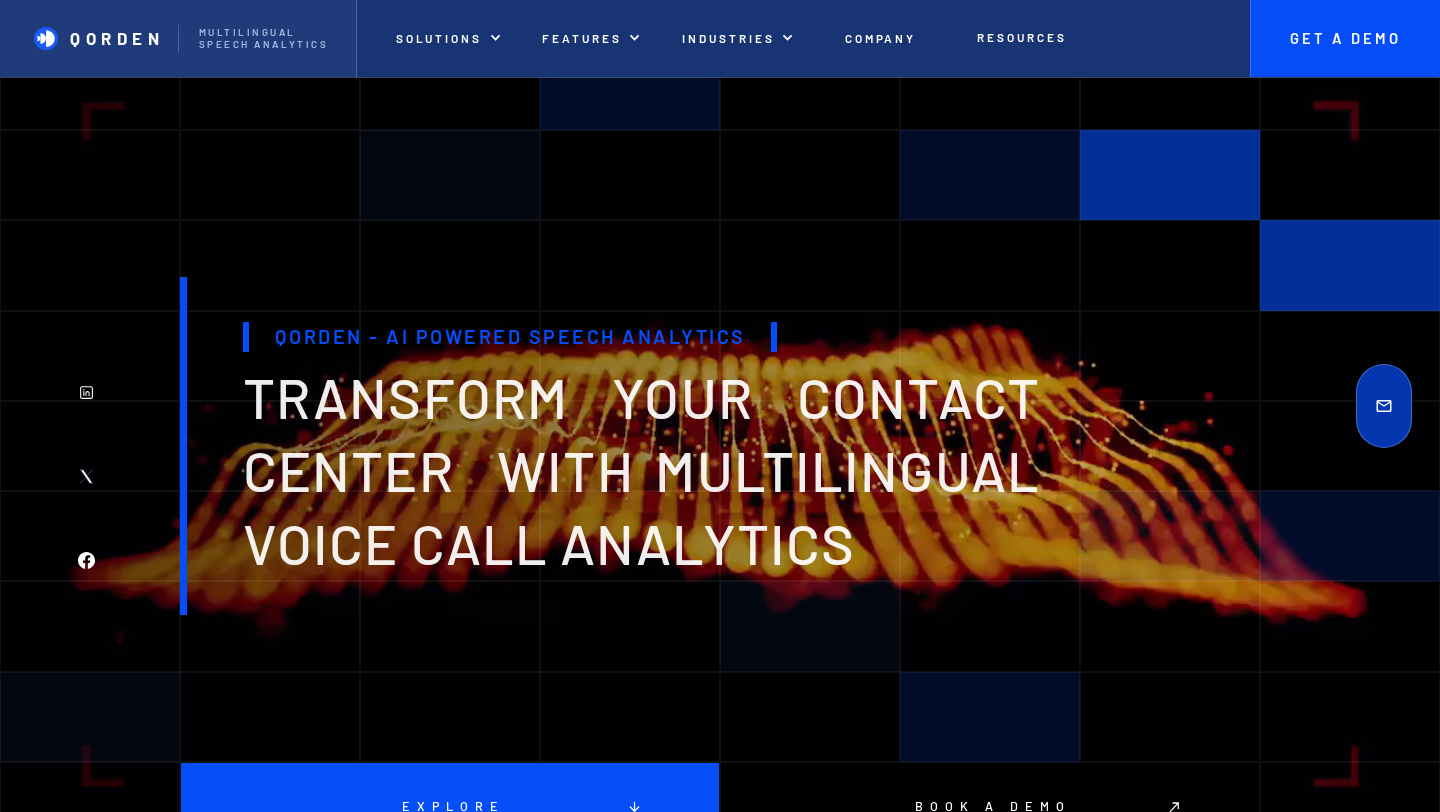 scroll, scrollTop: 83, scrollLeft: 0, axis: vertical 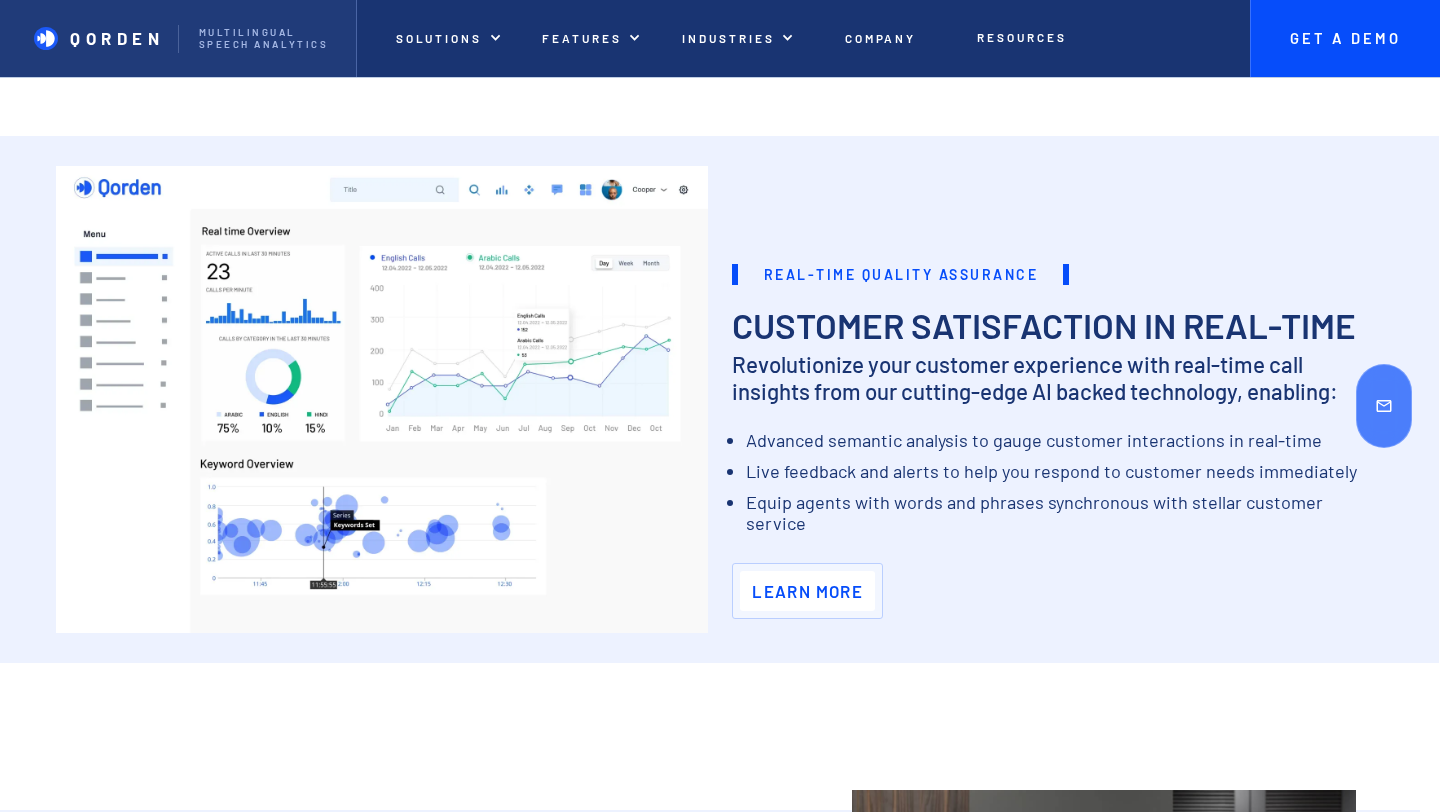 click on "Learn More" at bounding box center [807, 591] 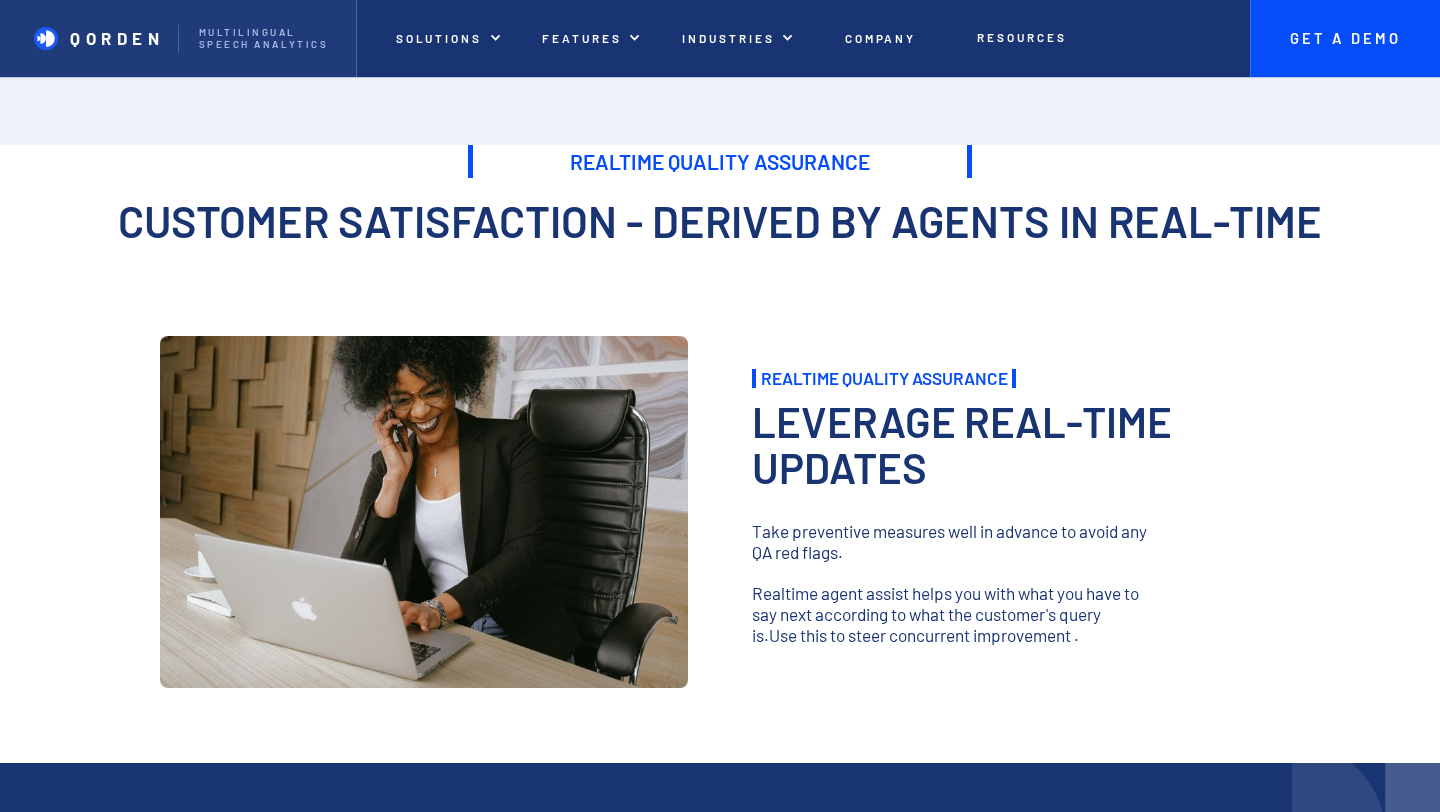 scroll, scrollTop: 0, scrollLeft: 0, axis: both 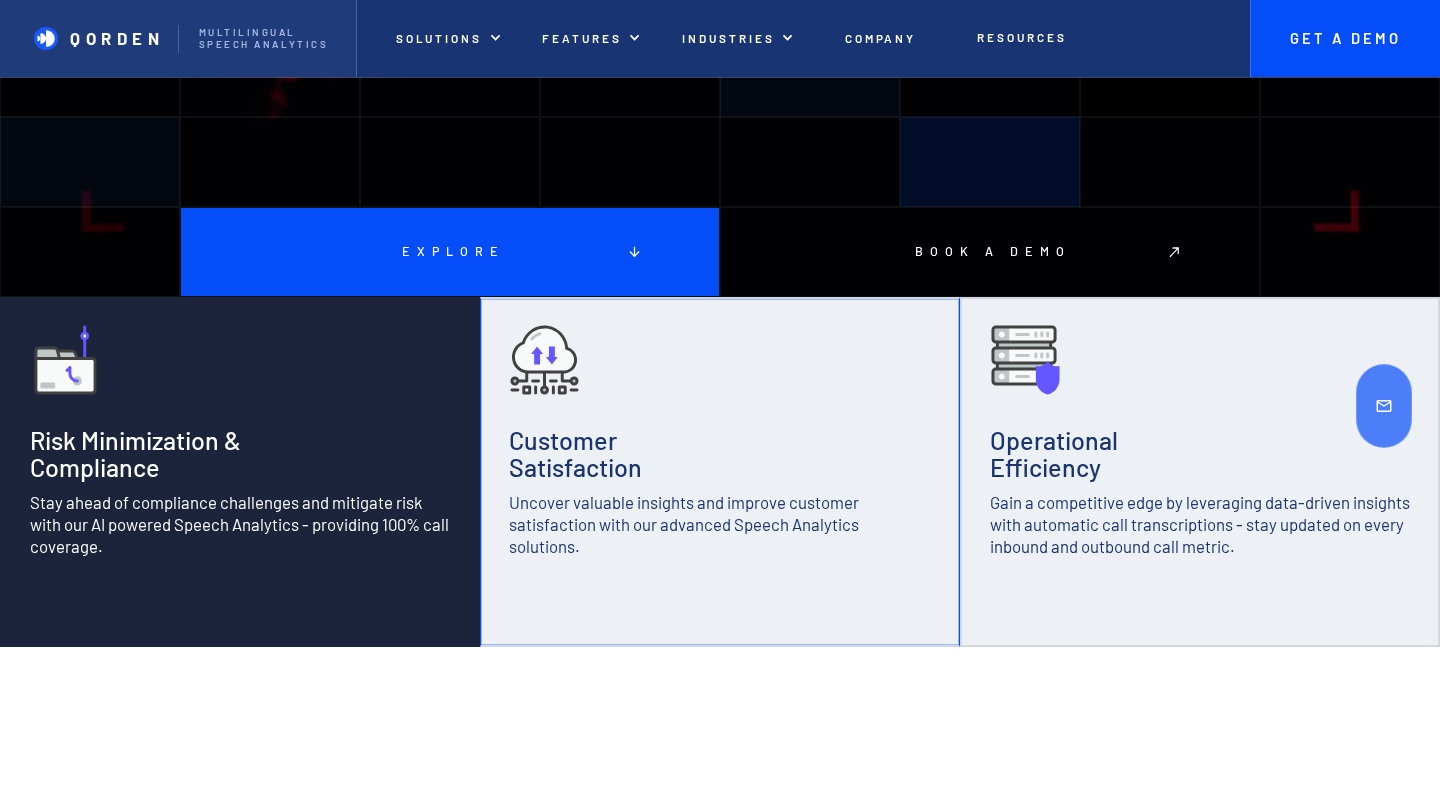 click on "Risk Minimization &  Compliance Stay ahead of compliance challenges and mitigate risk with our AI powered Speech Analytics - providing 100% call coverage." at bounding box center [240, 472] 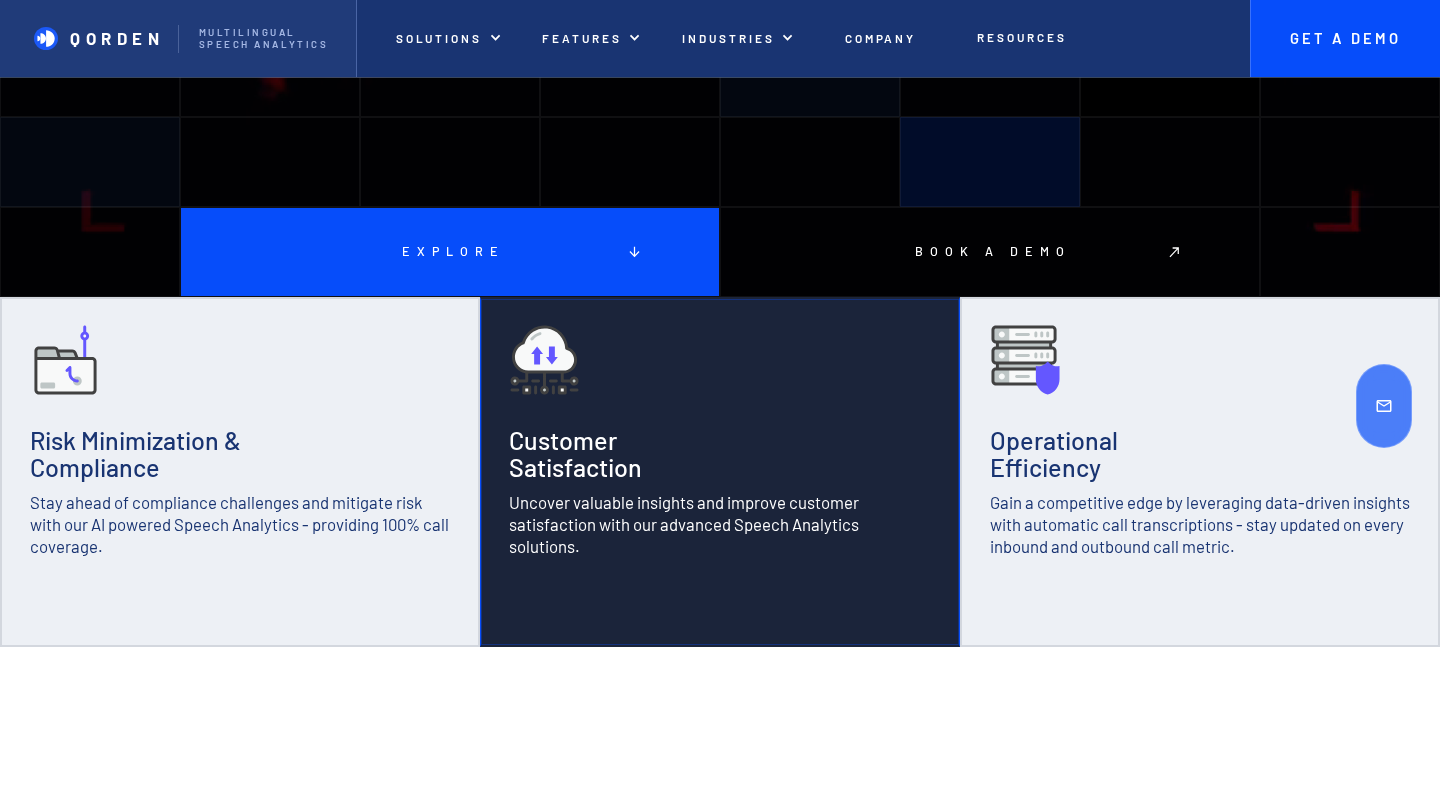 click at bounding box center (720, 472) 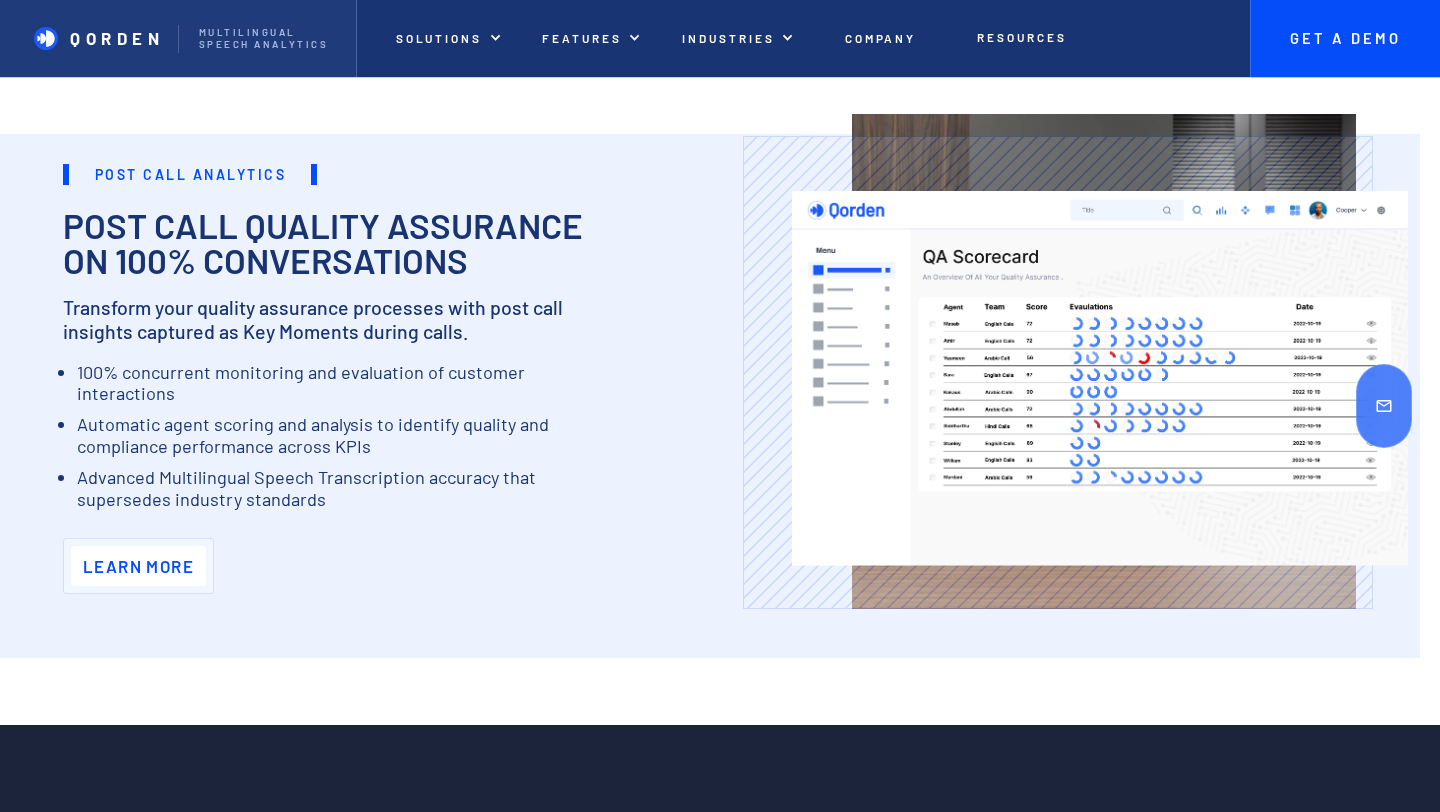 scroll, scrollTop: 1960, scrollLeft: 2, axis: both 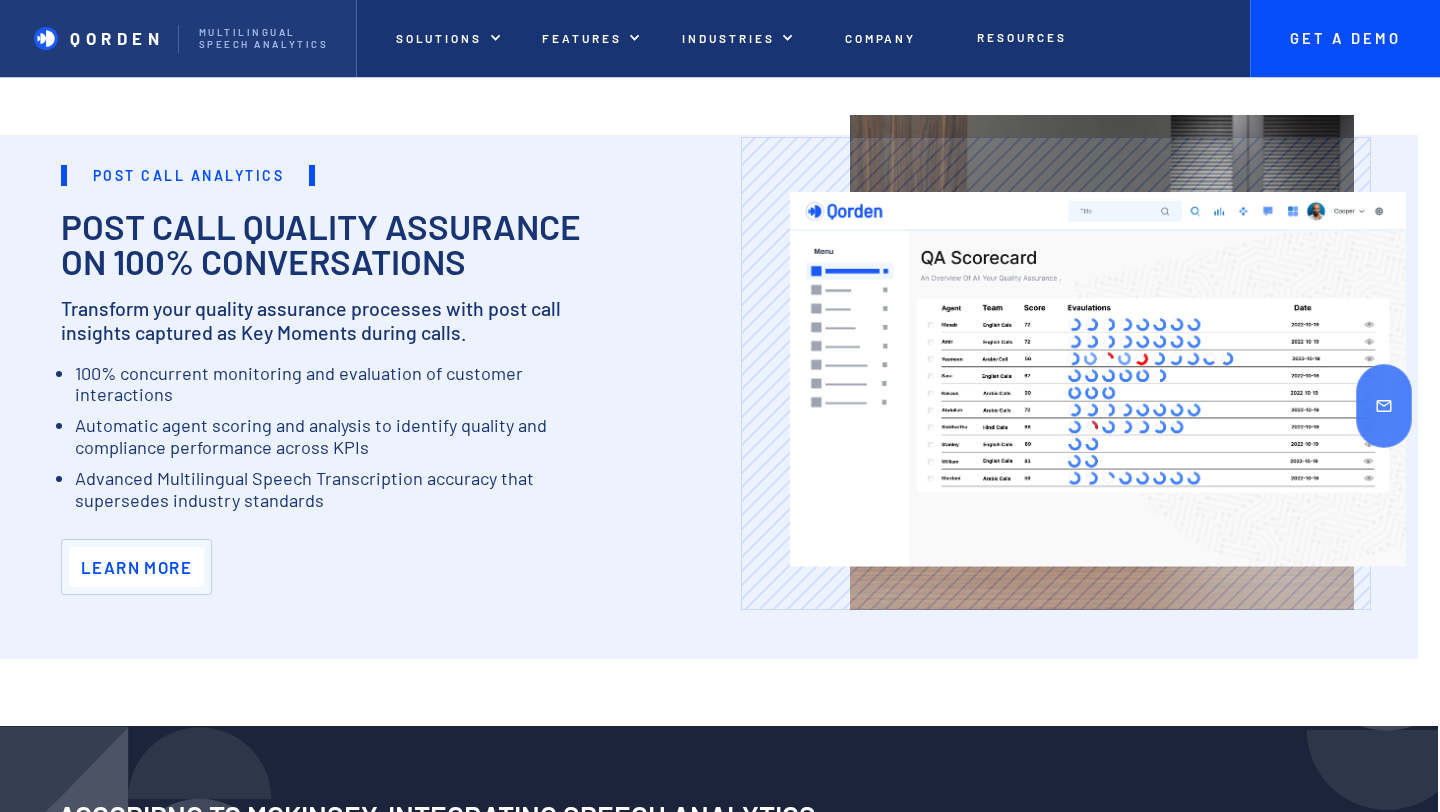 click on "Learn More" at bounding box center [136, 567] 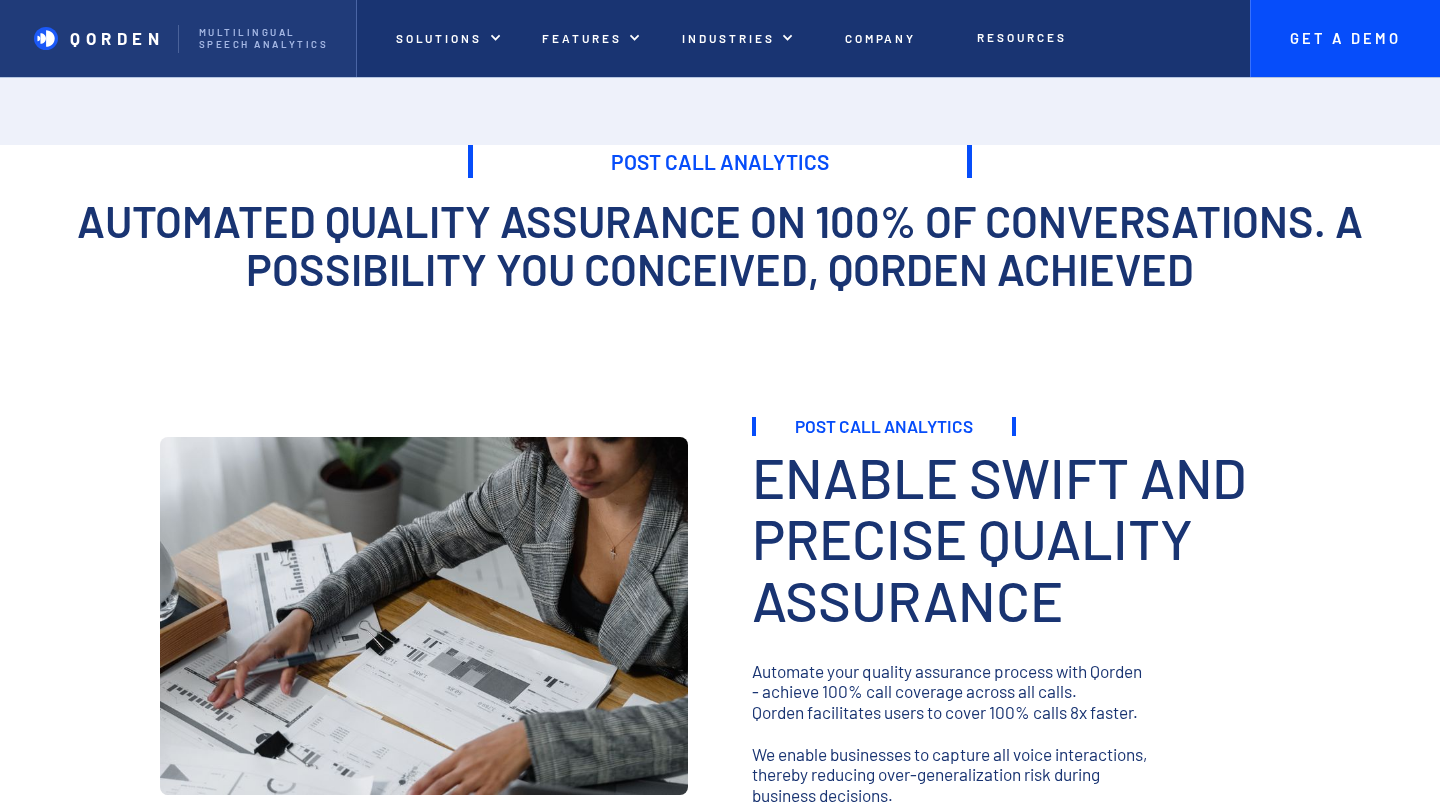 scroll, scrollTop: 0, scrollLeft: 0, axis: both 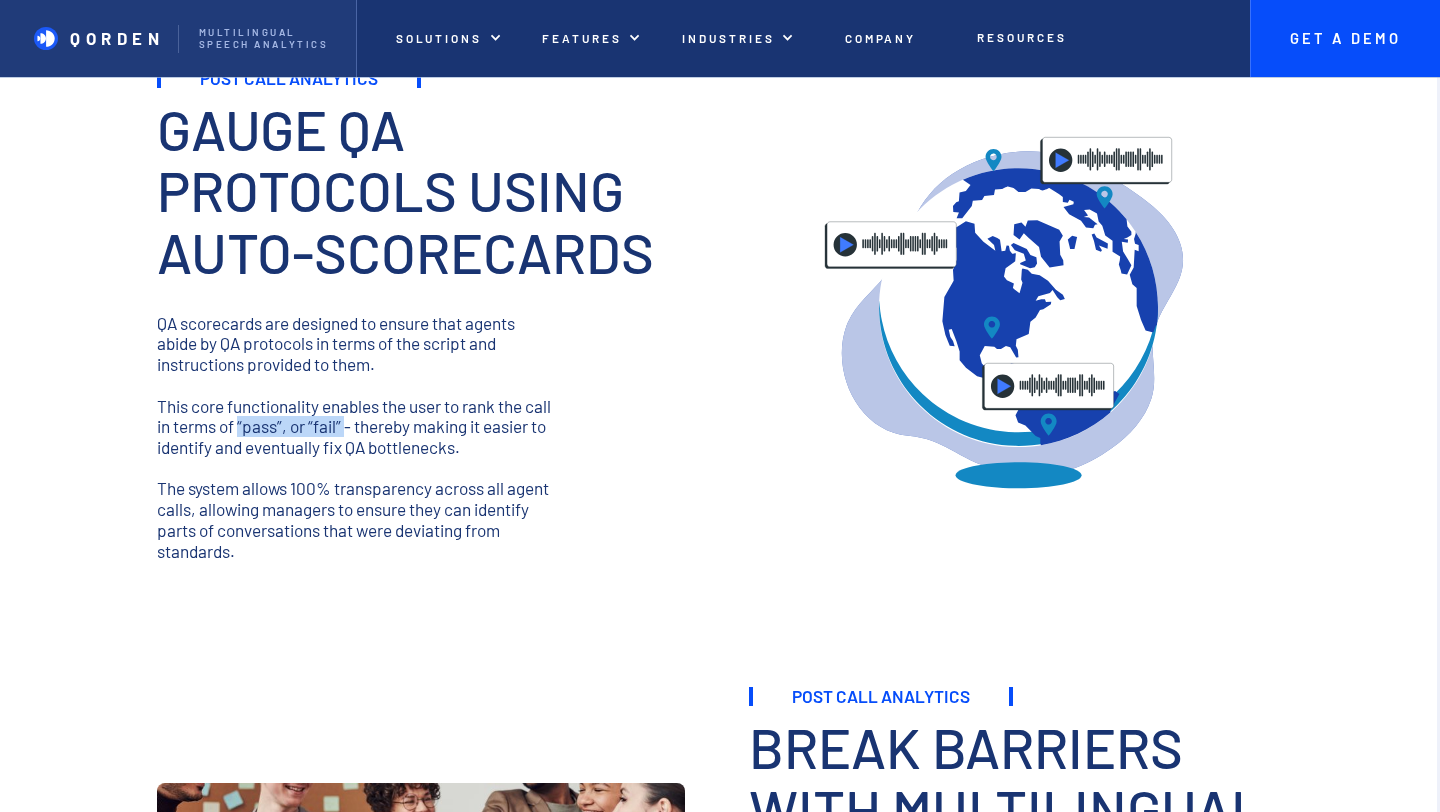 drag, startPoint x: 376, startPoint y: 424, endPoint x: 270, endPoint y: 425, distance: 106.004715 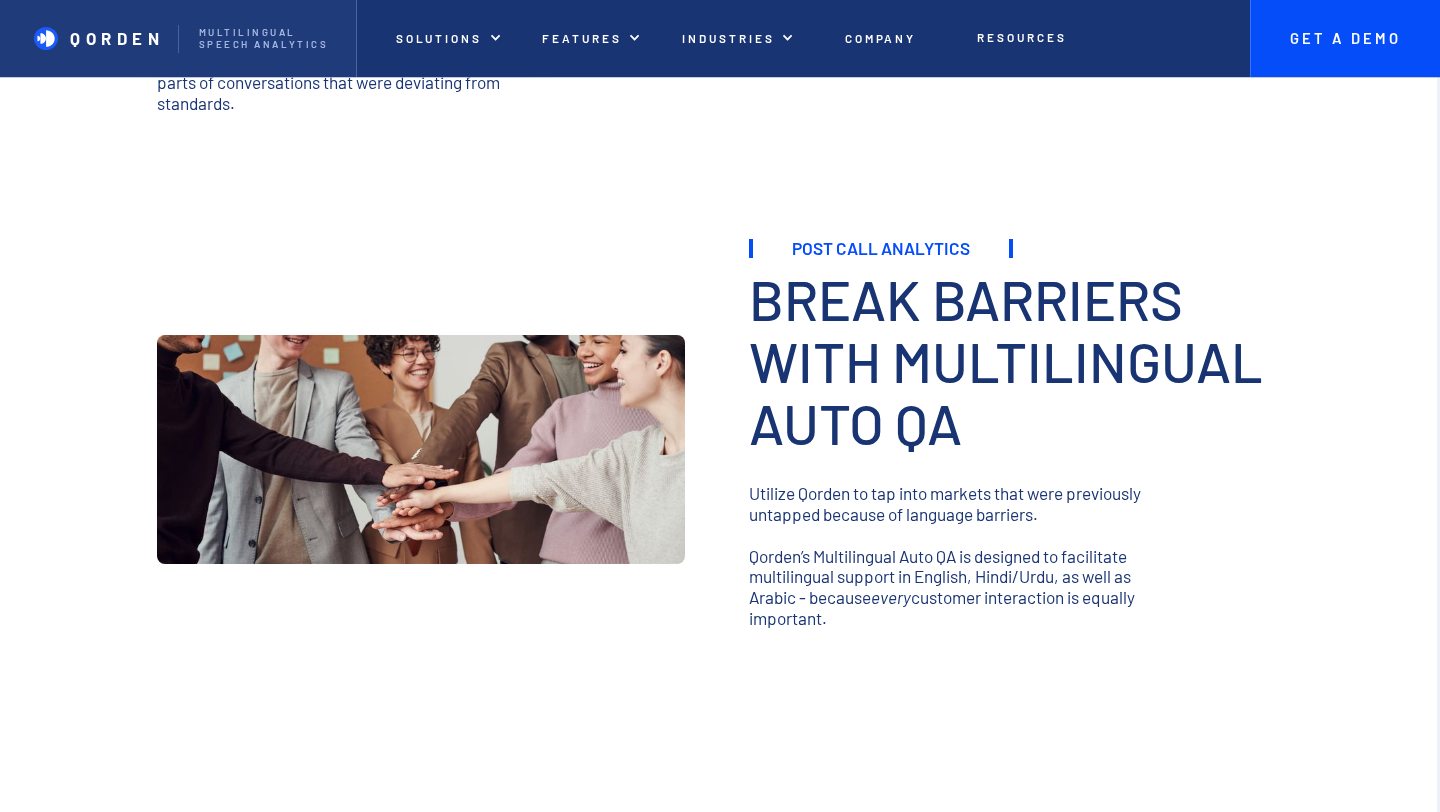 scroll, scrollTop: 1665, scrollLeft: 3, axis: both 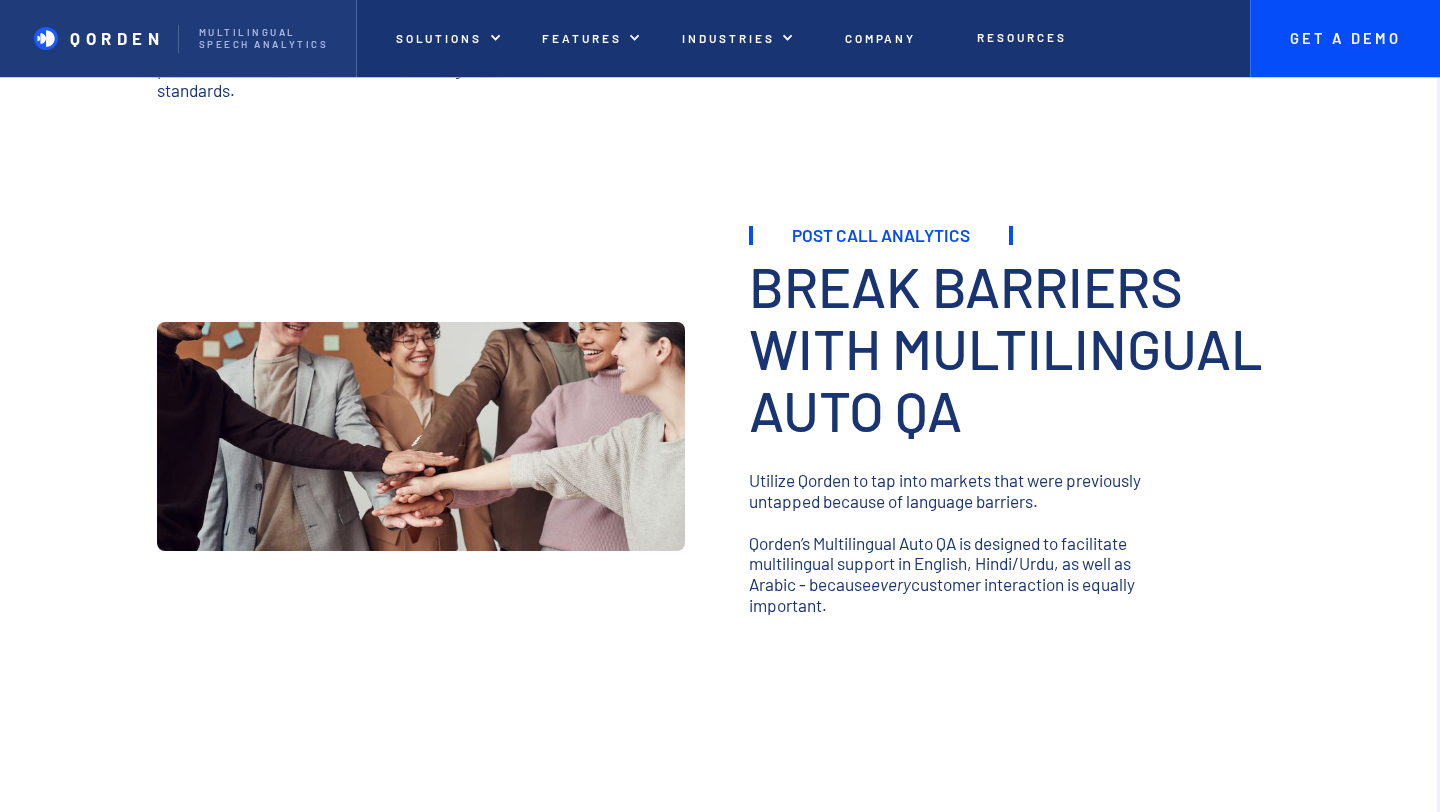 drag, startPoint x: 1133, startPoint y: 505, endPoint x: 747, endPoint y: 481, distance: 386.7454 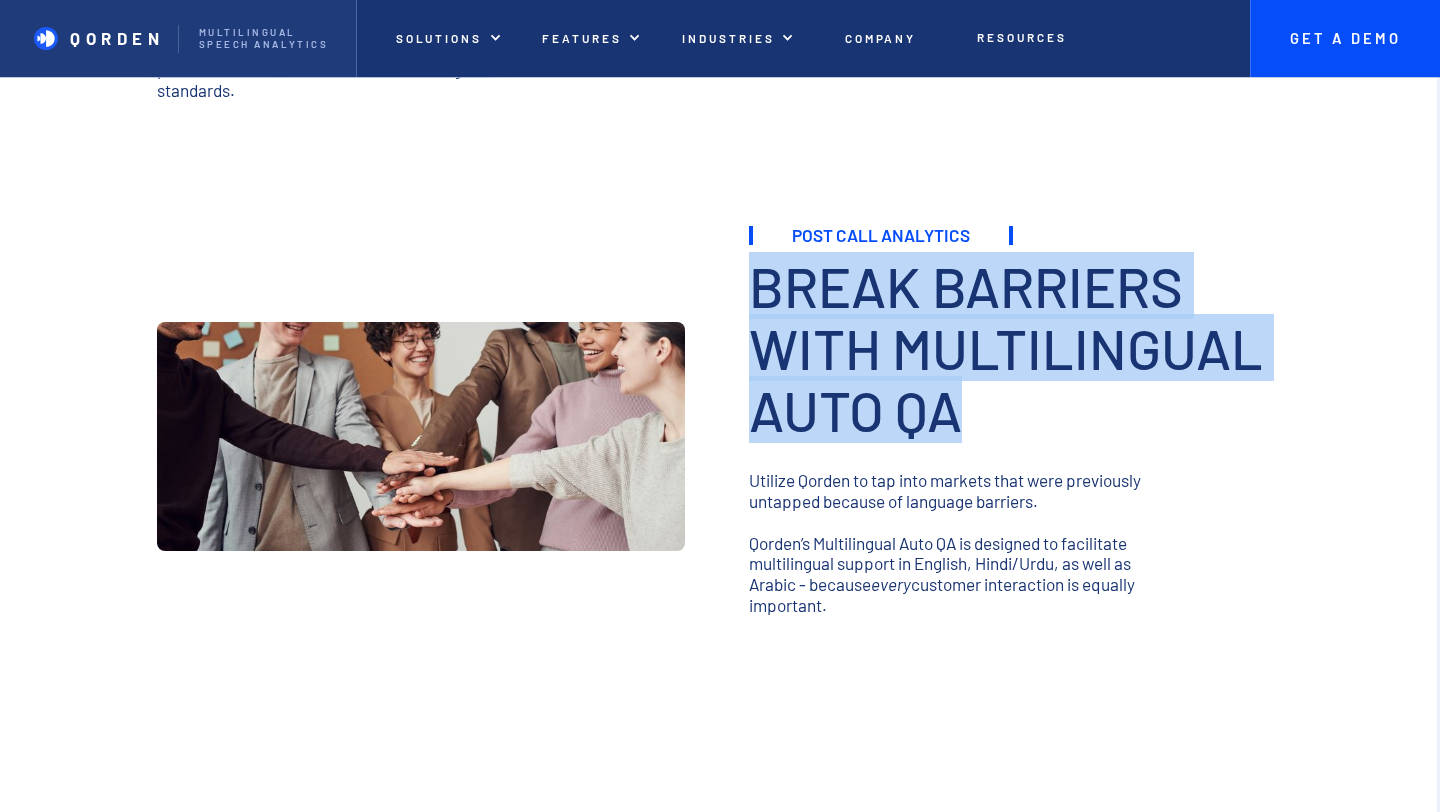 drag, startPoint x: 757, startPoint y: 276, endPoint x: 969, endPoint y: 428, distance: 260.8601 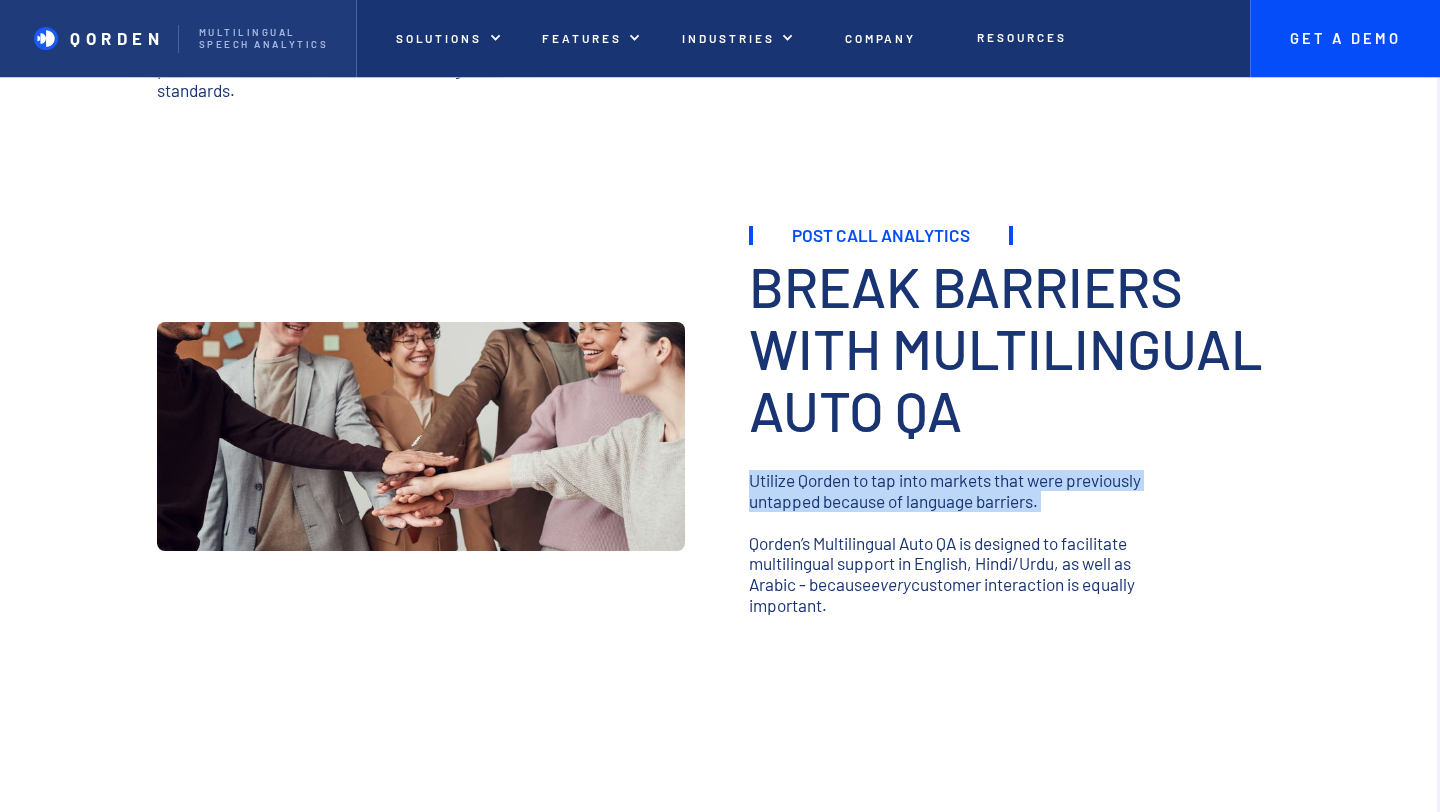 drag, startPoint x: 746, startPoint y: 481, endPoint x: 1126, endPoint y: 513, distance: 381.345 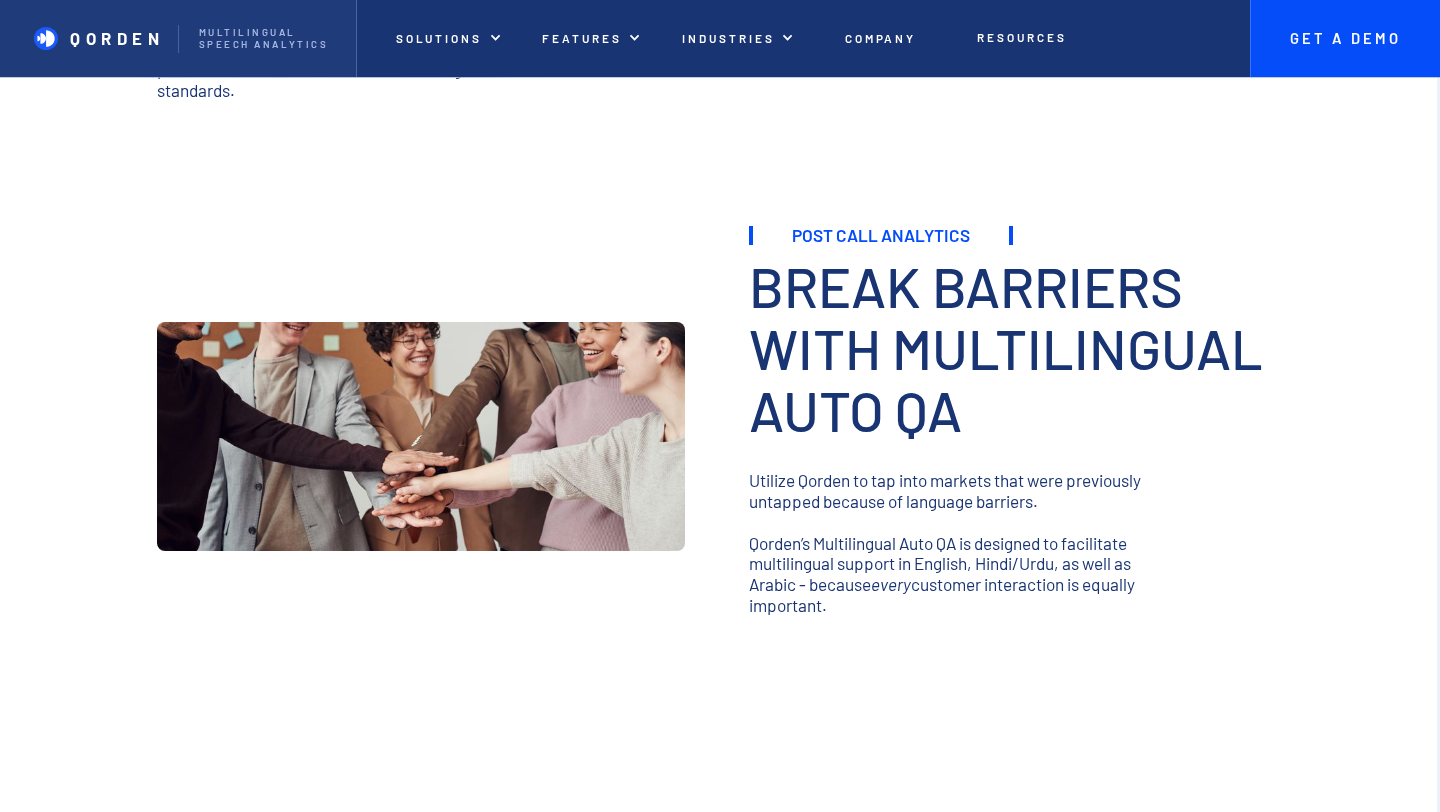 click on "Qorden’s Multilingual Auto QA is designed to facilitate multilingual support in English, Hindi/Urdu, as well as Arabic - because  every  customer interaction is equally important." at bounding box center (947, 574) 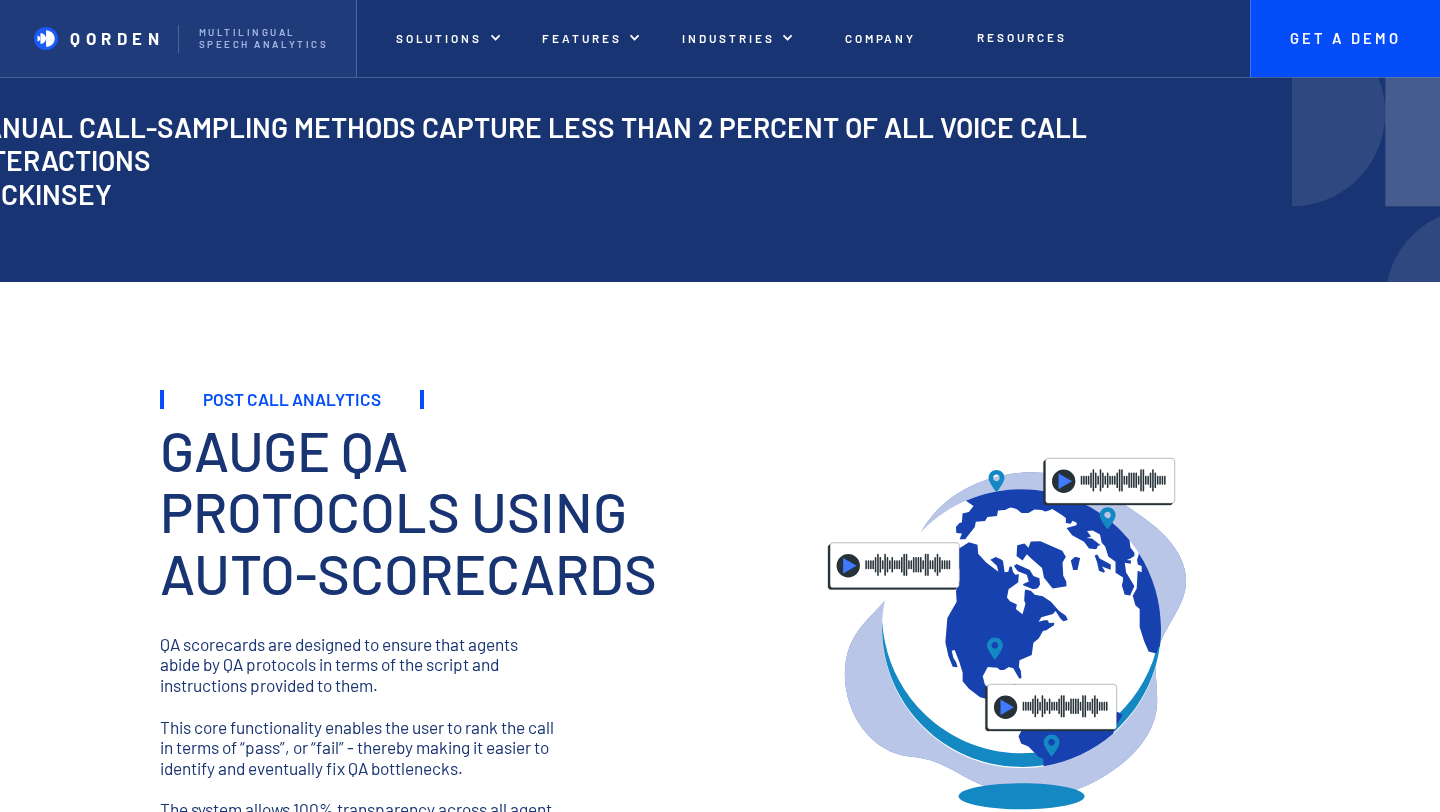 scroll, scrollTop: 0, scrollLeft: 0, axis: both 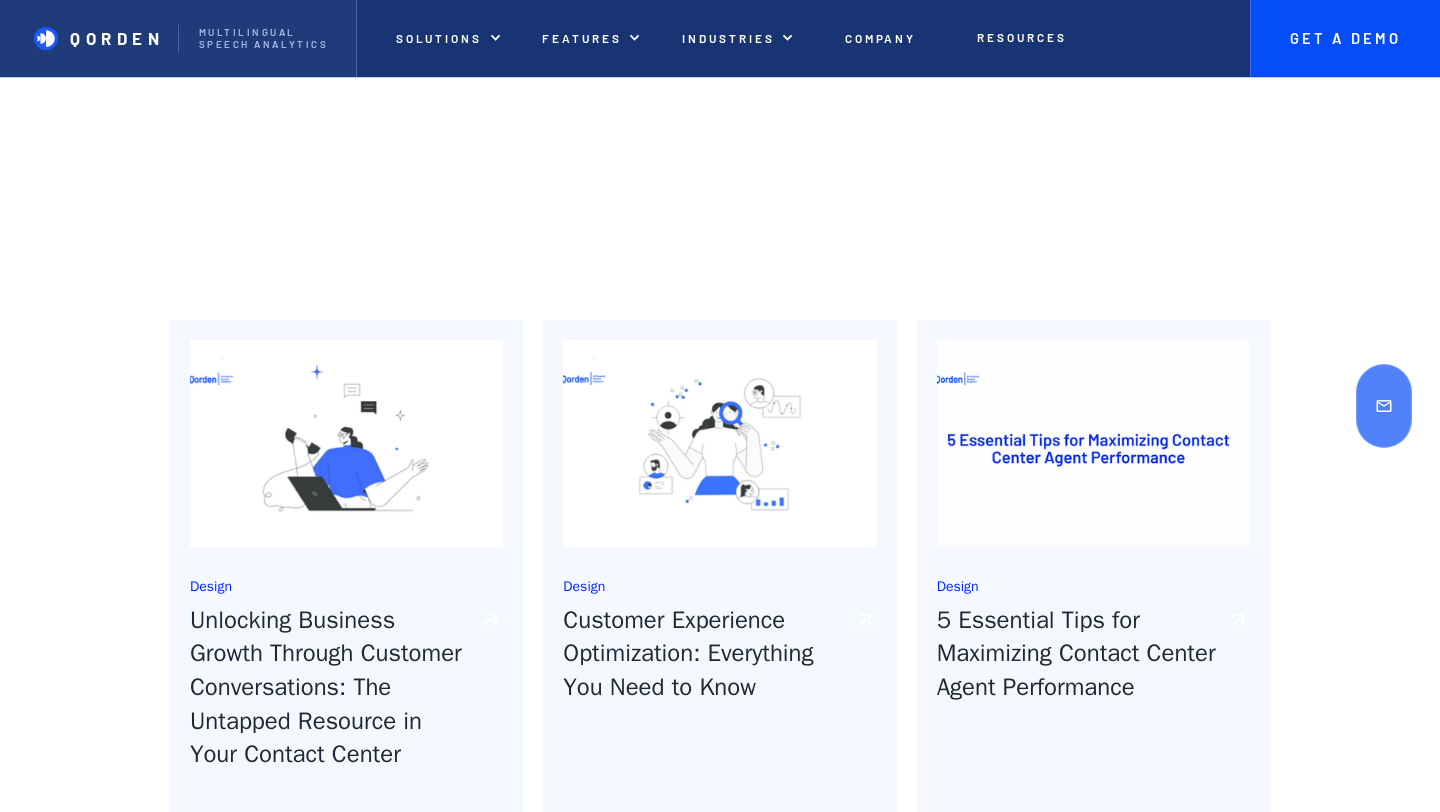 click on "Unlocking Business Growth Through Customer Conversations: The Untapped Resource in Your Contact Center" at bounding box center (330, 714) 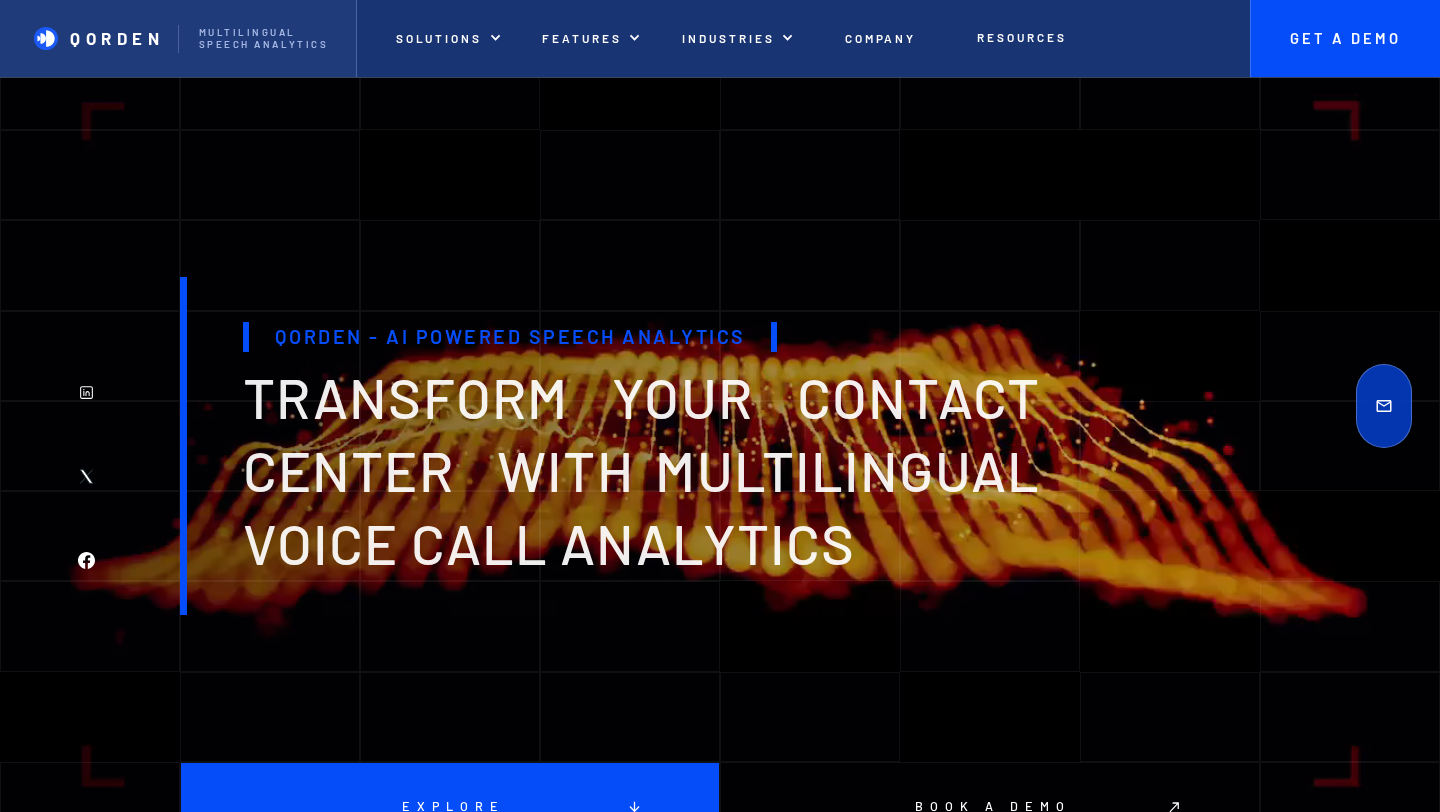 scroll, scrollTop: 6791, scrollLeft: 0, axis: vertical 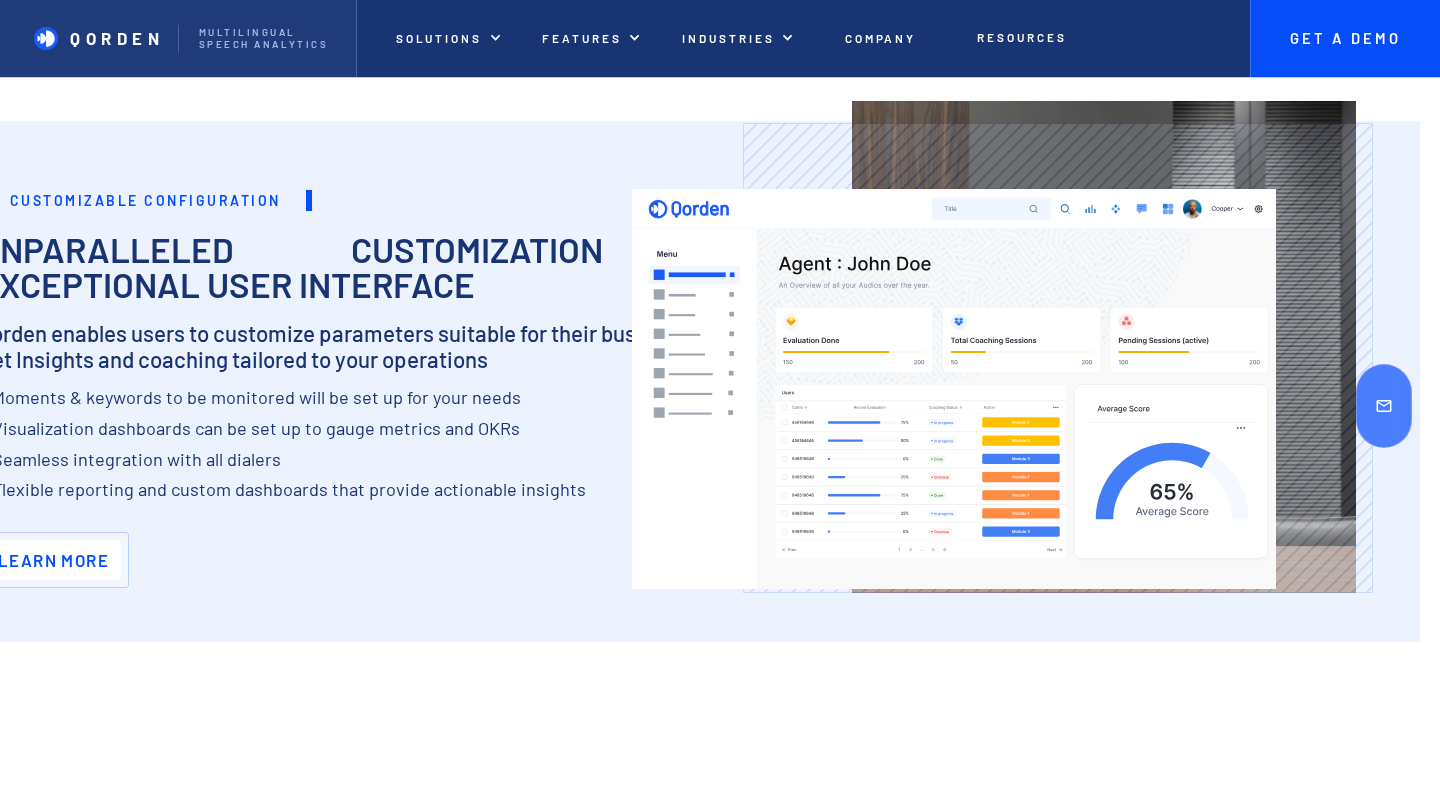 click on "Learn more" at bounding box center [53, 560] 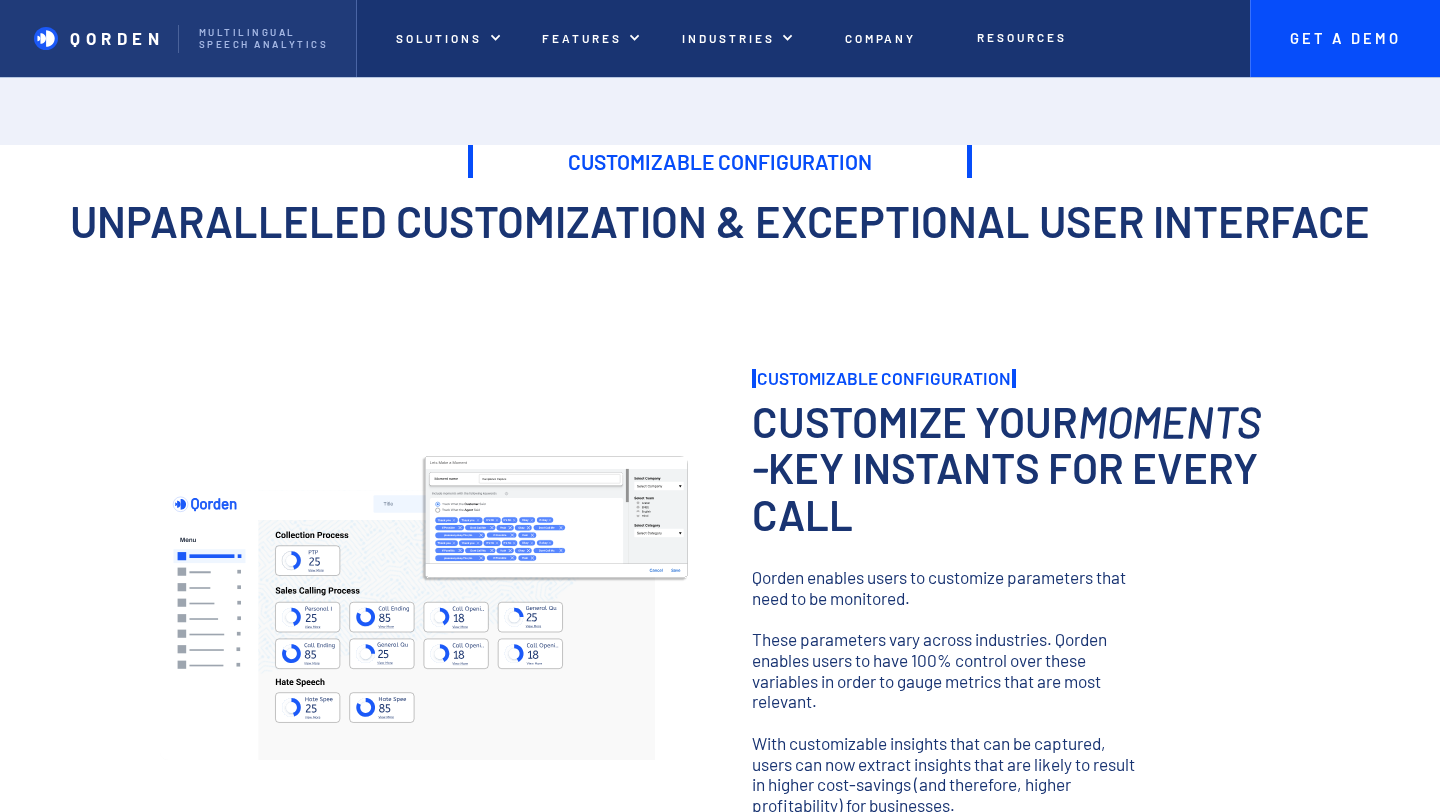 scroll, scrollTop: 0, scrollLeft: 0, axis: both 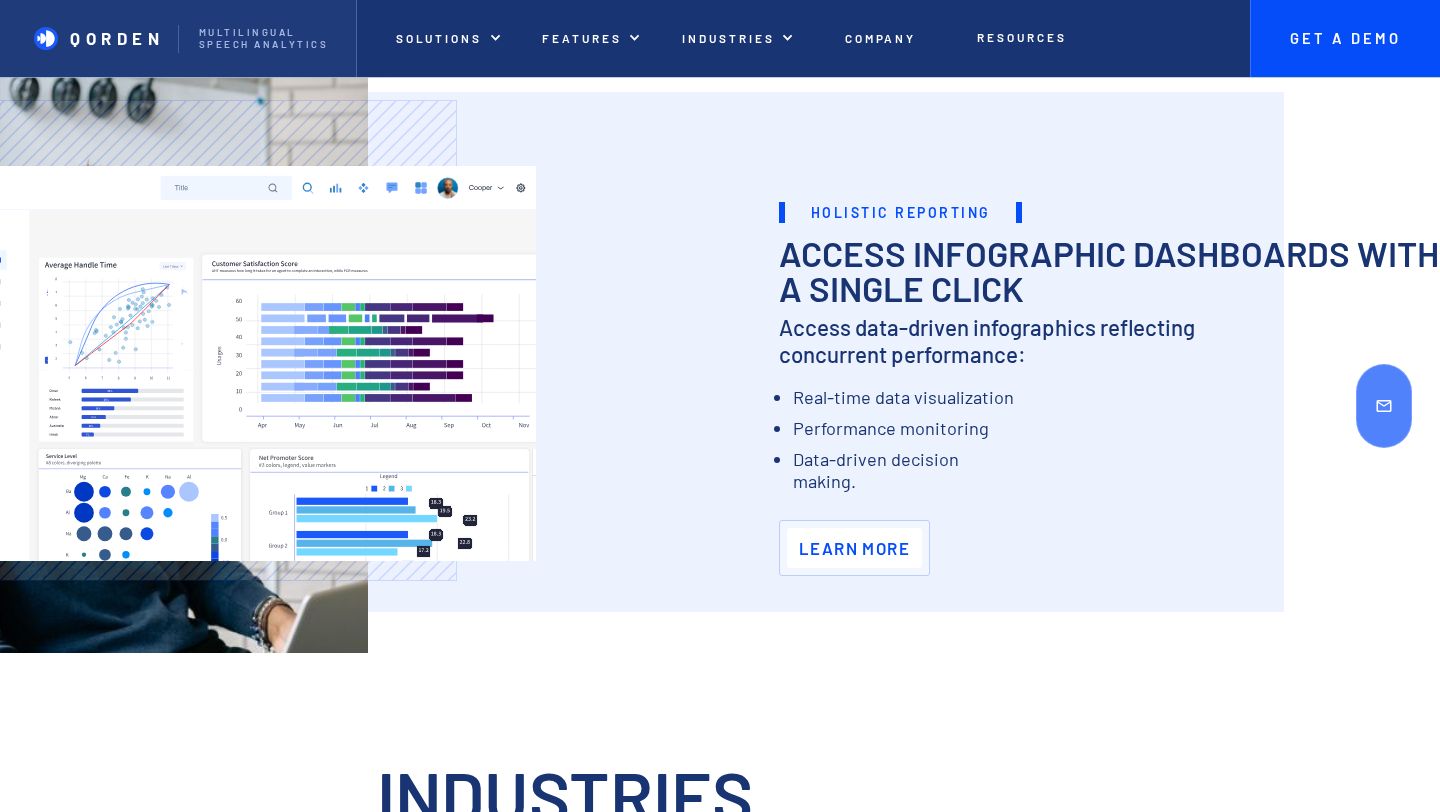 click on "Learn More" at bounding box center (854, 548) 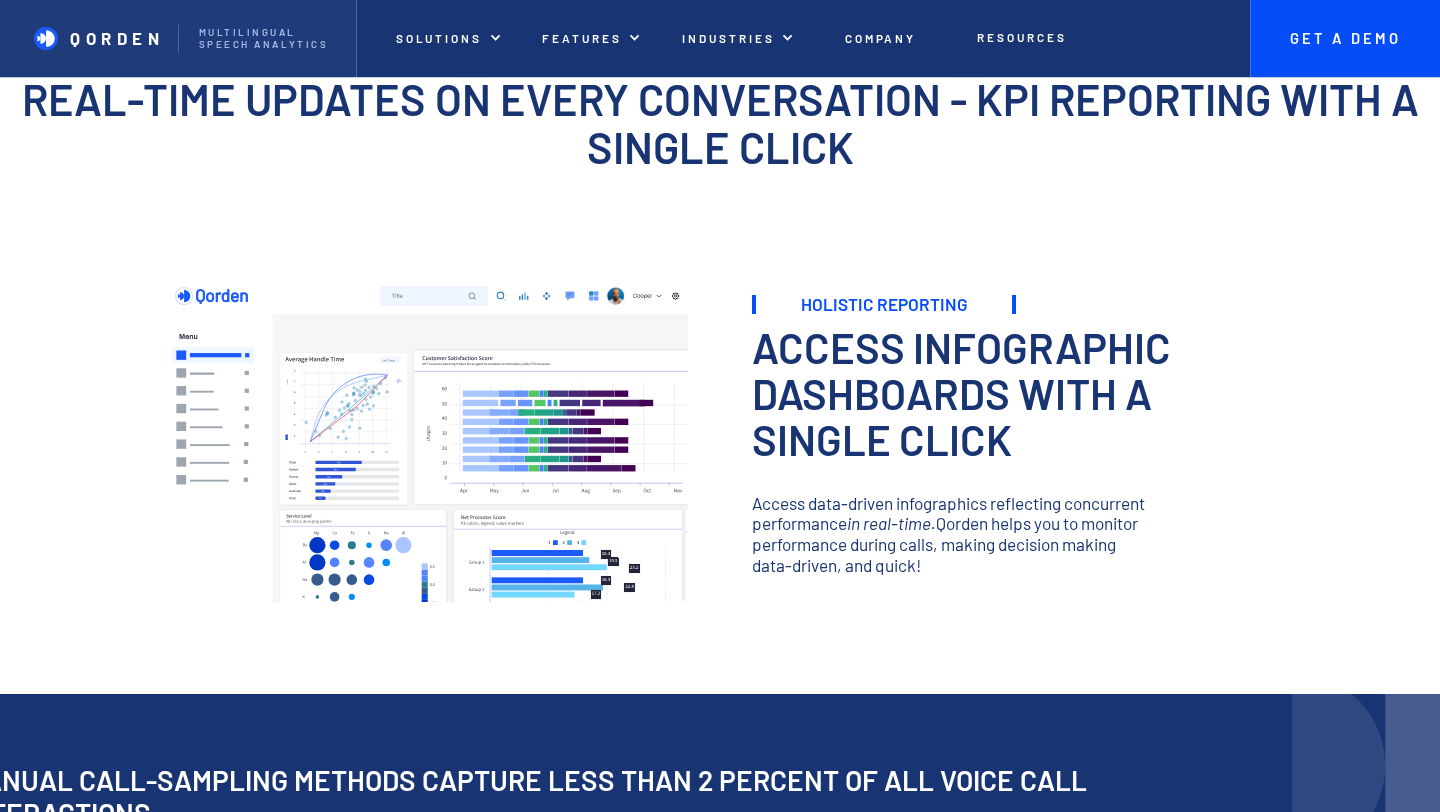 scroll, scrollTop: 122, scrollLeft: 0, axis: vertical 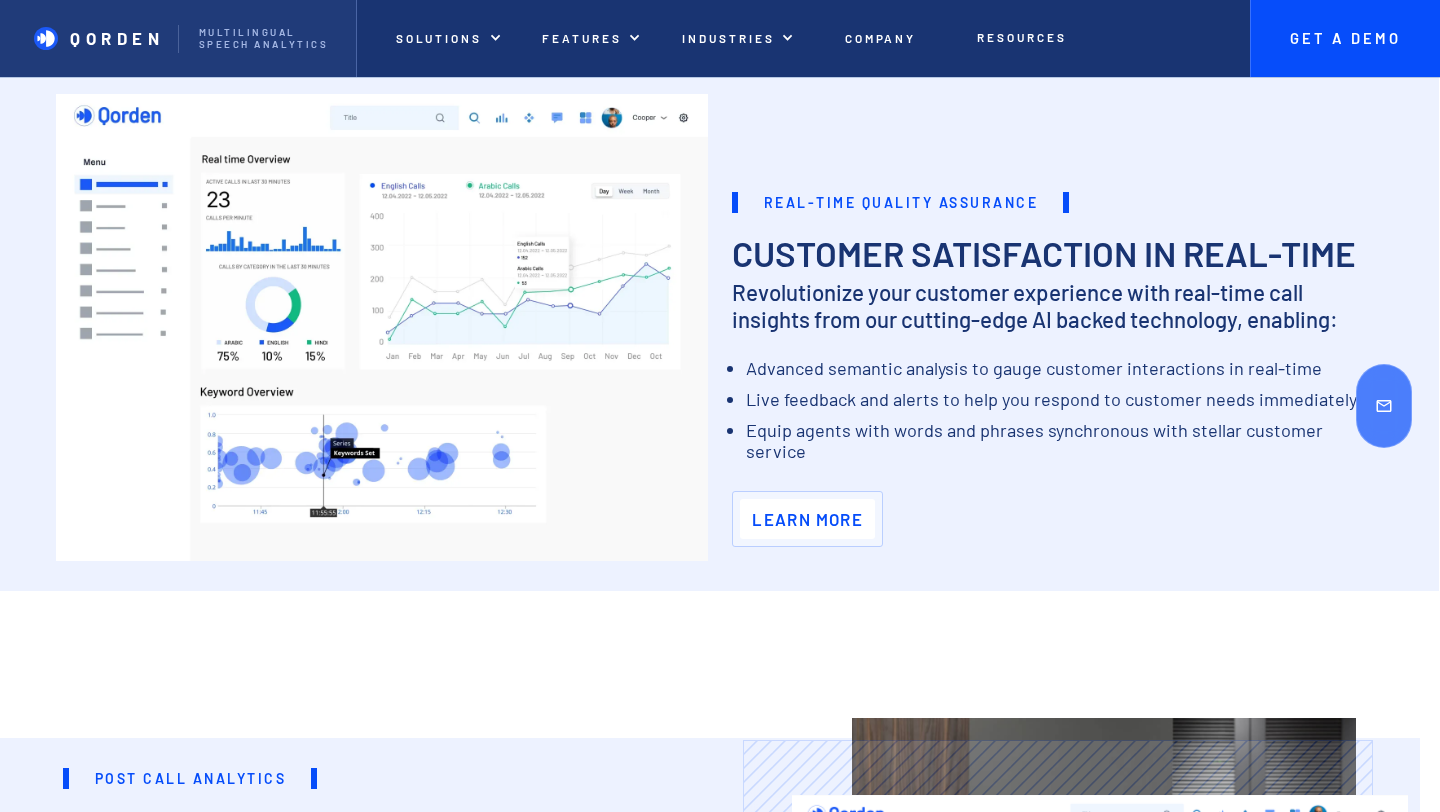 click on "Learn More" at bounding box center [807, 519] 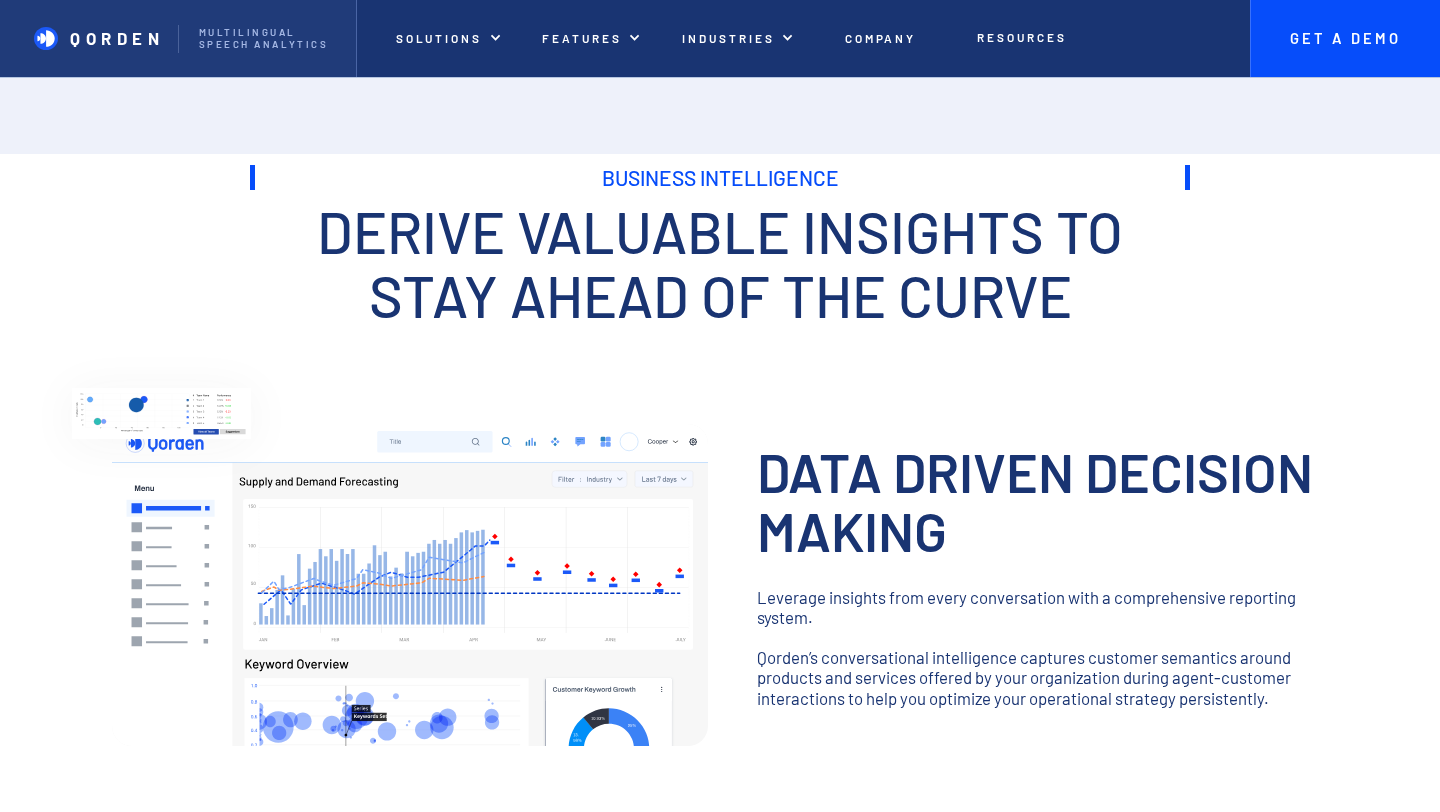 scroll, scrollTop: 0, scrollLeft: 0, axis: both 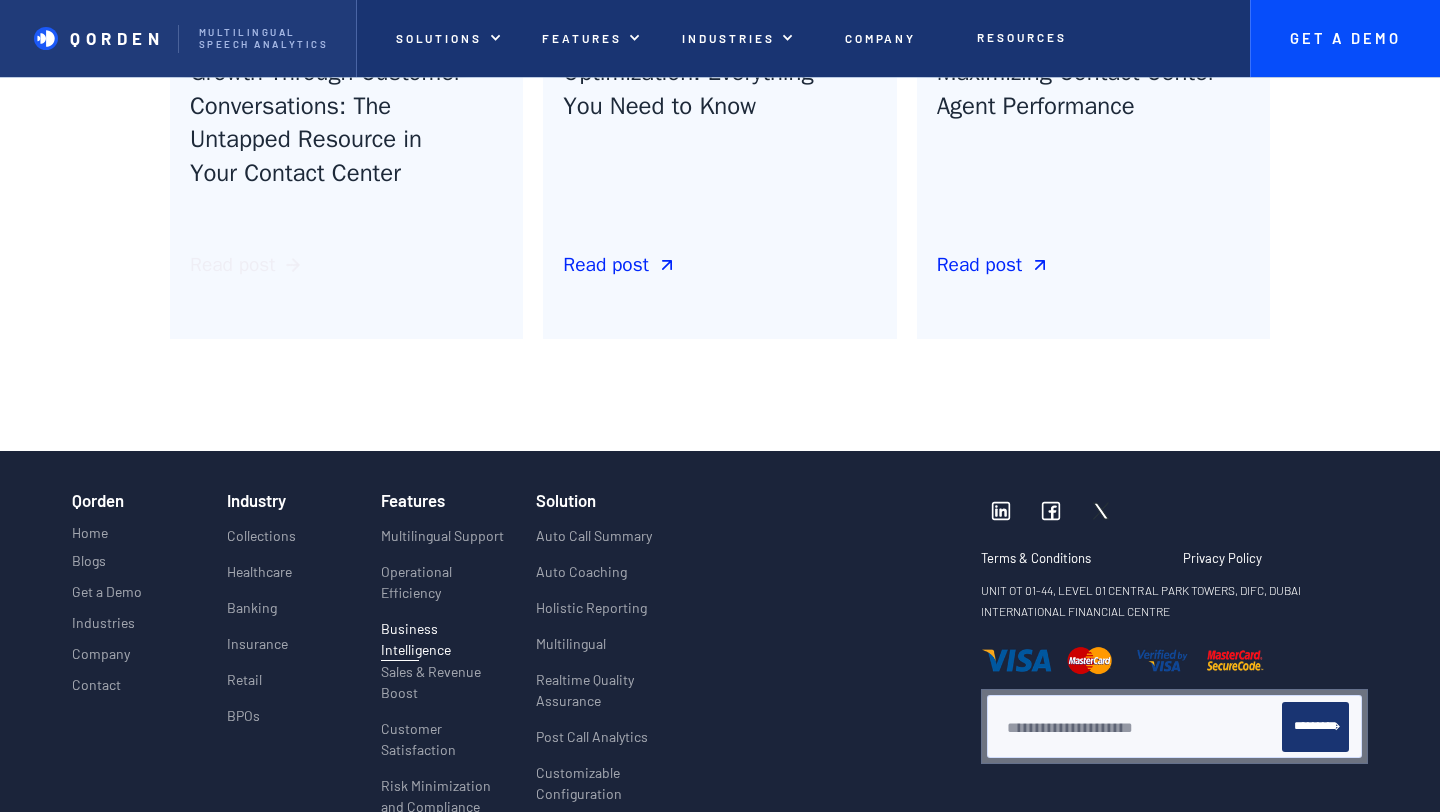 click at bounding box center (293, 265) 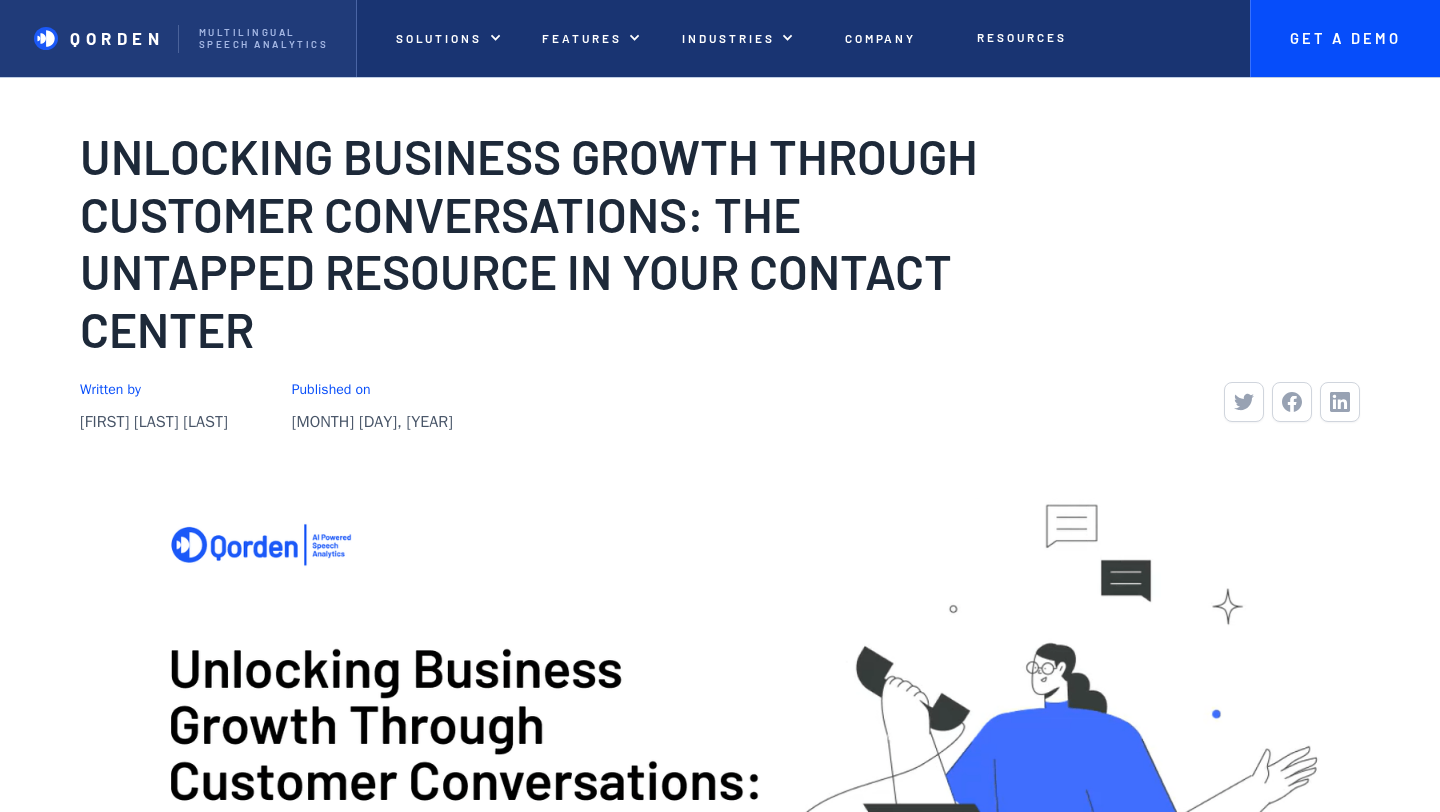scroll, scrollTop: 0, scrollLeft: 0, axis: both 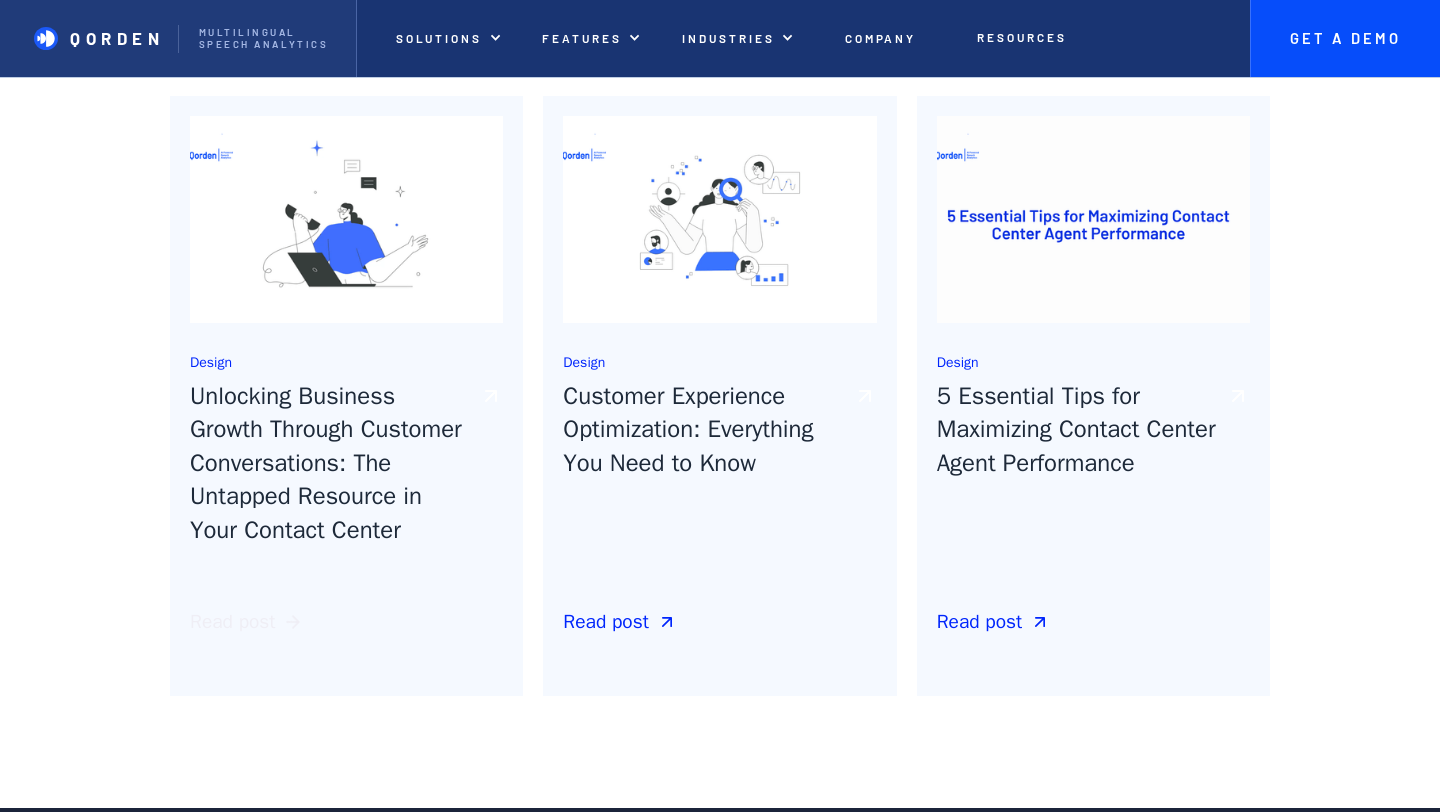 click on "Read post" at bounding box center [232, 622] 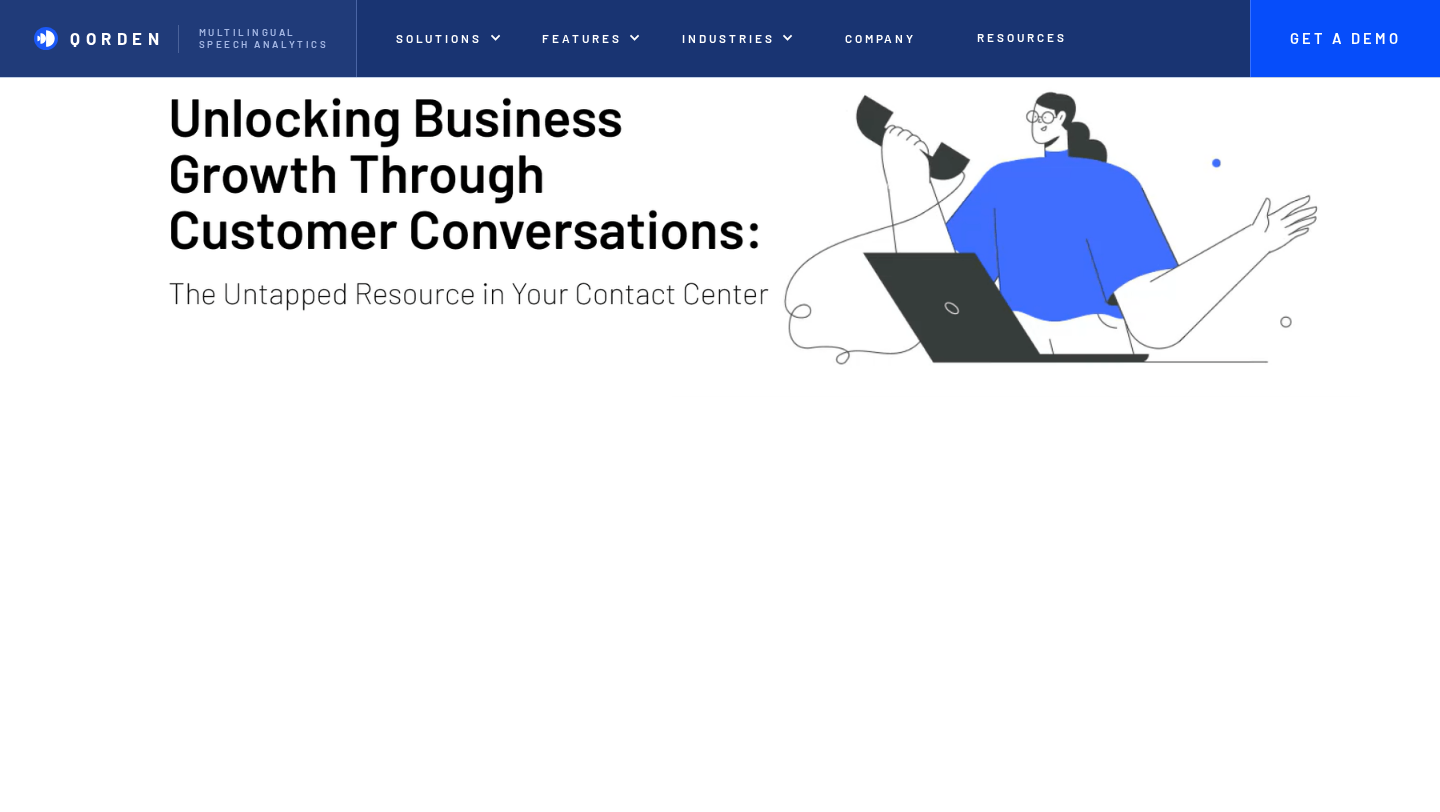 scroll, scrollTop: 1234, scrollLeft: 0, axis: vertical 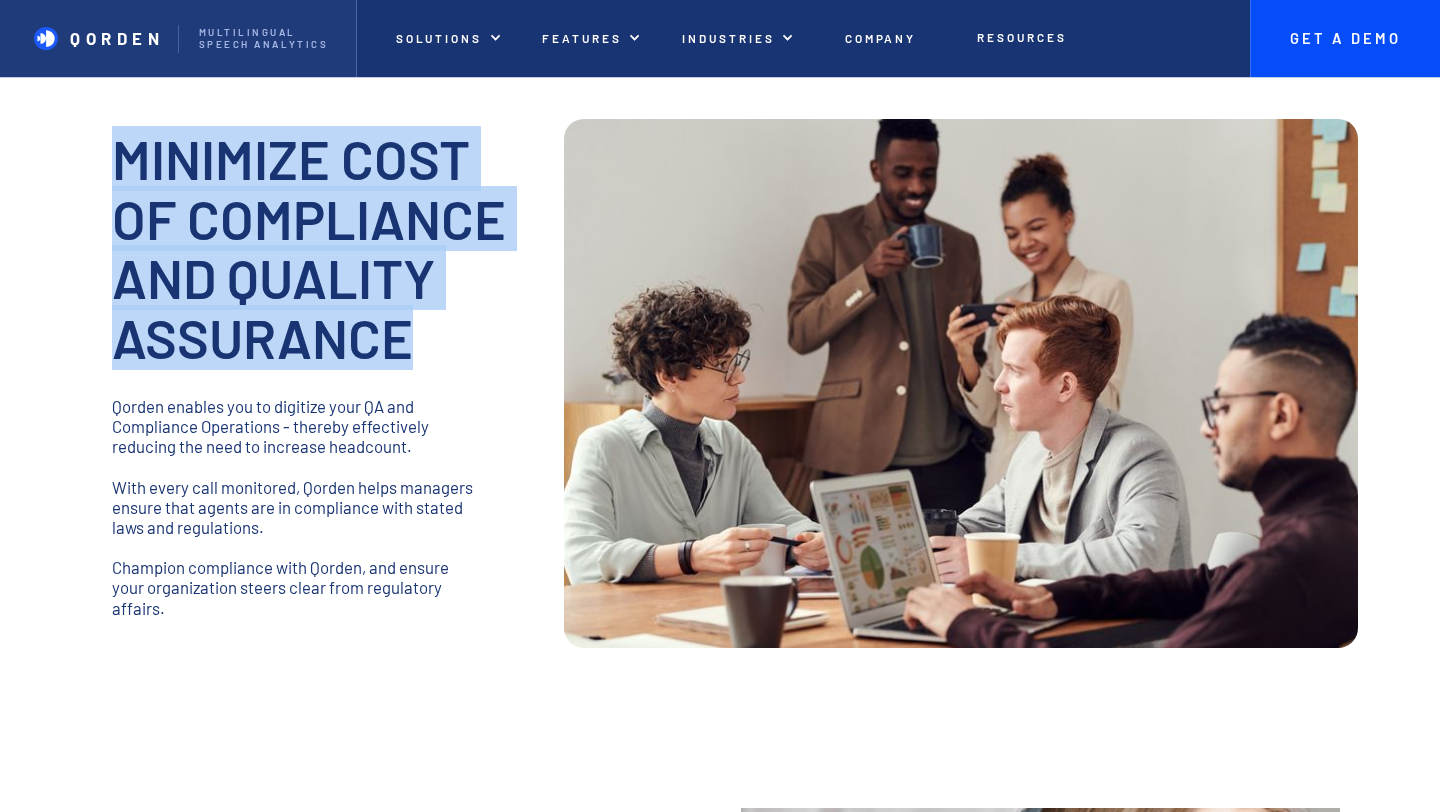 drag, startPoint x: 124, startPoint y: 154, endPoint x: 411, endPoint y: 363, distance: 355.03522 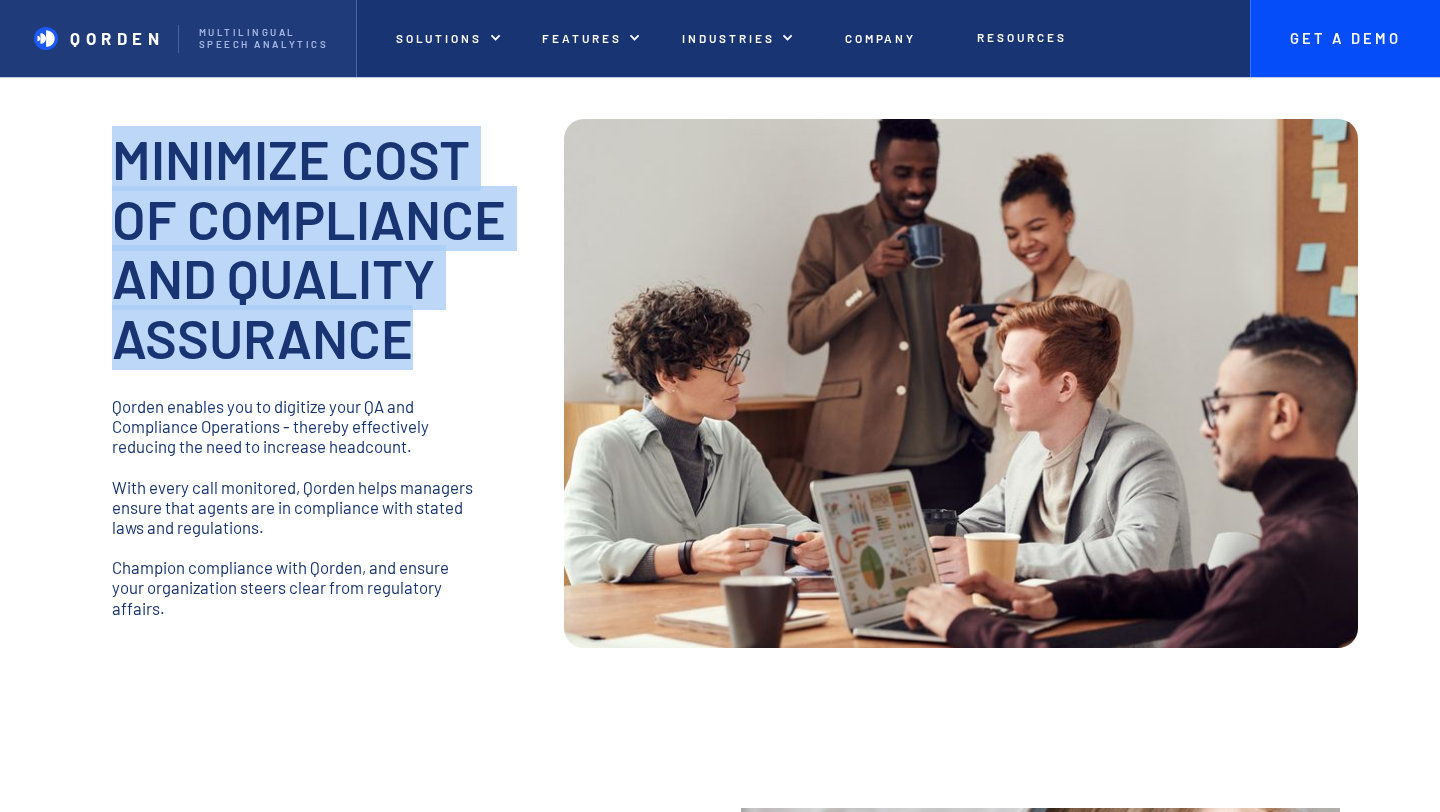 copy on "Minimize Cost of Compliance and Quality Assurance" 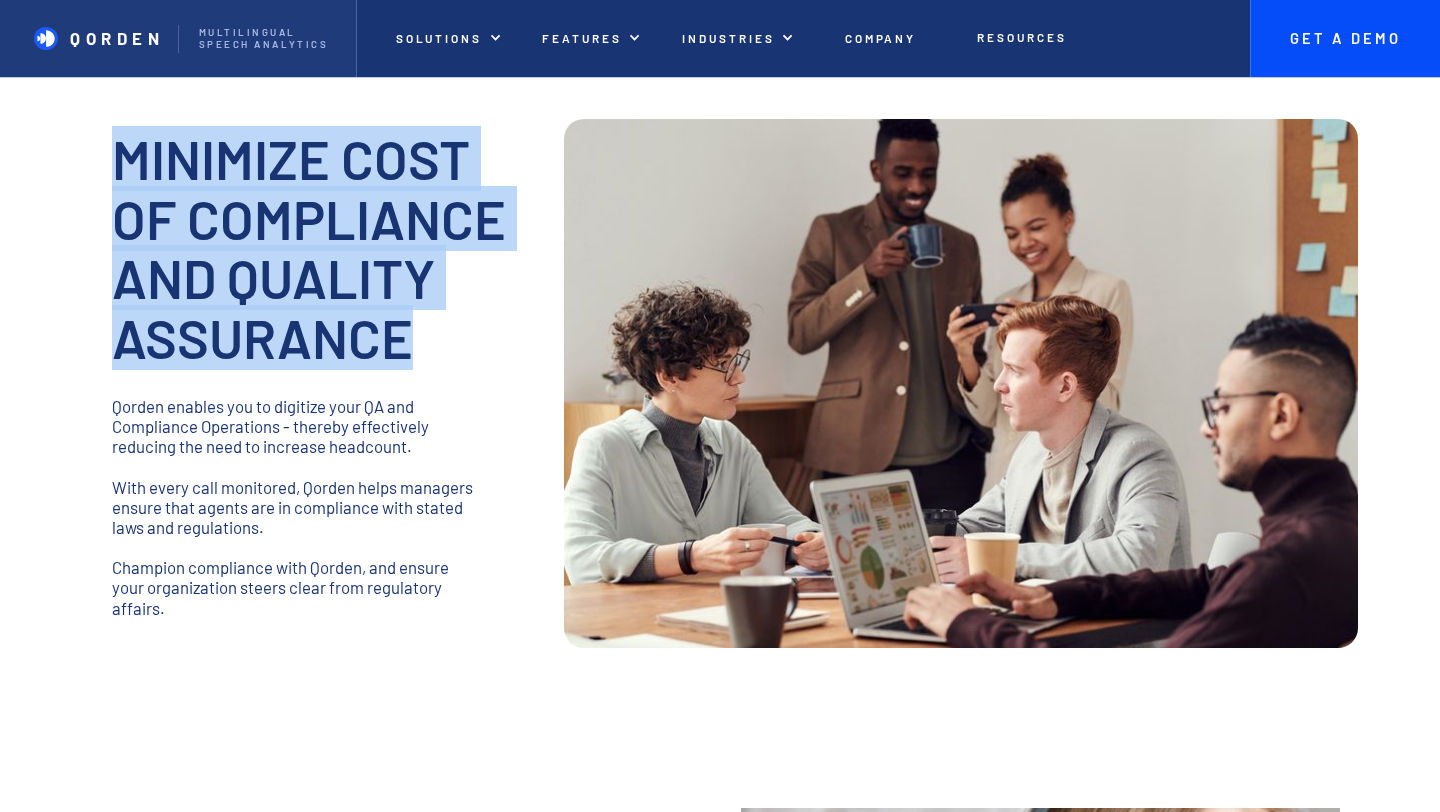 click on "Minimize Cost of Compliance and Quality Assurance" at bounding box center [319, 248] 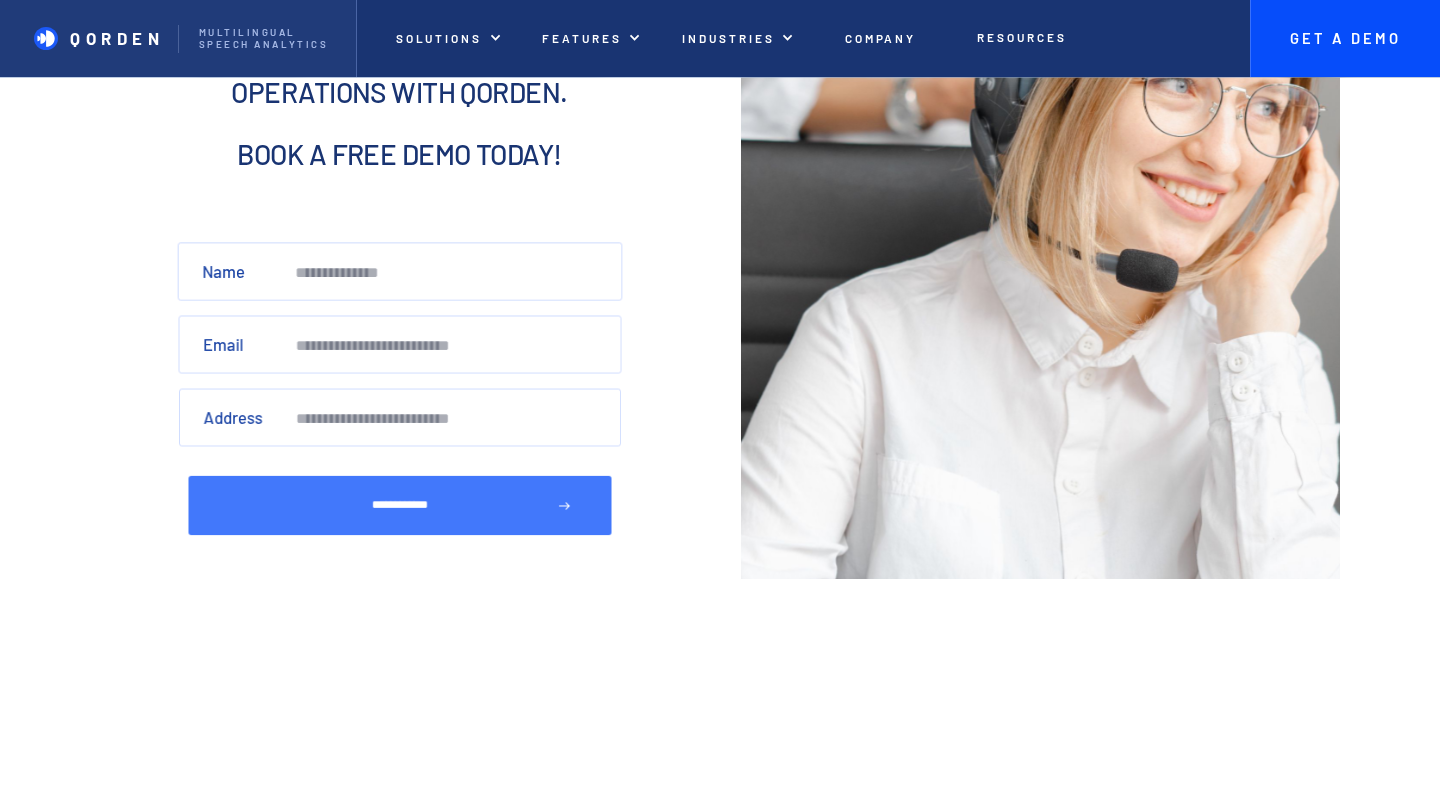 scroll, scrollTop: 1502, scrollLeft: 0, axis: vertical 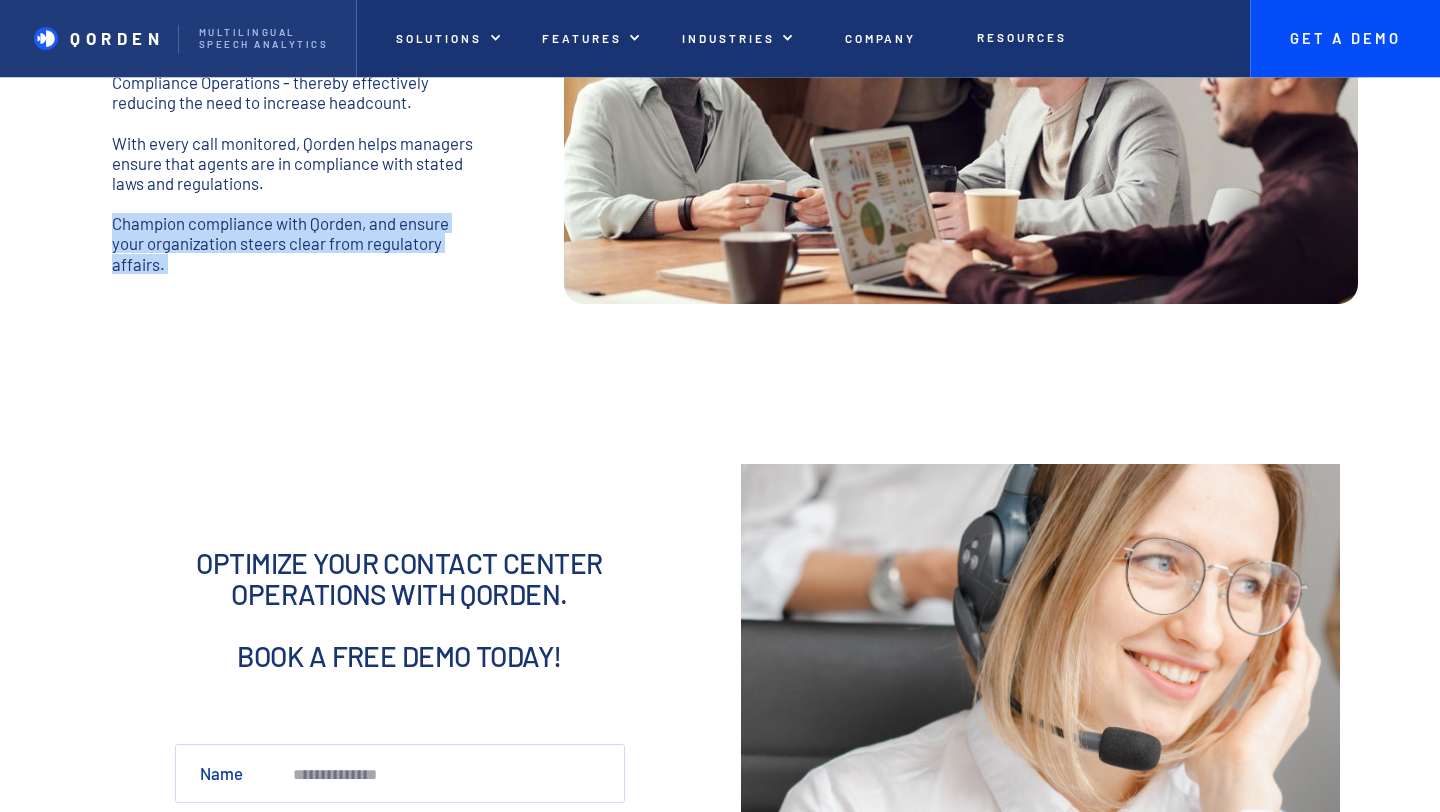 drag, startPoint x: 108, startPoint y: 222, endPoint x: 189, endPoint y: 280, distance: 99.62429 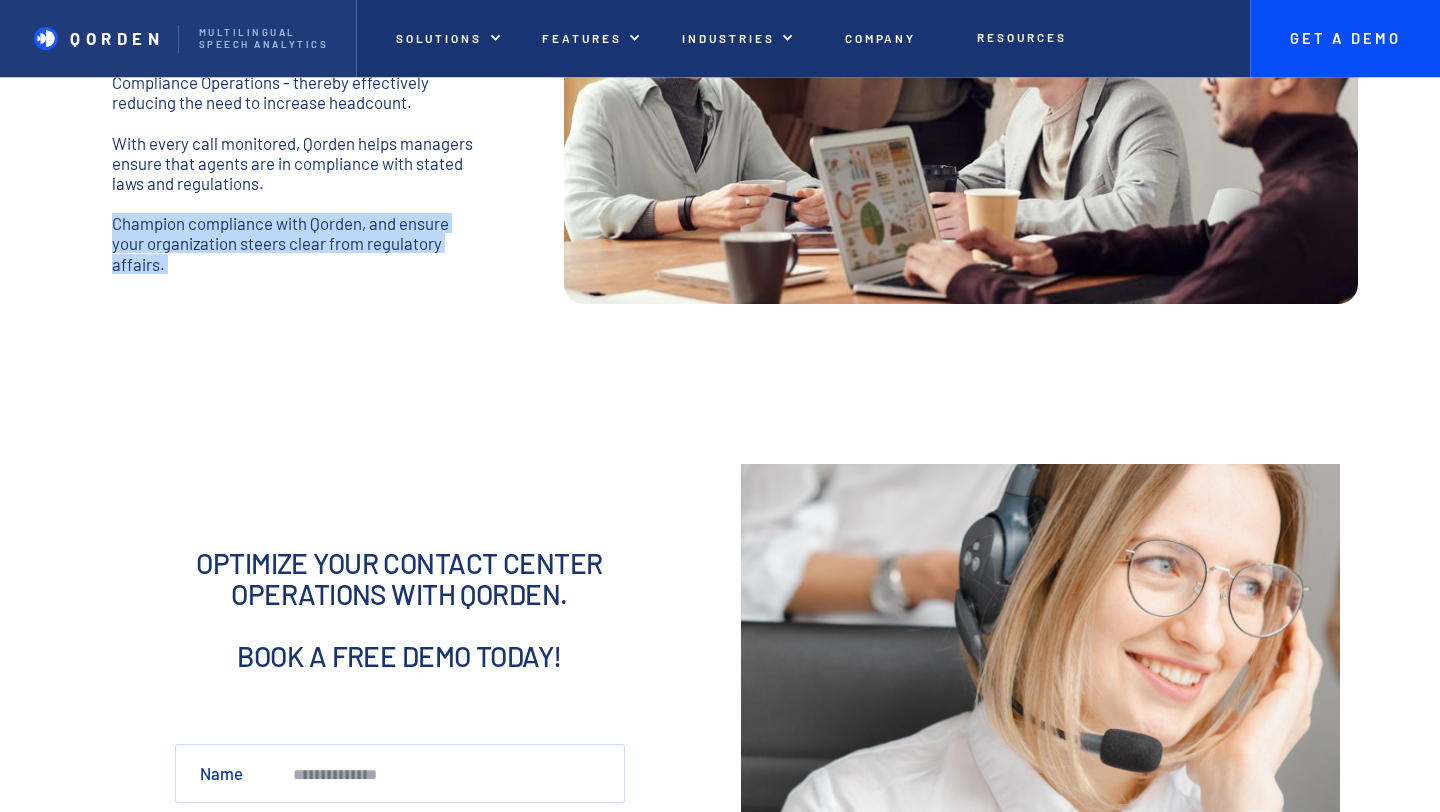 copy on "Champion compliance with Qorden, and ensure your organization steers clear from regulatory affairs.  ‍" 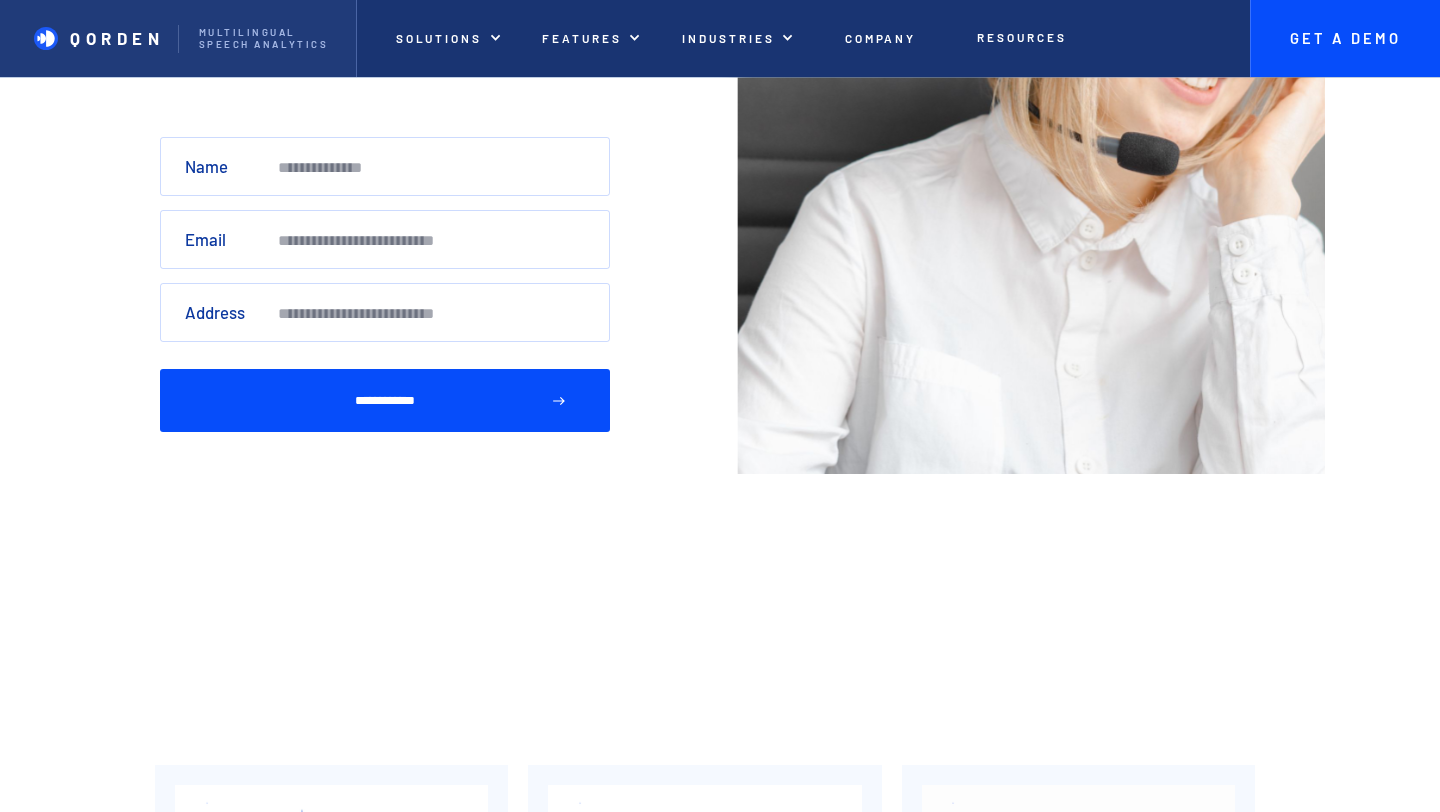 scroll, scrollTop: 2188, scrollLeft: 15, axis: both 